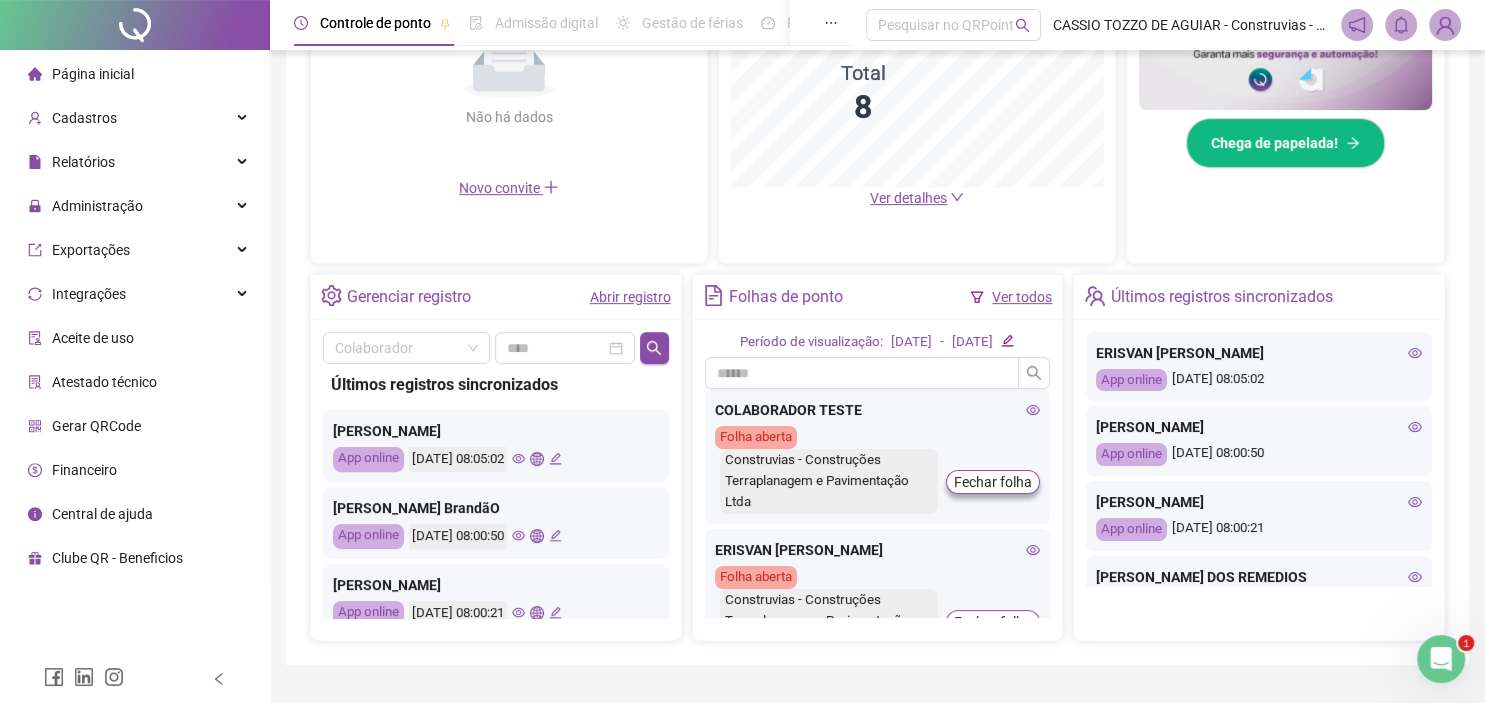 scroll, scrollTop: 552, scrollLeft: 0, axis: vertical 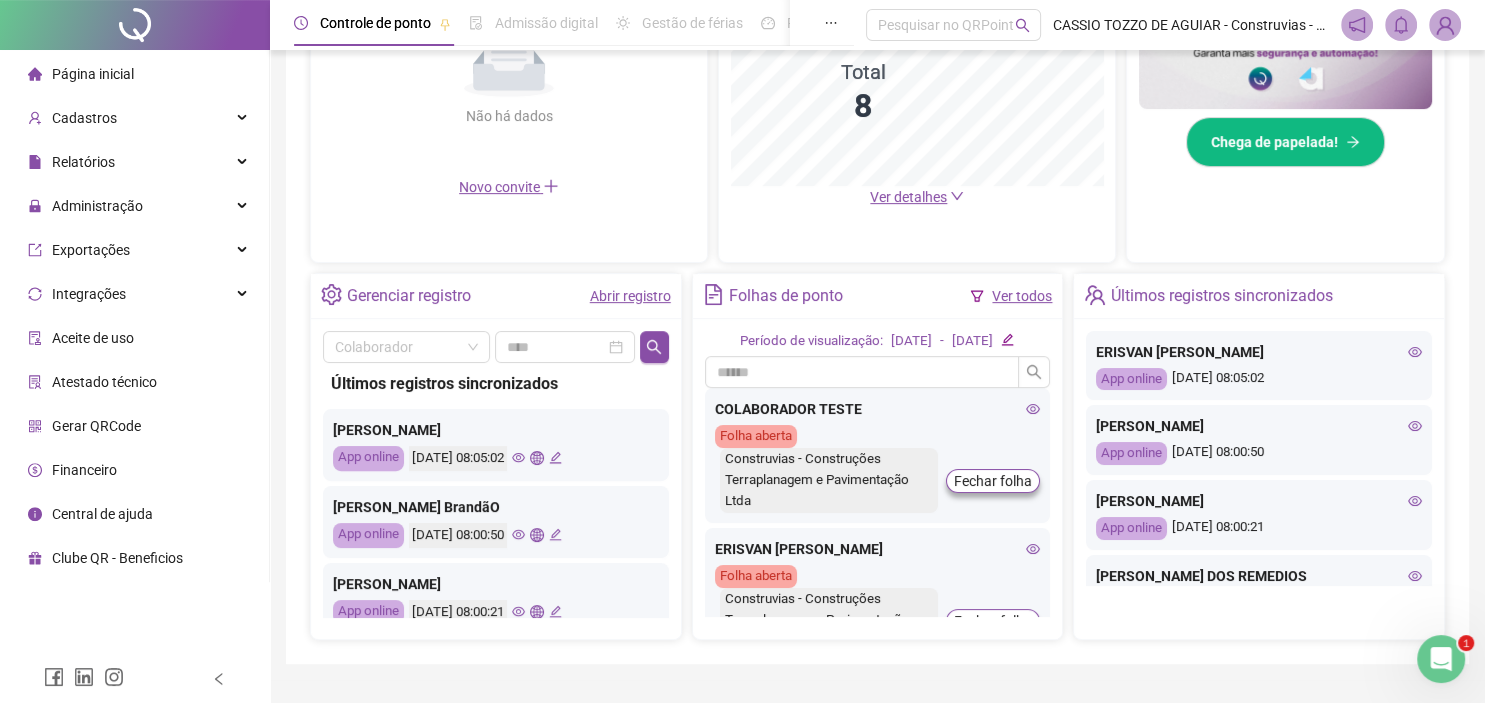 click on "Ver todos" at bounding box center [1022, 296] 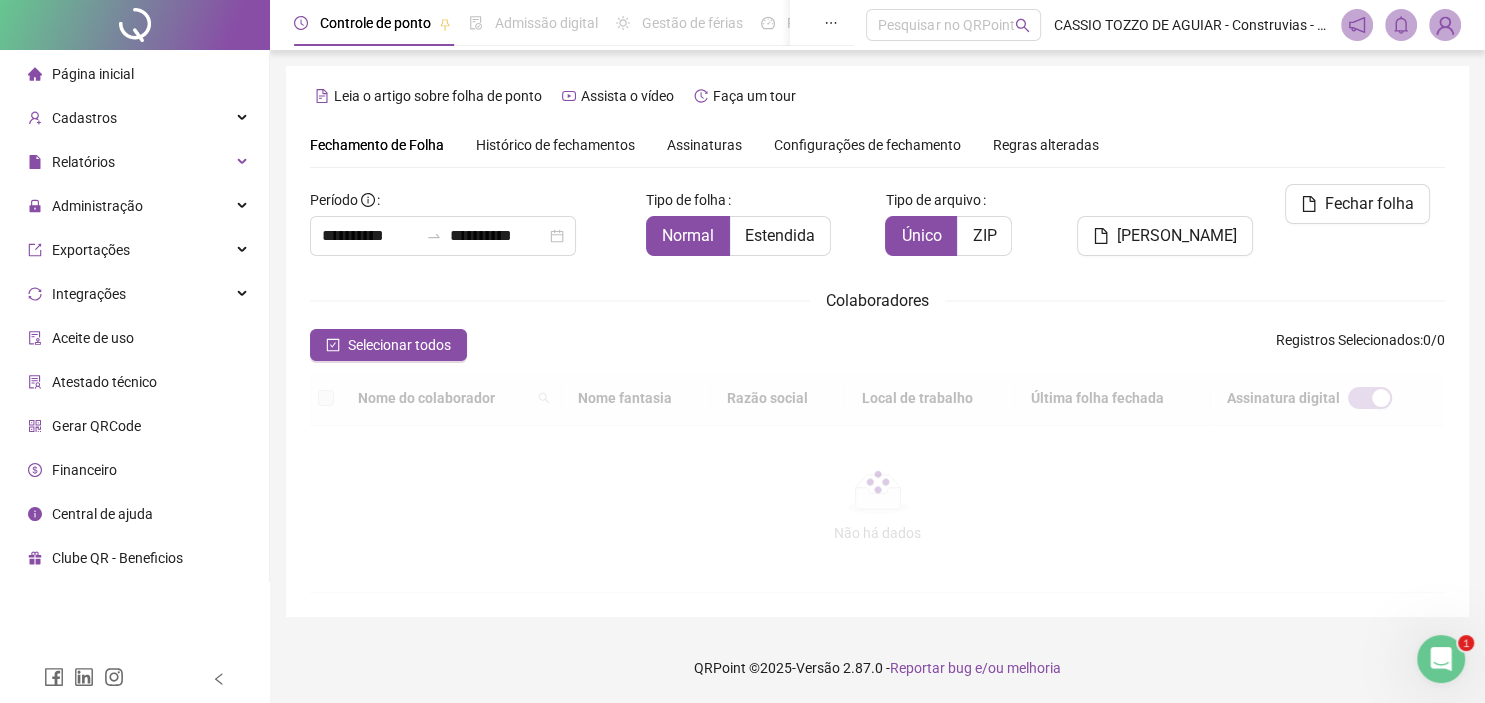 scroll, scrollTop: 57, scrollLeft: 0, axis: vertical 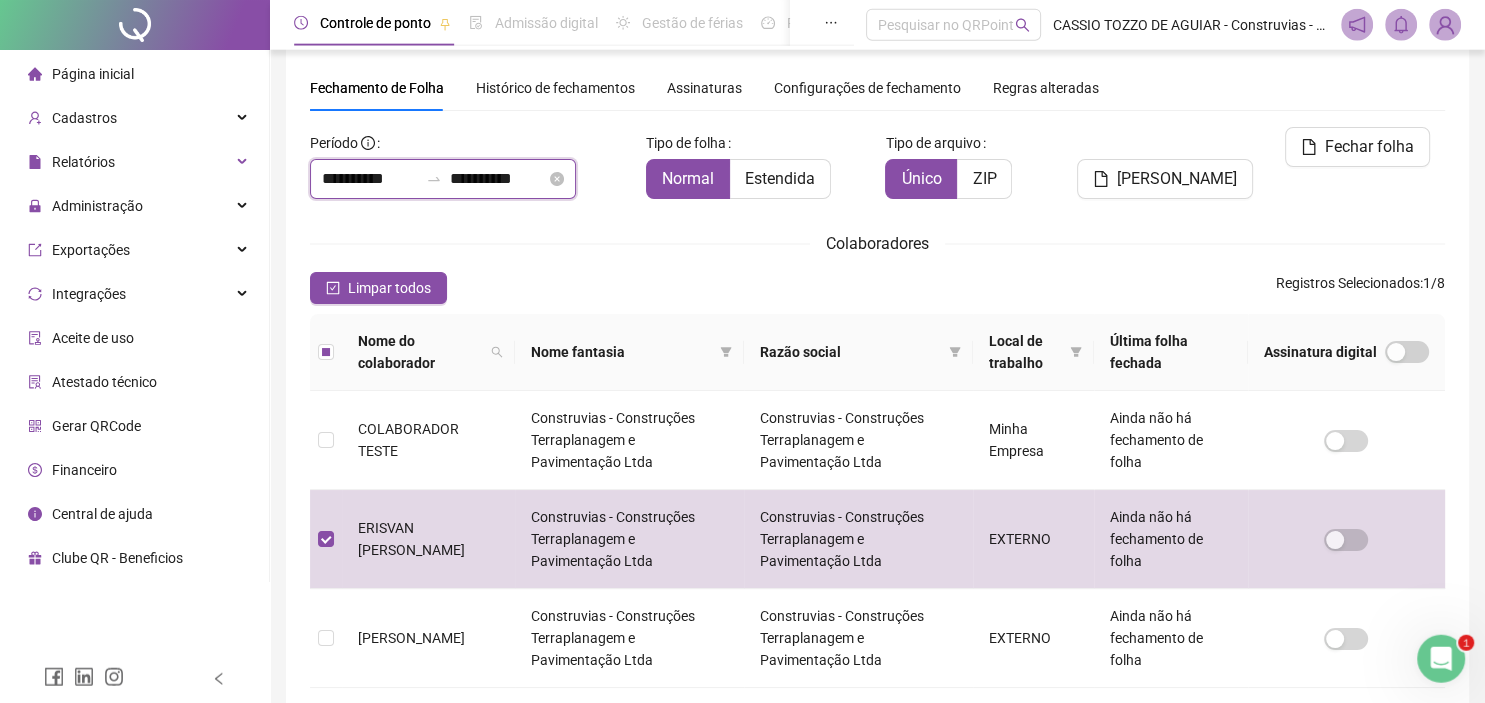 click on "**********" at bounding box center [370, 179] 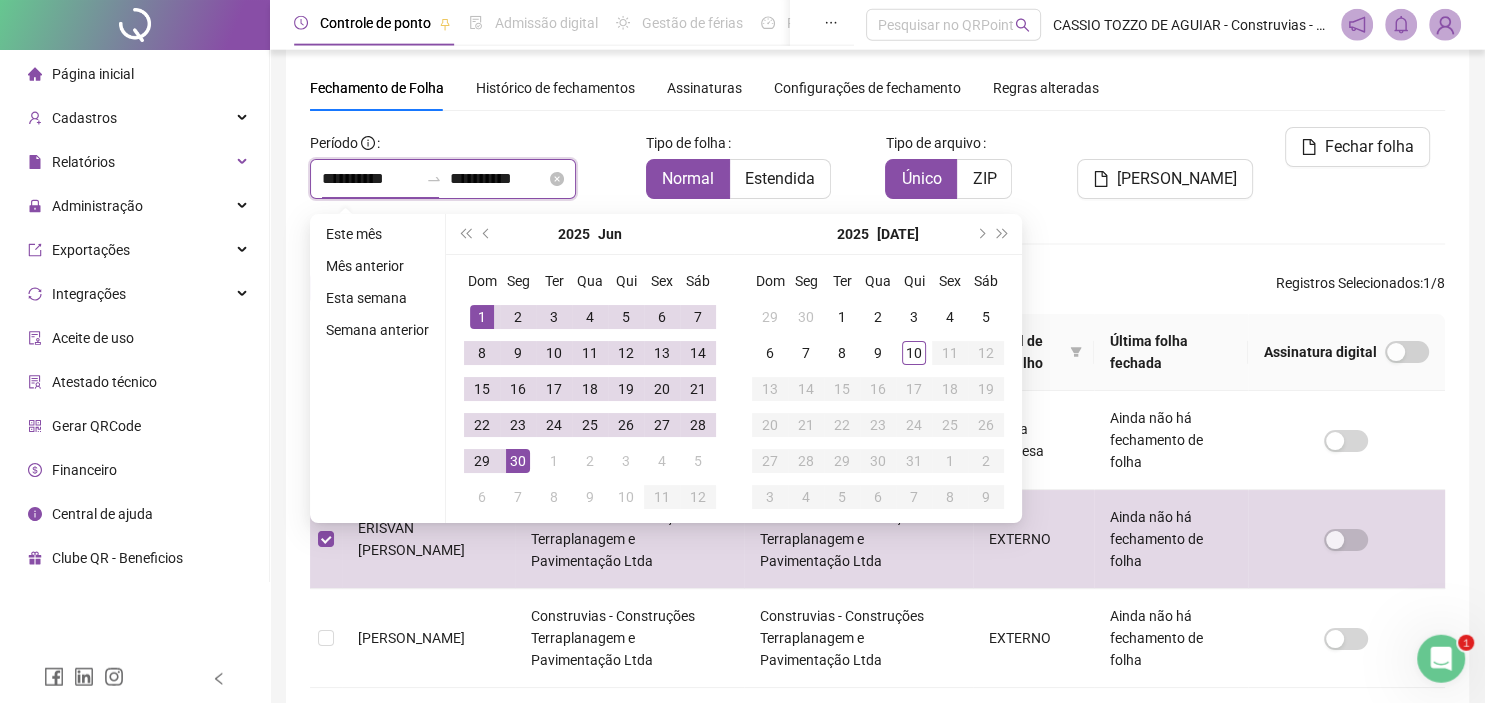 click on "**********" at bounding box center [370, 179] 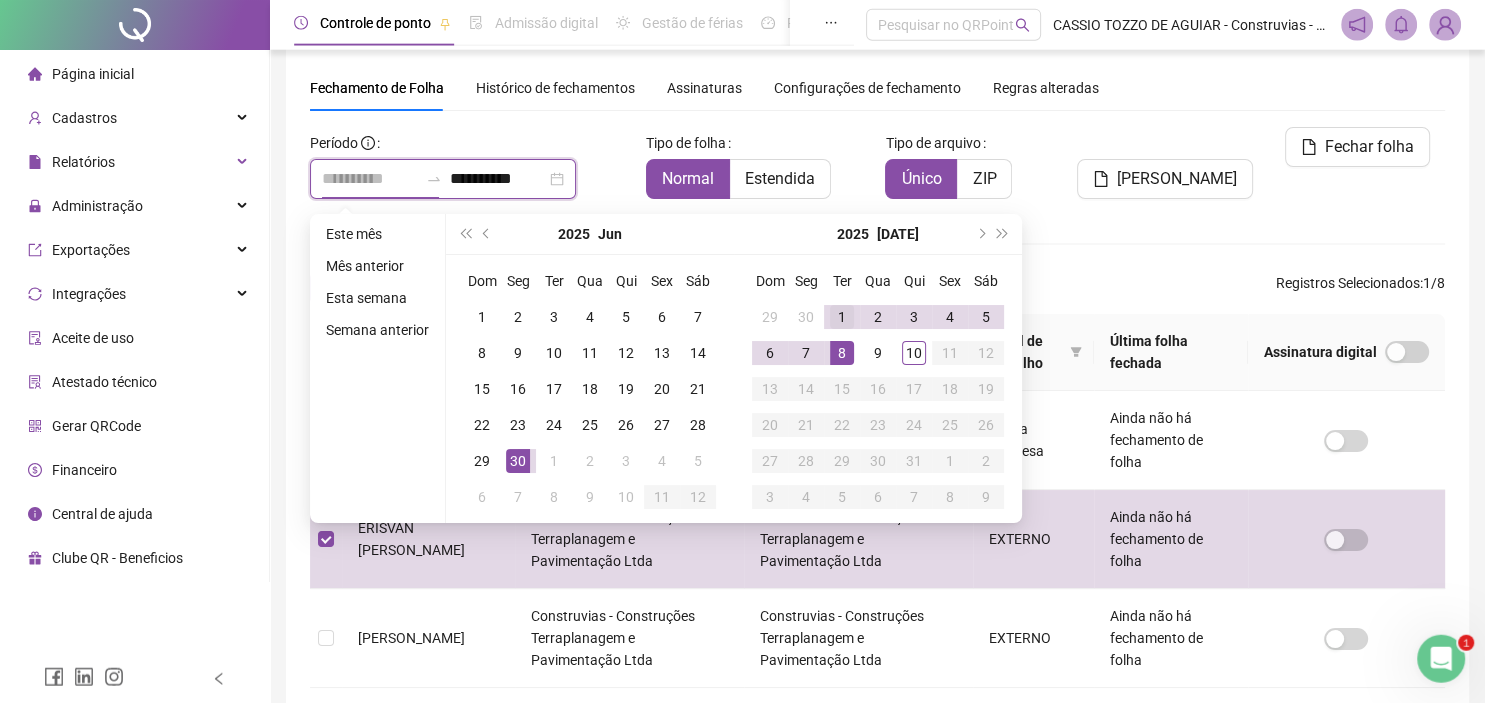 type on "**********" 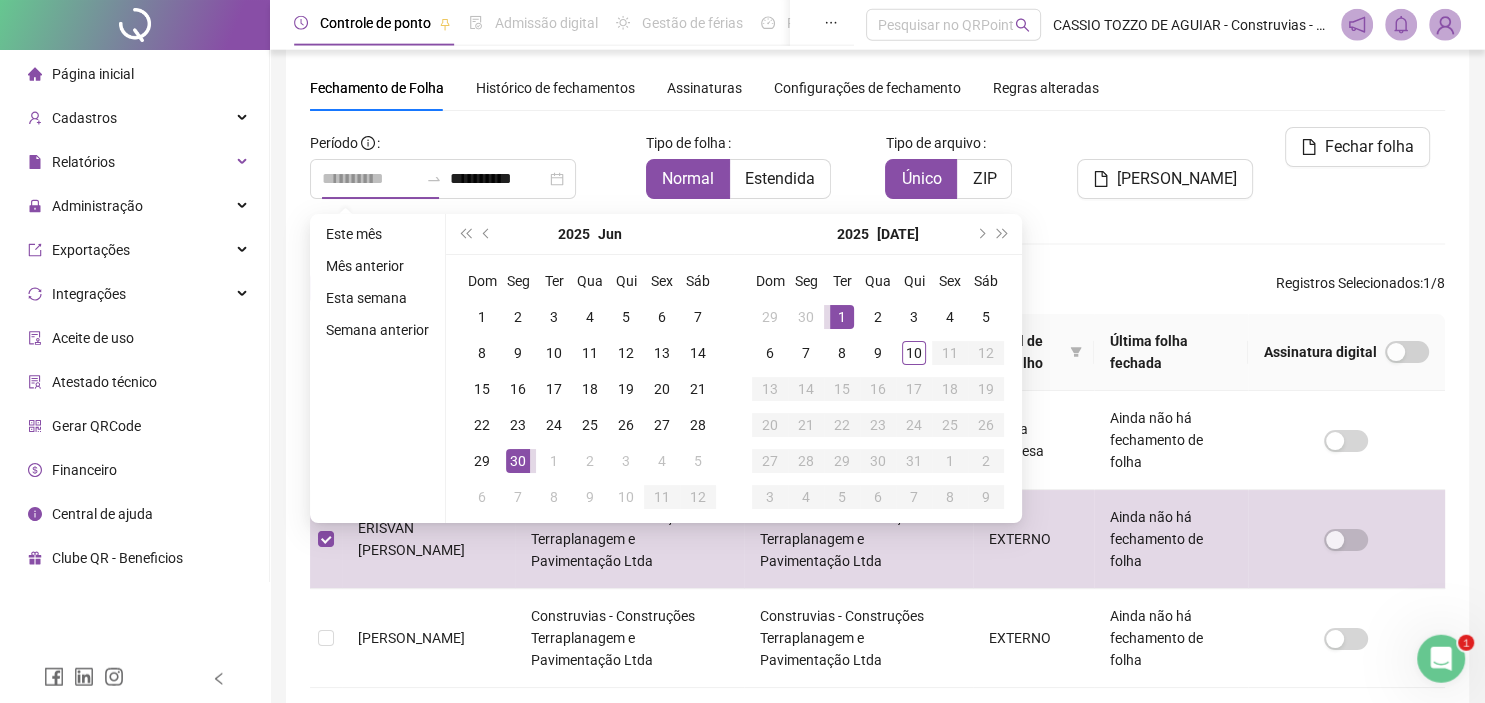 click on "1" at bounding box center (842, 317) 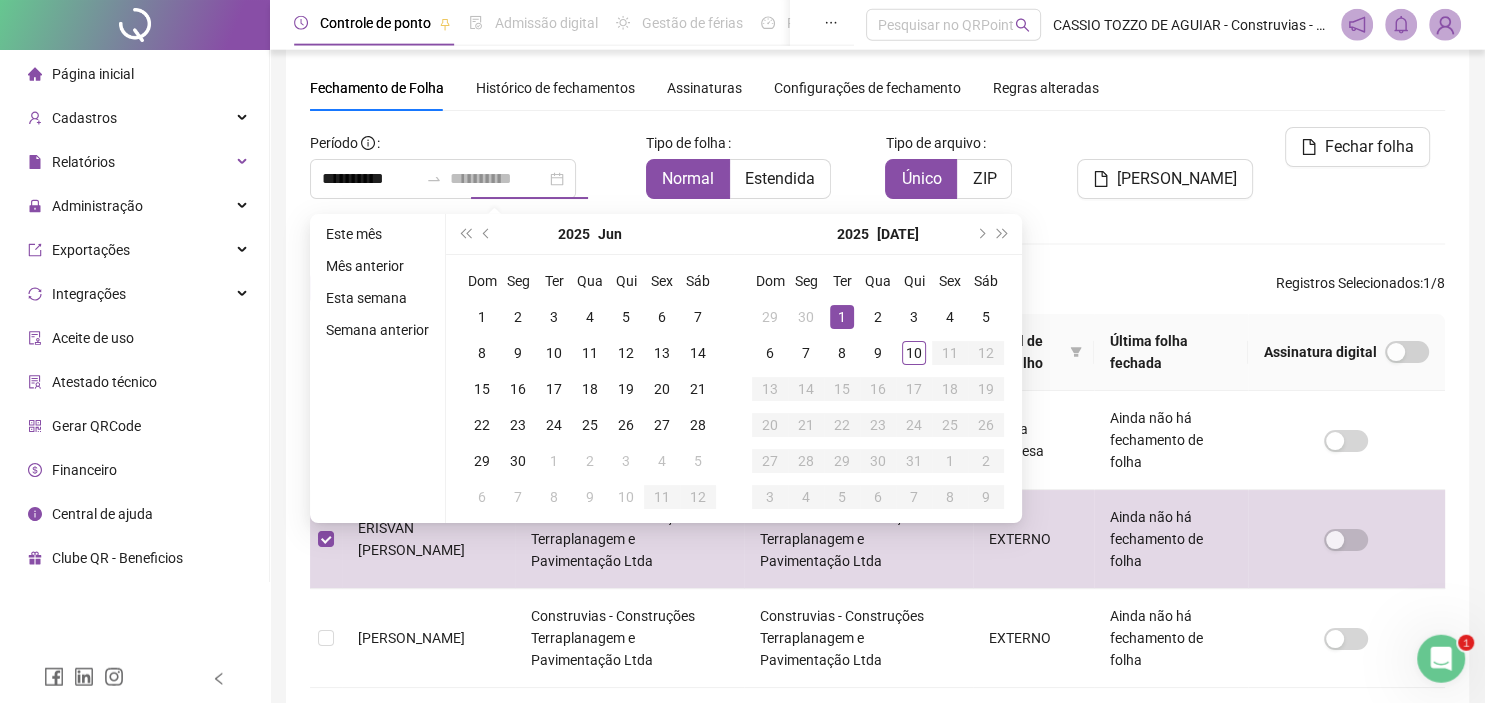 click on "1" at bounding box center (842, 317) 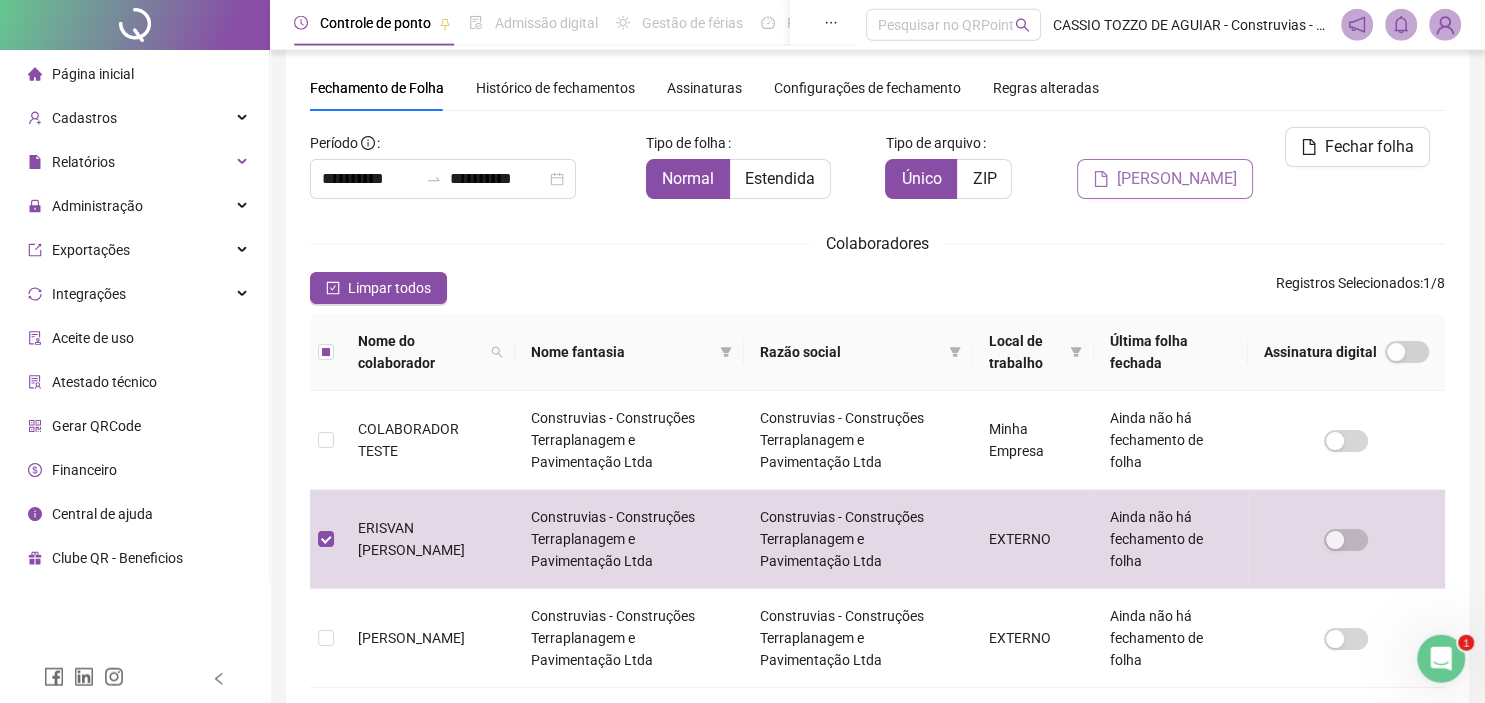 click on "[PERSON_NAME]" at bounding box center [1177, 179] 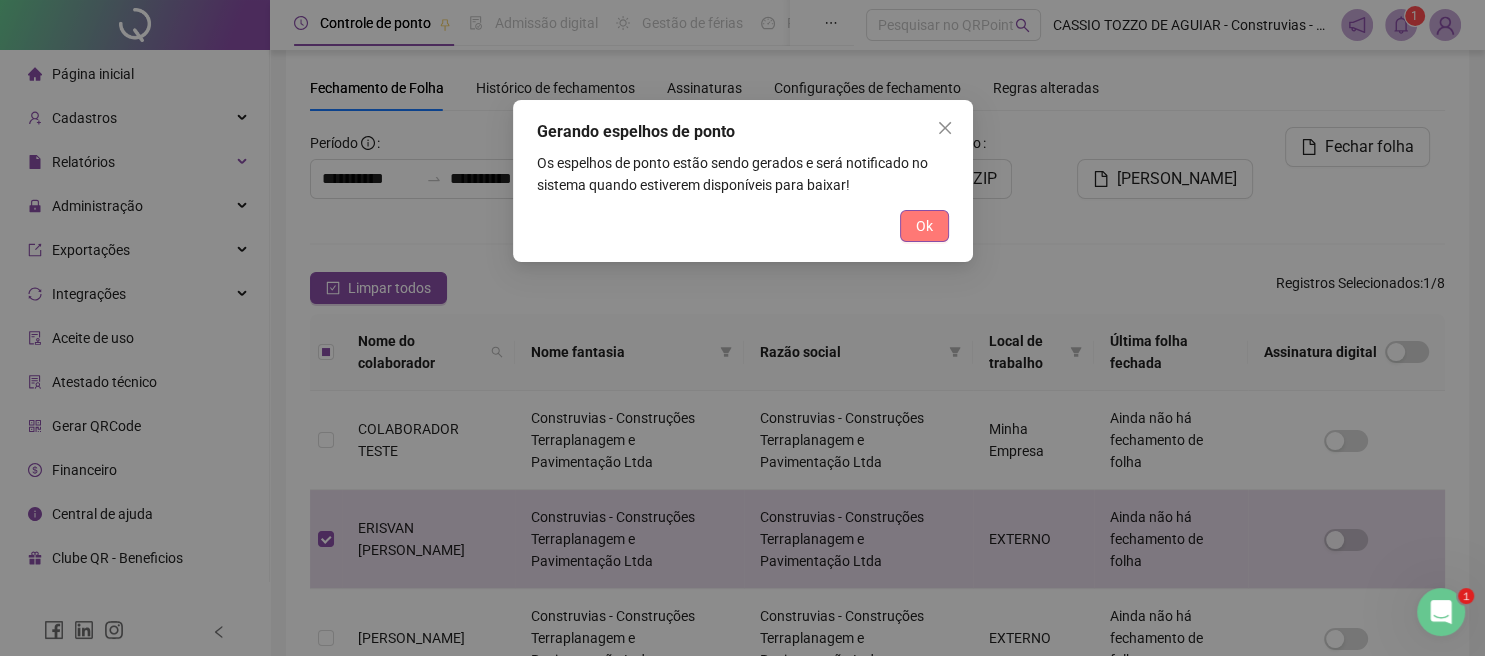 click on "Ok" at bounding box center (924, 226) 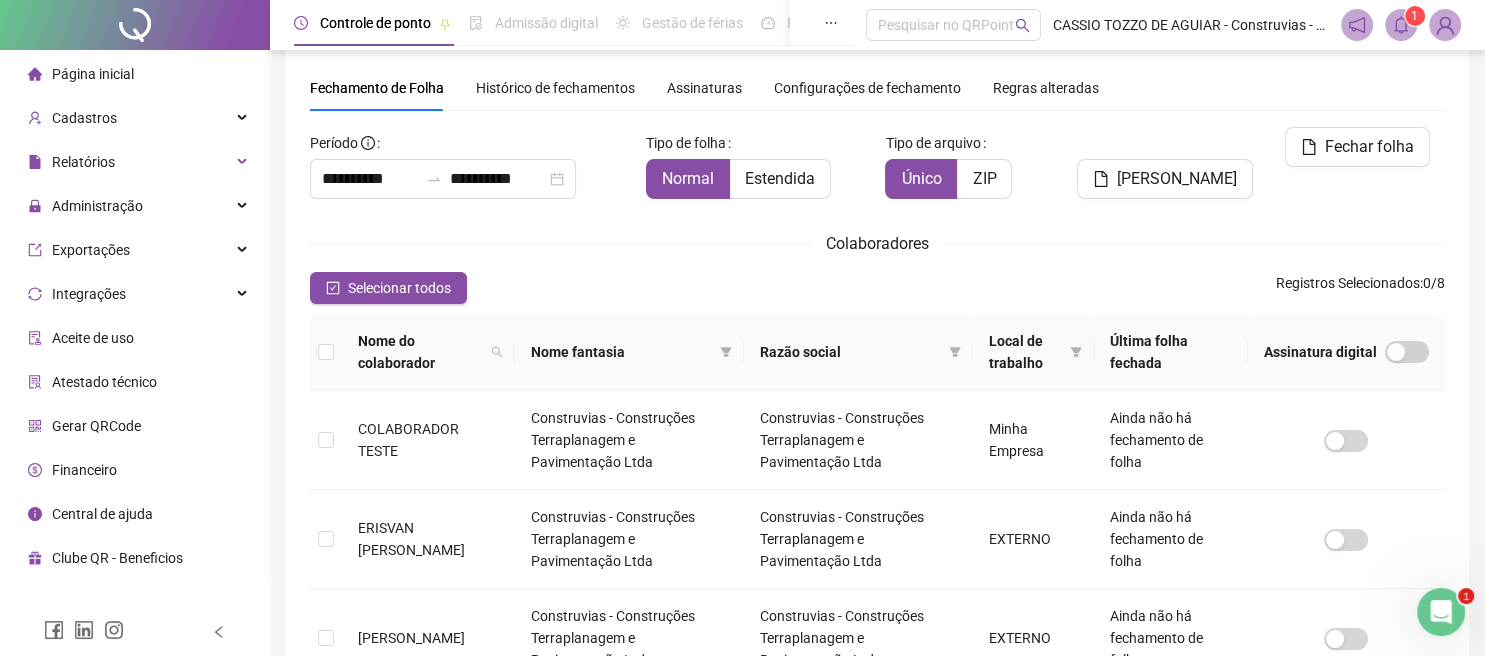 scroll, scrollTop: 81, scrollLeft: 0, axis: vertical 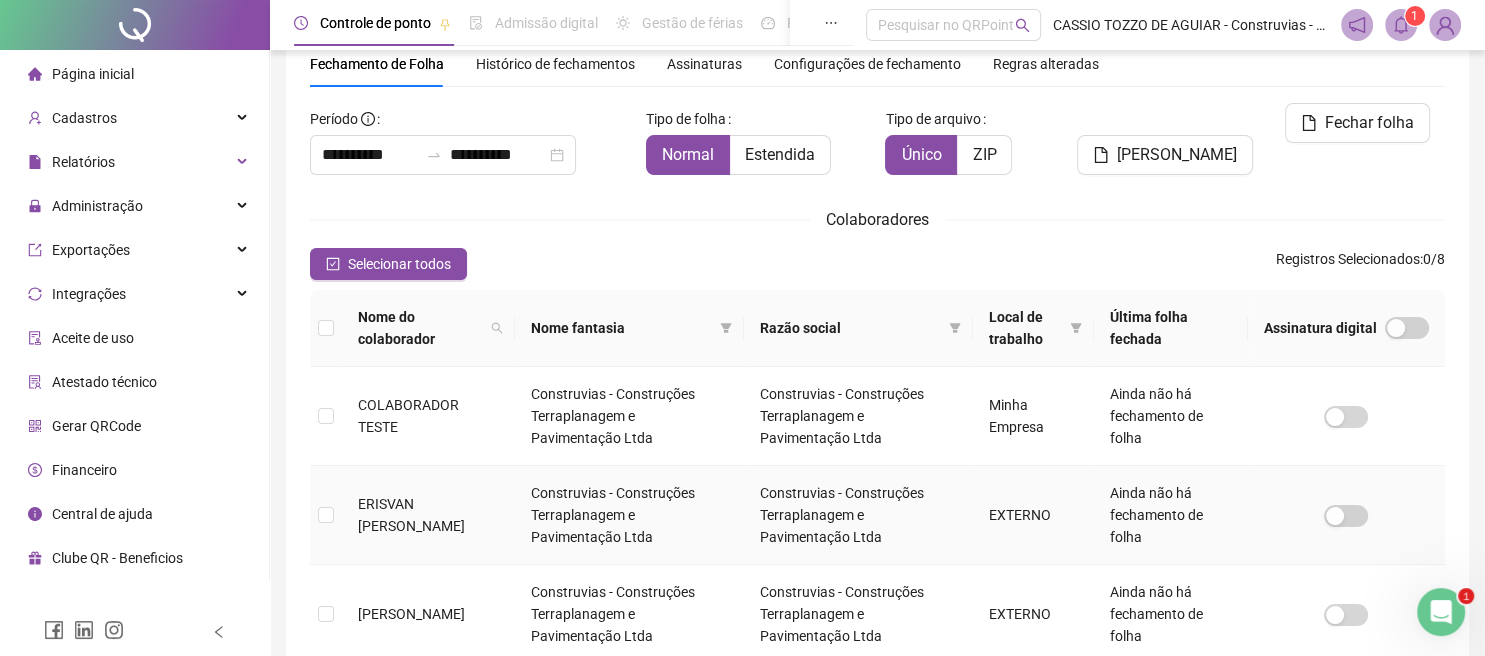 click on "Construvias - Construções Terraplanagem e Pavimentação Ltda" at bounding box center [858, 515] 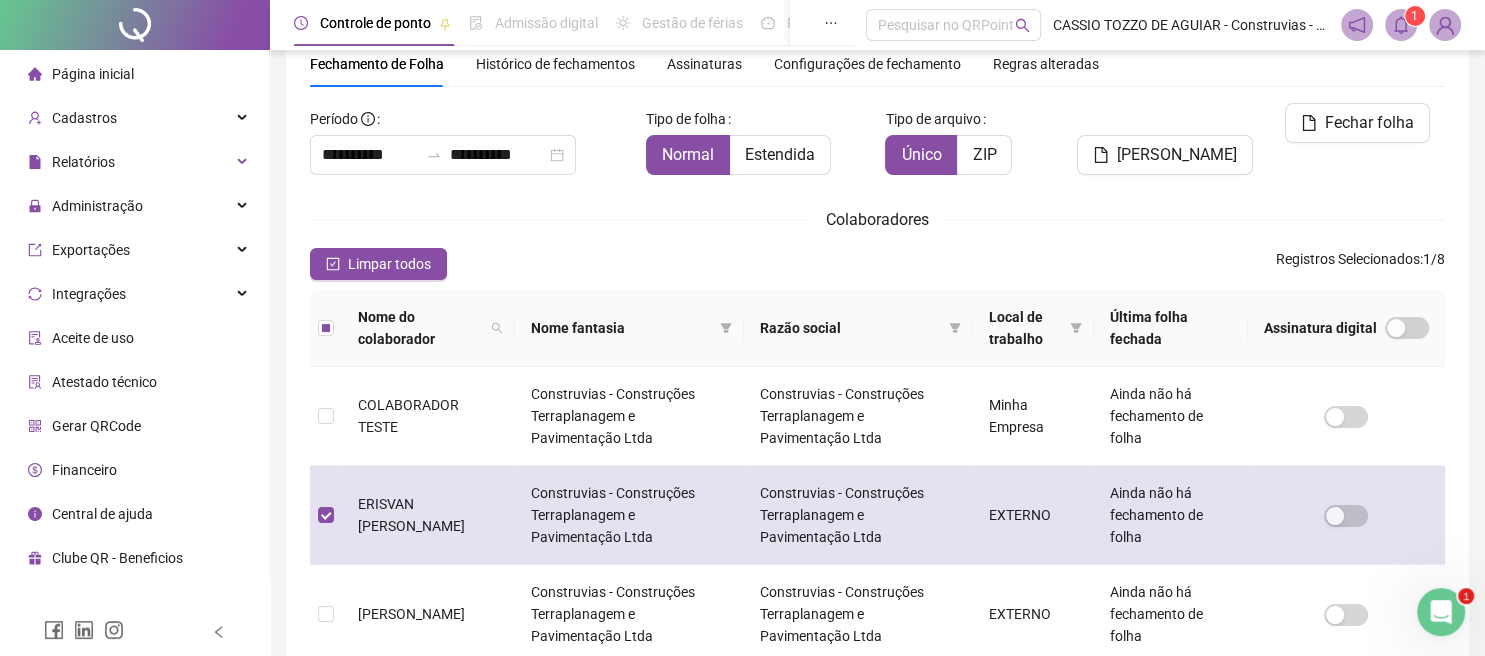 scroll, scrollTop: 0, scrollLeft: 0, axis: both 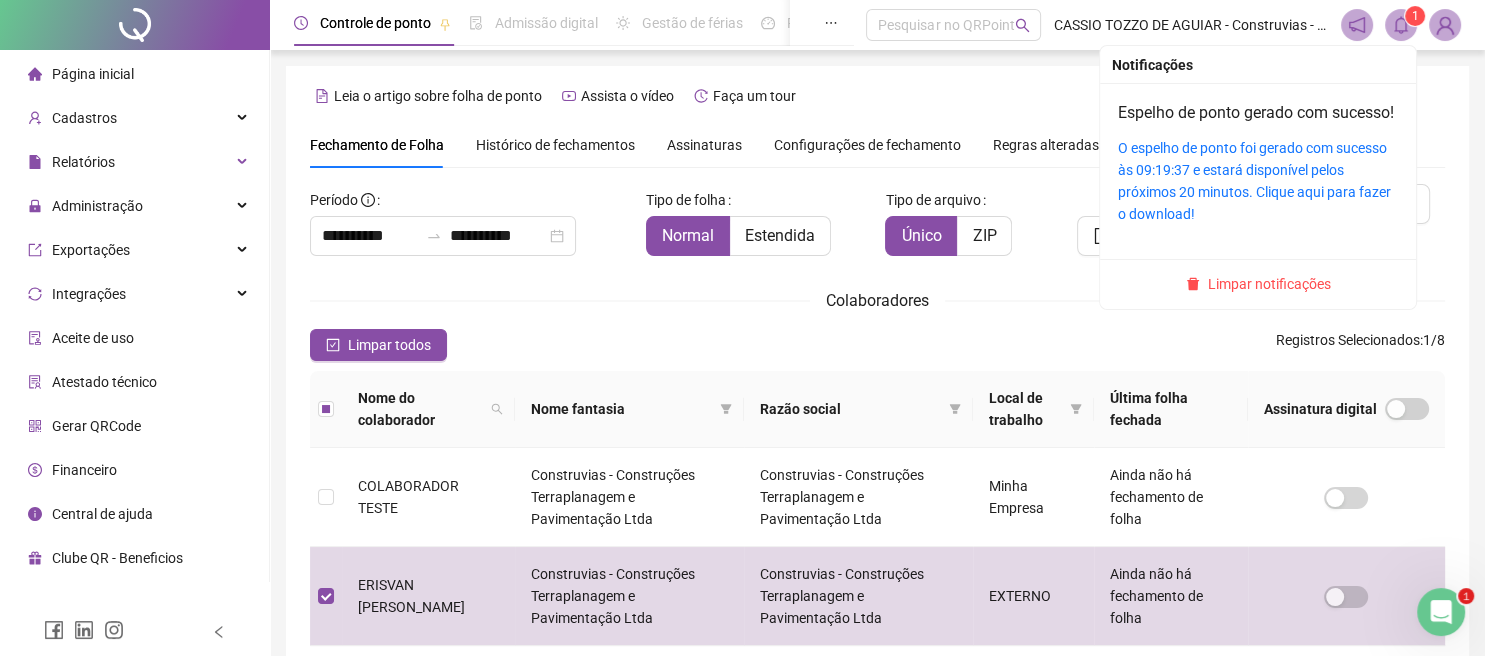 click on "1" at bounding box center (1415, 16) 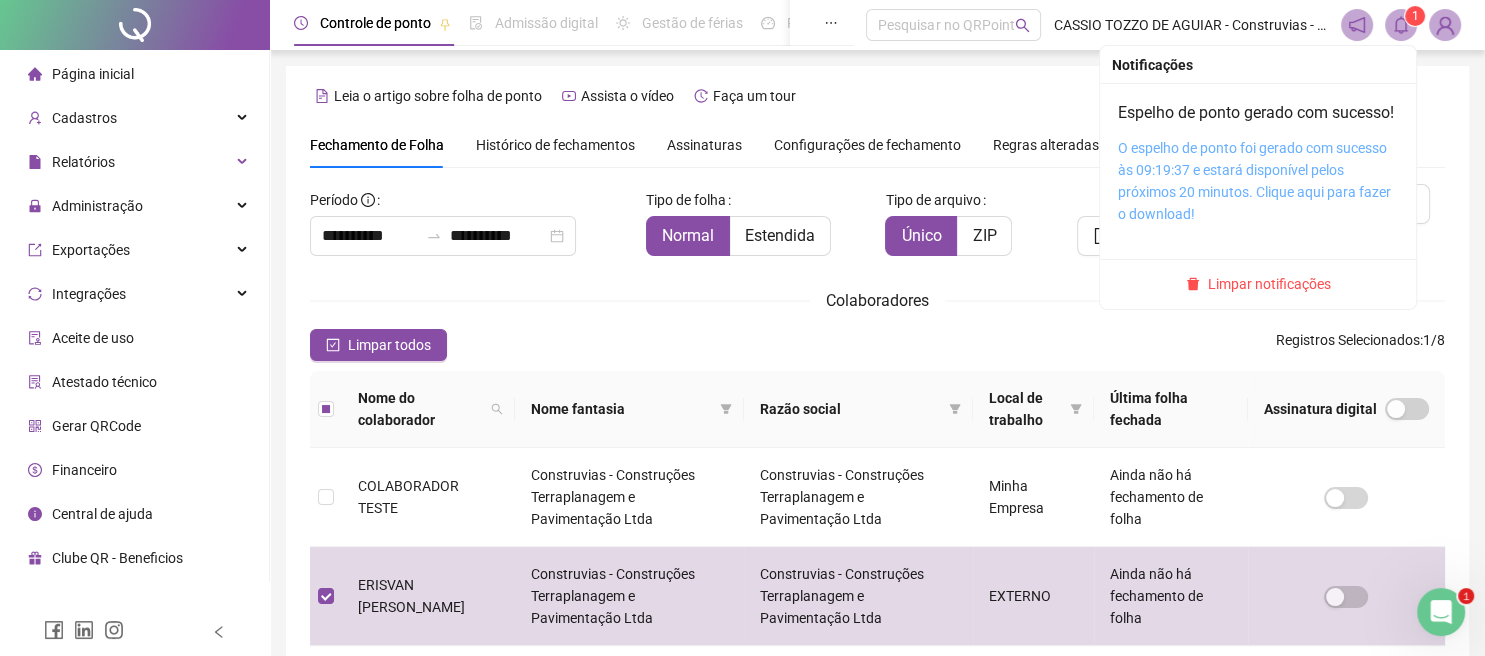 click on "O espelho de ponto foi gerado com sucesso às 09:19:37 e estará disponível pelos próximos 20 minutos.
Clique aqui para fazer o download!" at bounding box center [1254, 181] 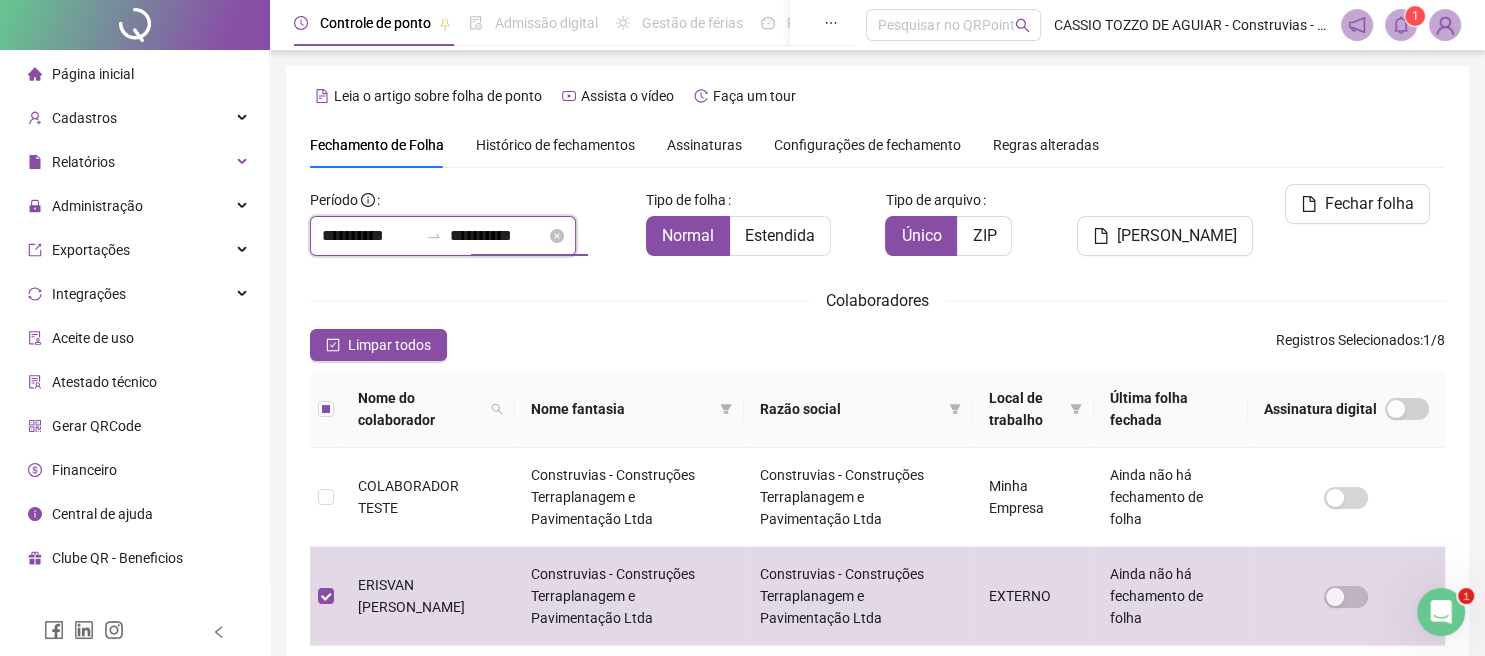 click on "**********" at bounding box center (498, 236) 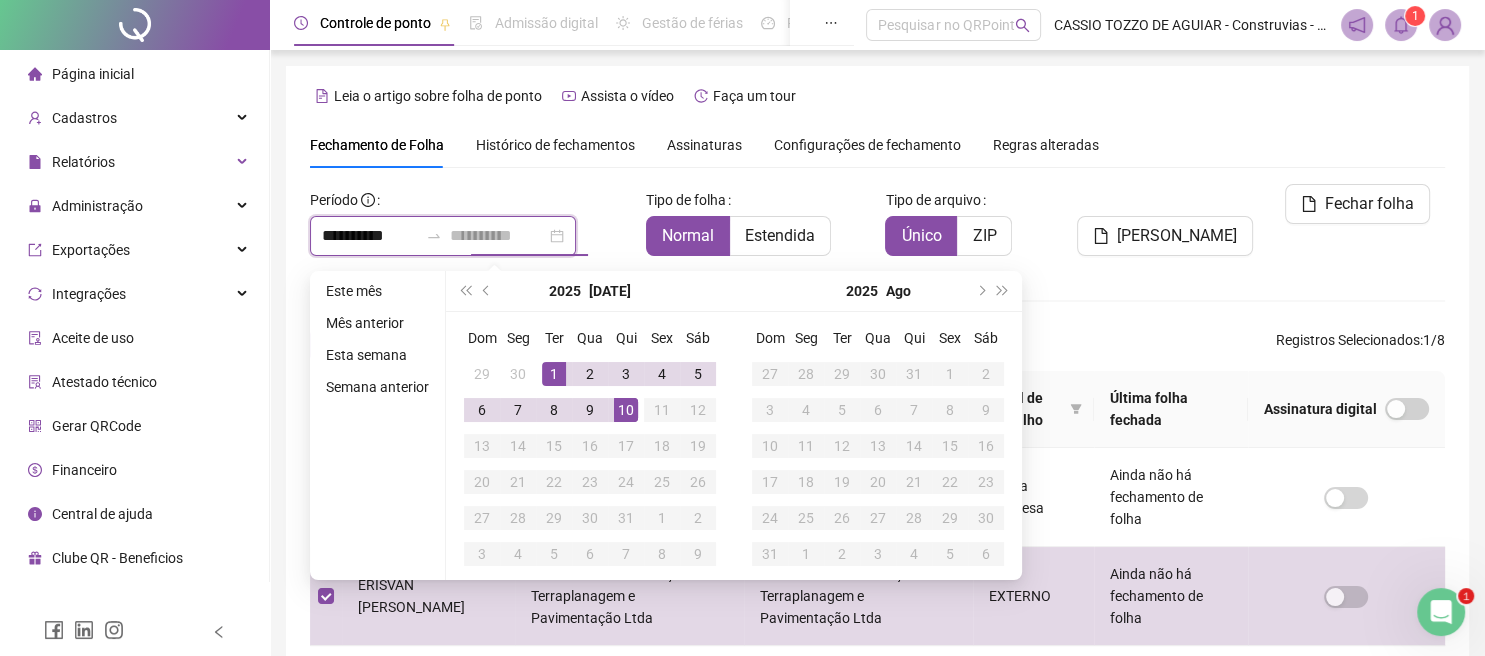 type on "**********" 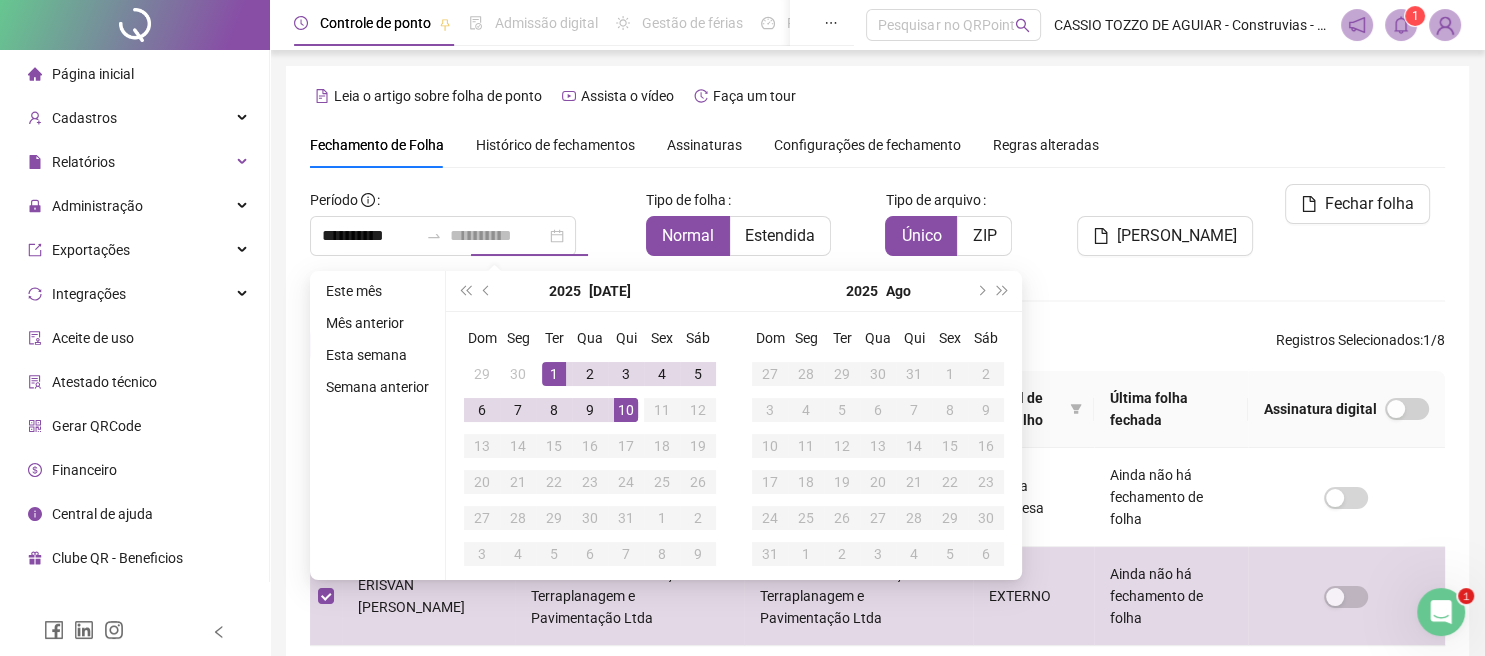 click on "10" at bounding box center [626, 410] 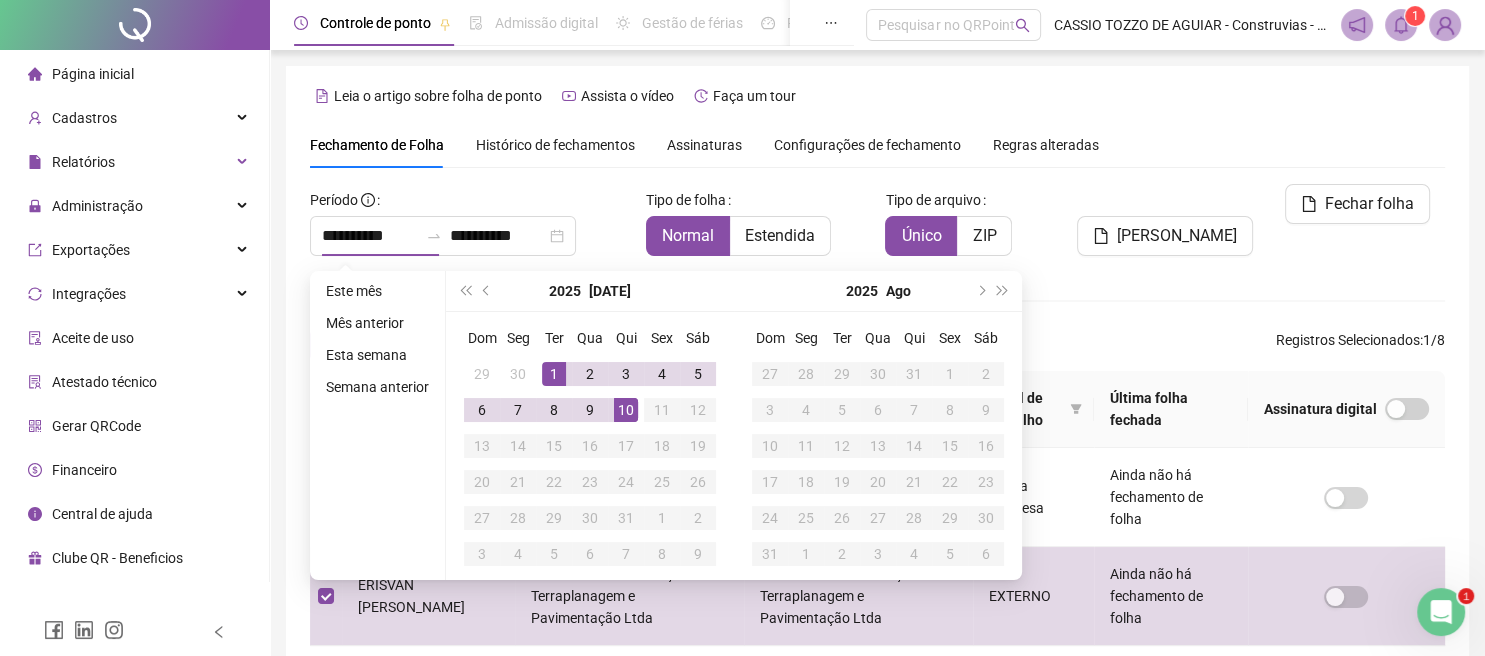 click on "**********" at bounding box center [877, 744] 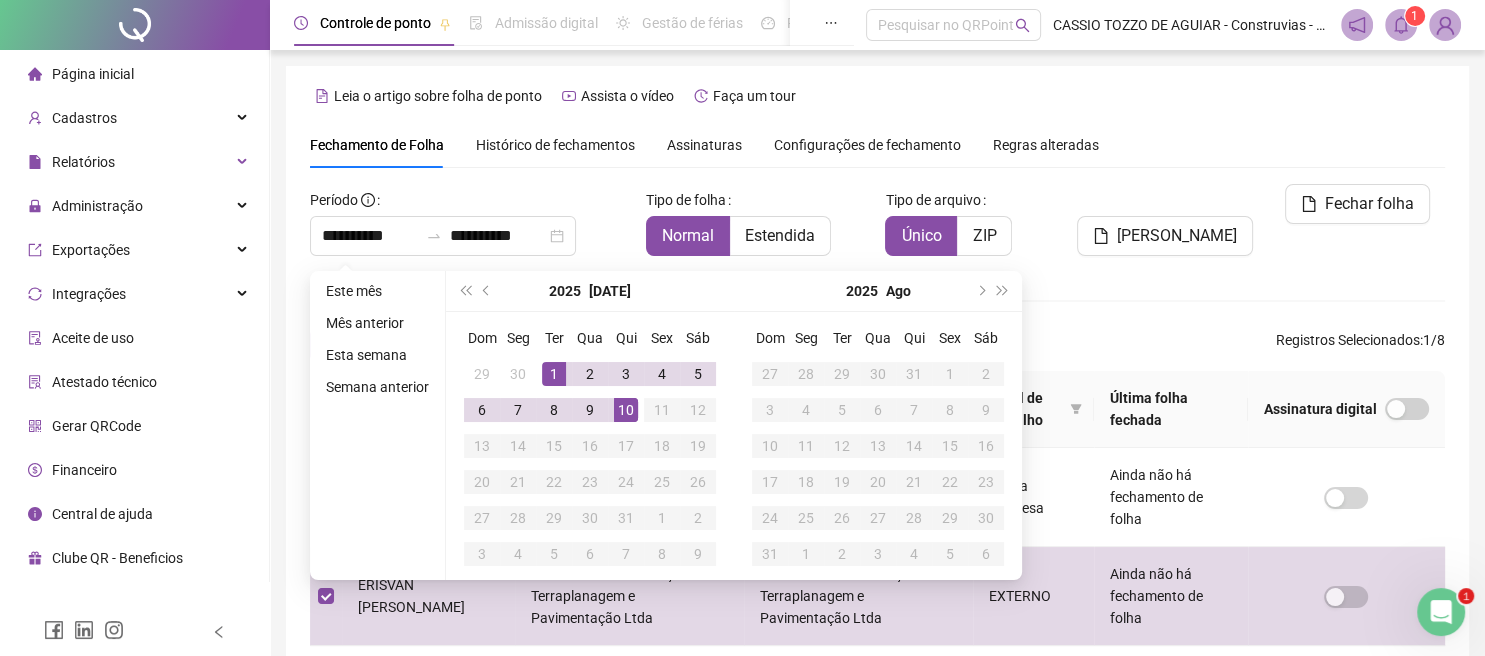 scroll, scrollTop: 81, scrollLeft: 0, axis: vertical 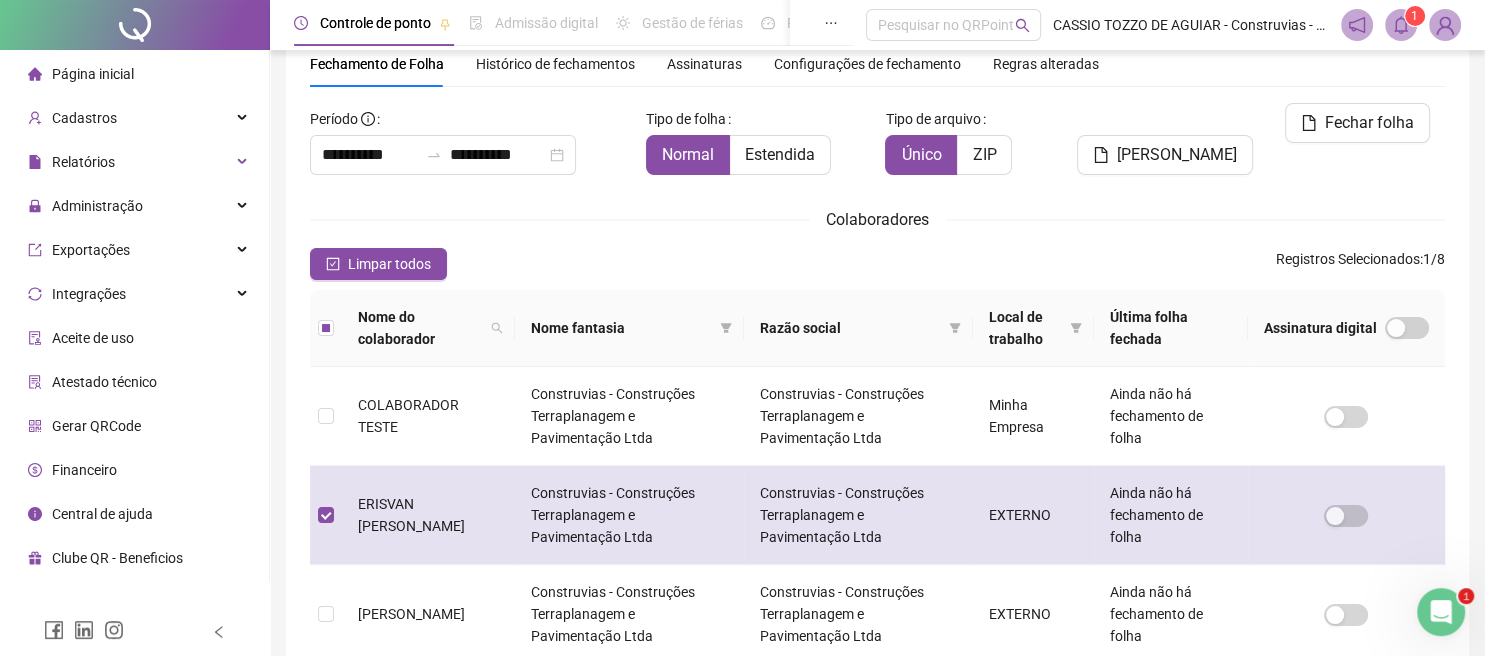 click on "Construvias - Construções Terraplanagem e Pavimentação Ltda" at bounding box center [629, 515] 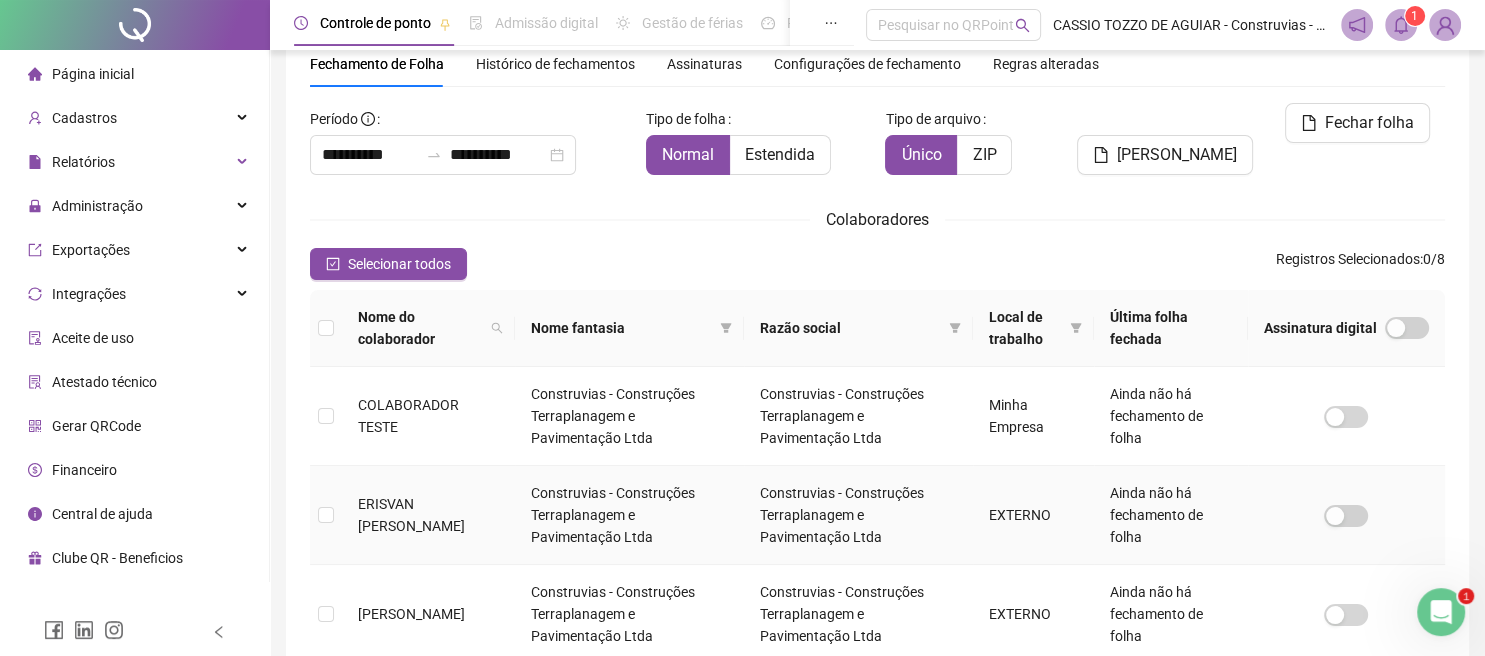 click on "Construvias - Construções Terraplanagem e Pavimentação Ltda" at bounding box center (629, 515) 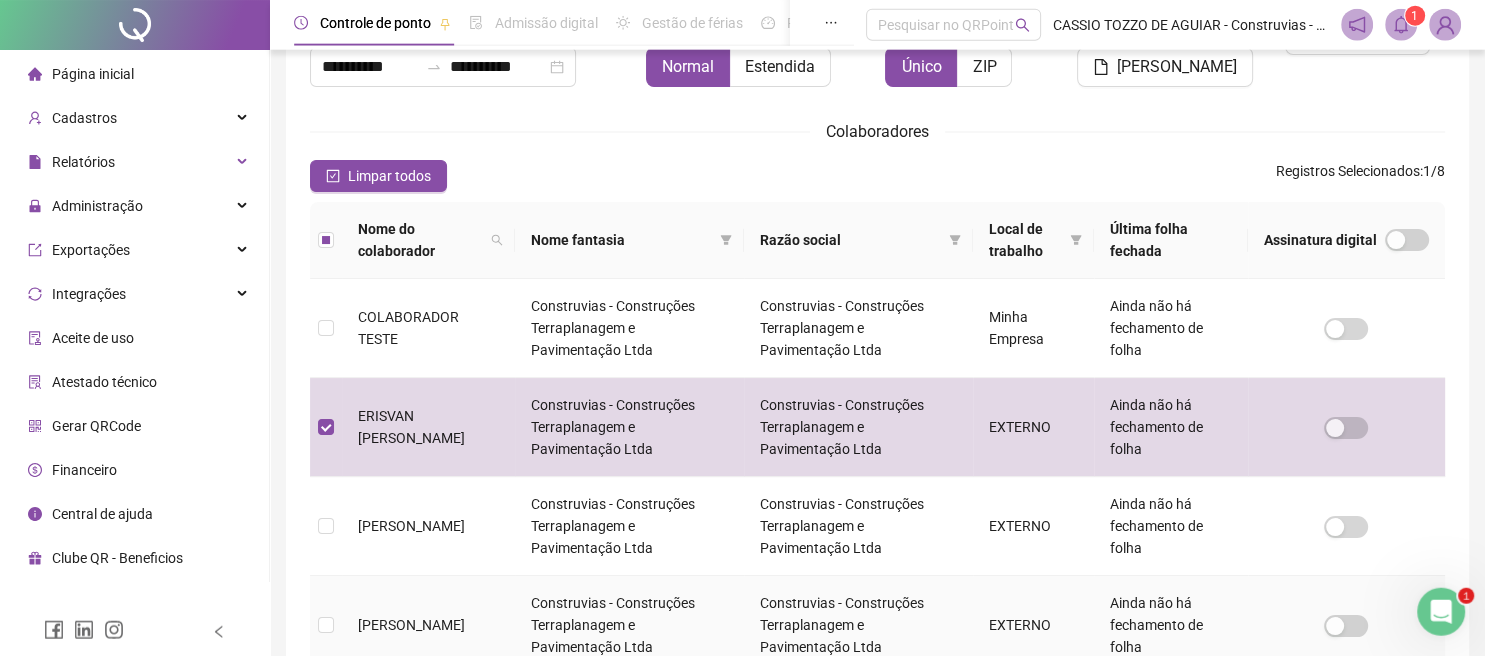 scroll, scrollTop: 0, scrollLeft: 0, axis: both 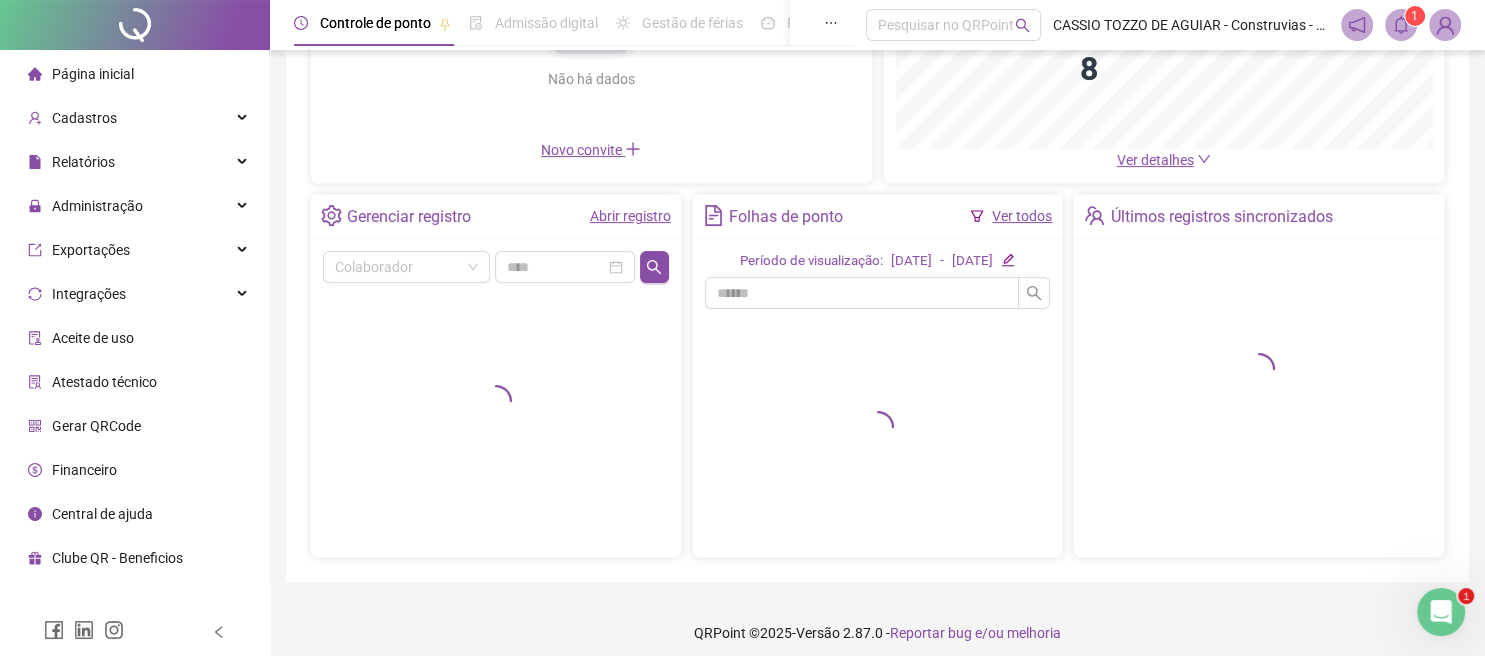 click on "Abrir registro" at bounding box center (630, 216) 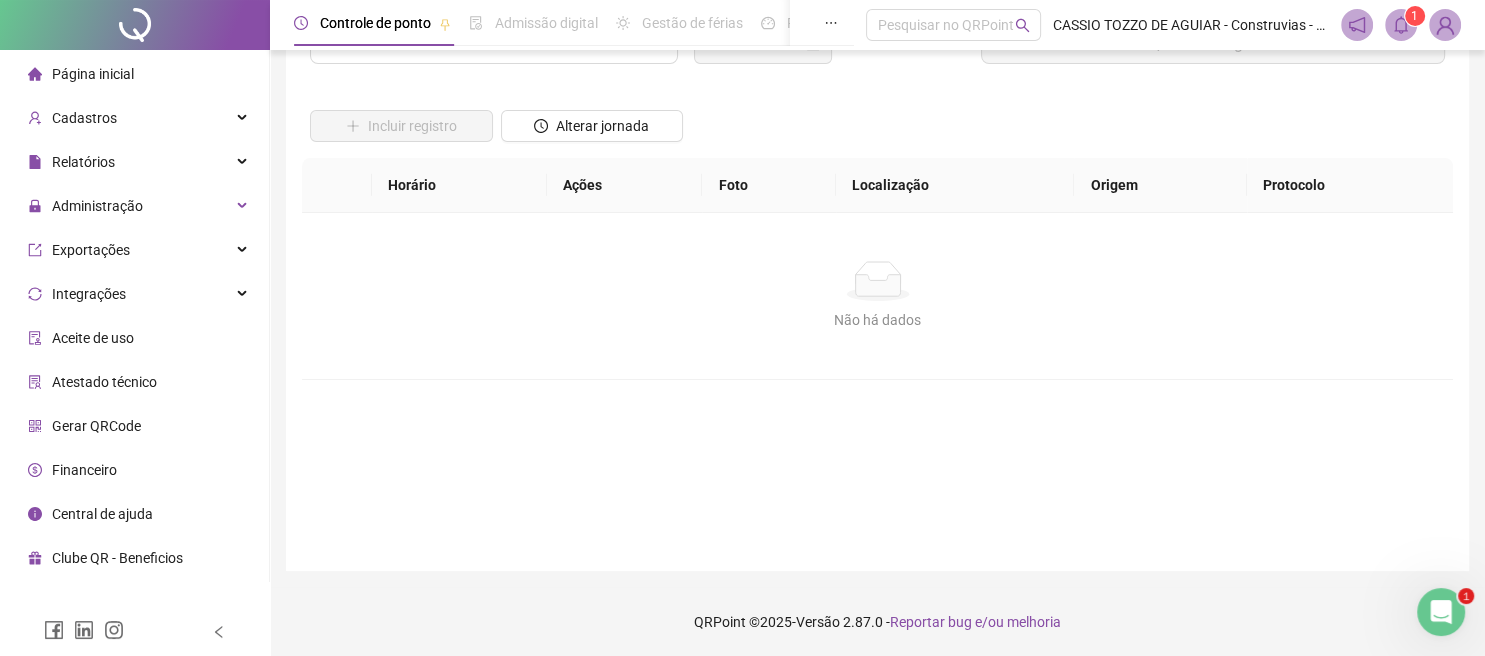 scroll, scrollTop: 0, scrollLeft: 0, axis: both 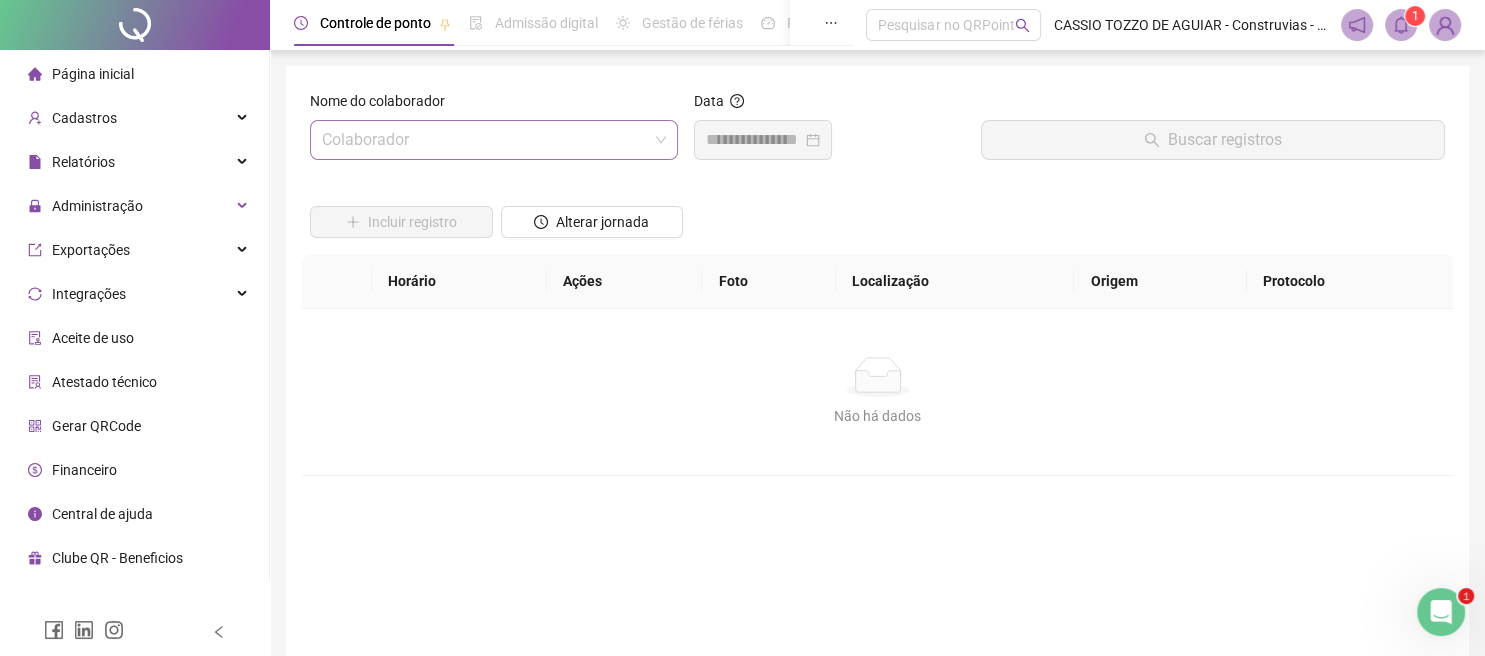 click at bounding box center [488, 140] 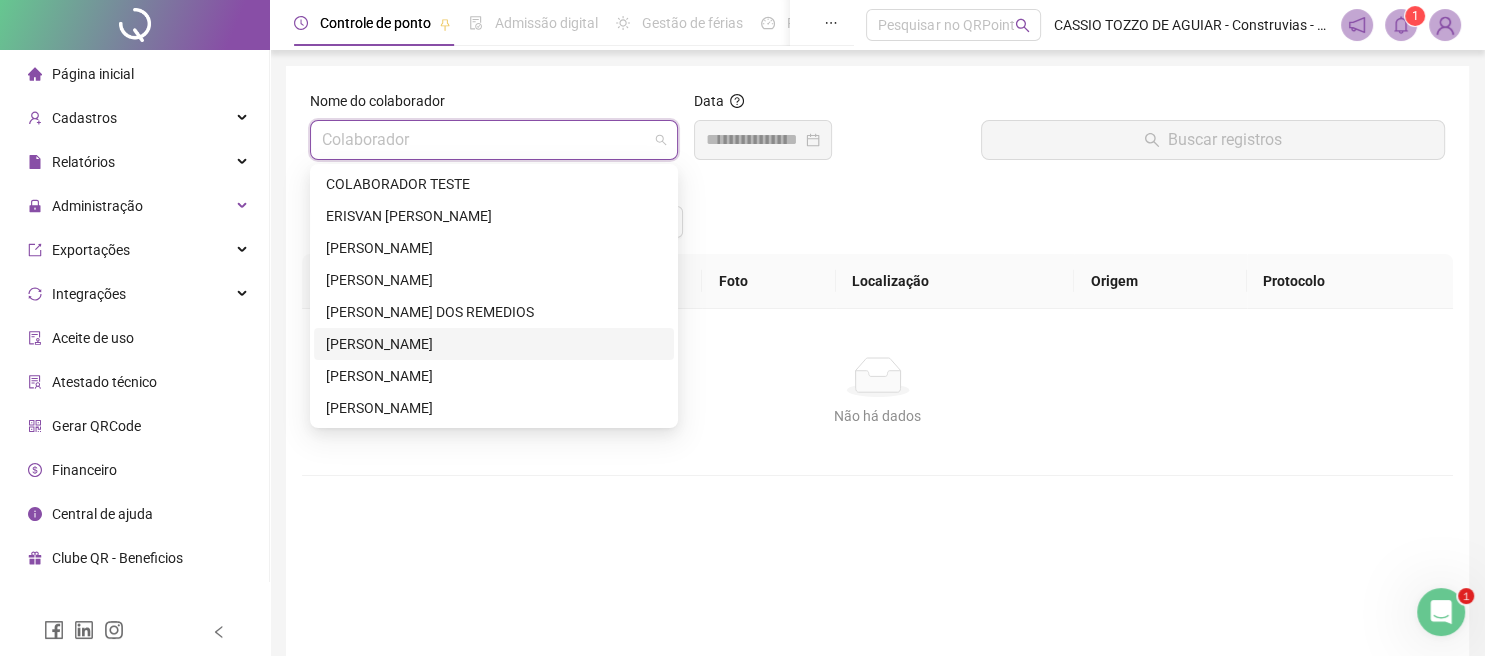 click on "[PERSON_NAME]" at bounding box center [494, 344] 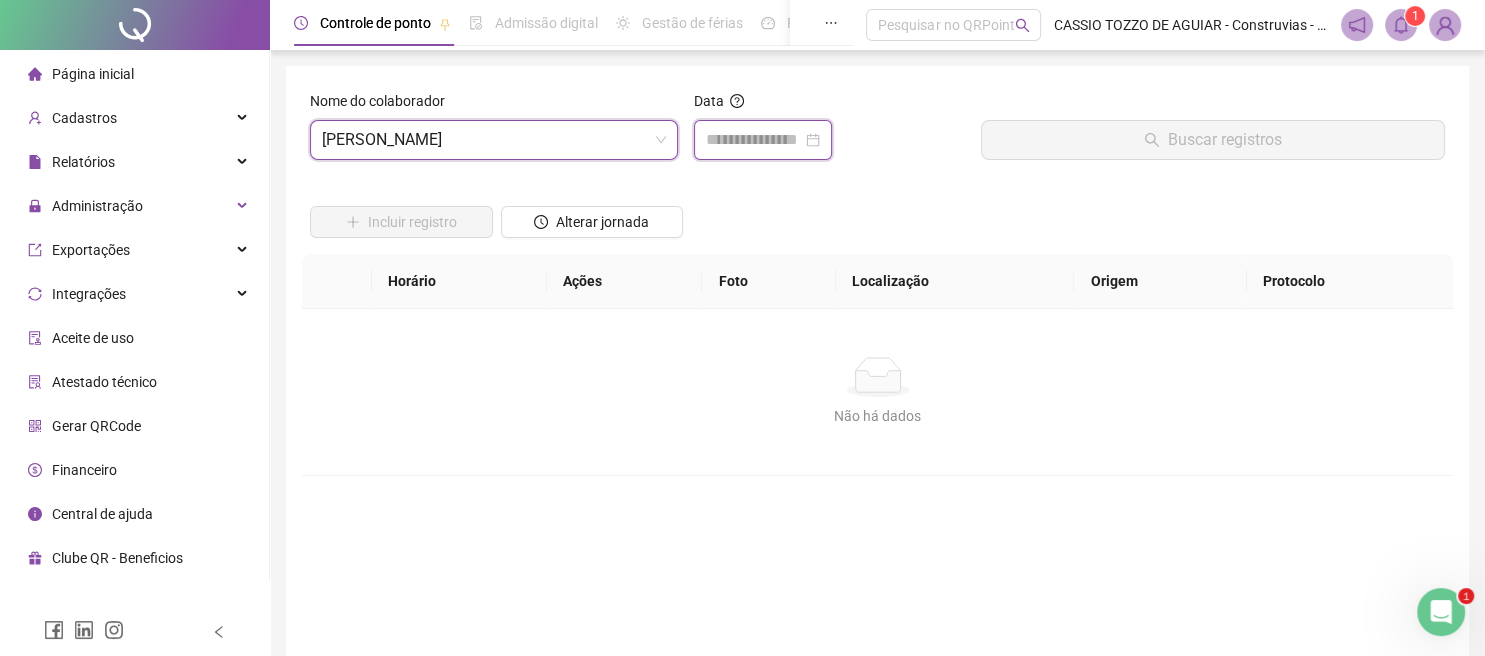 click at bounding box center [754, 140] 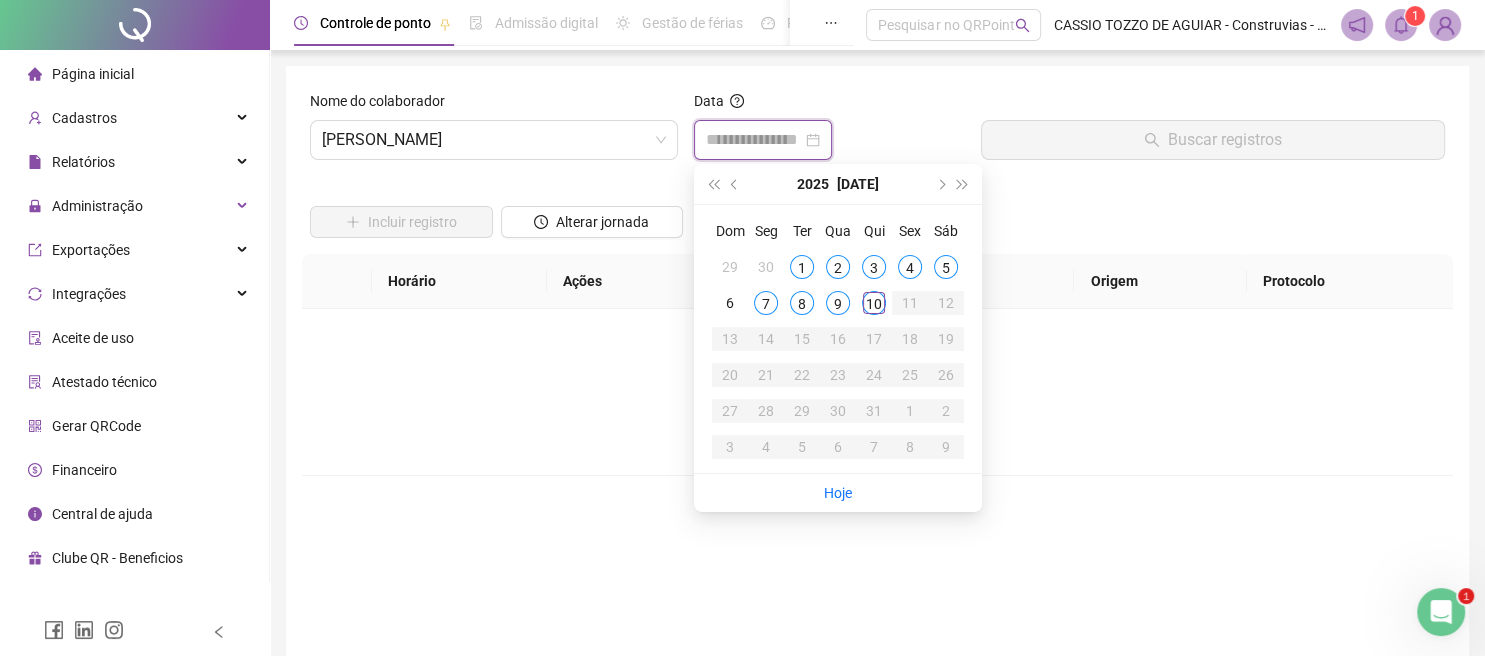 type on "**********" 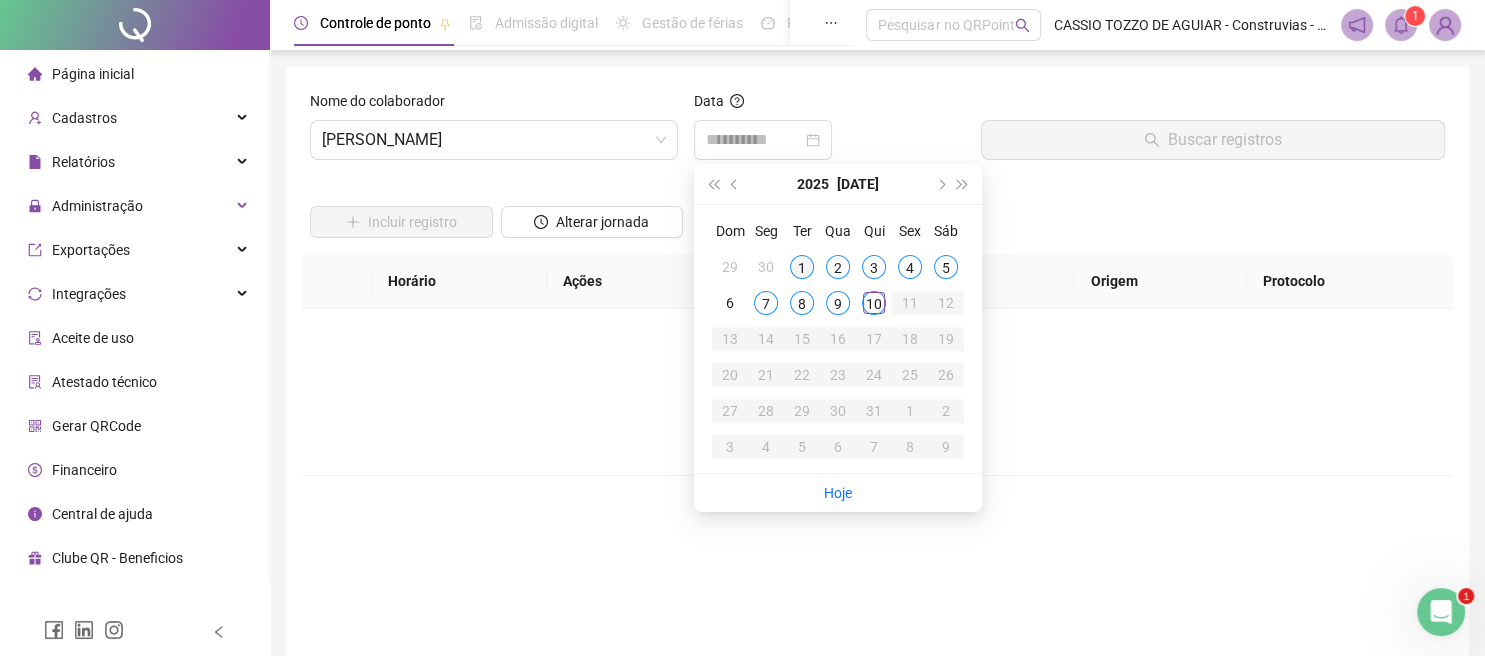 click on "1" at bounding box center [802, 267] 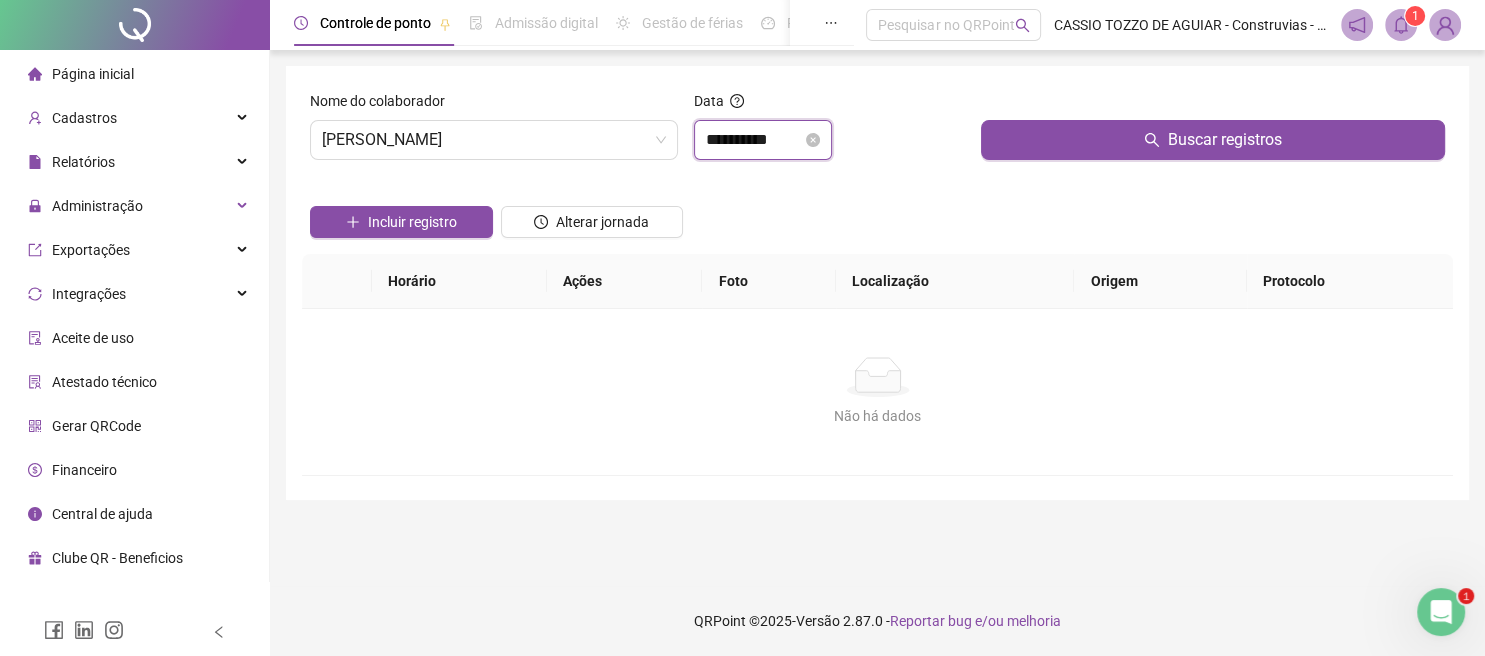 click on "**********" at bounding box center (754, 140) 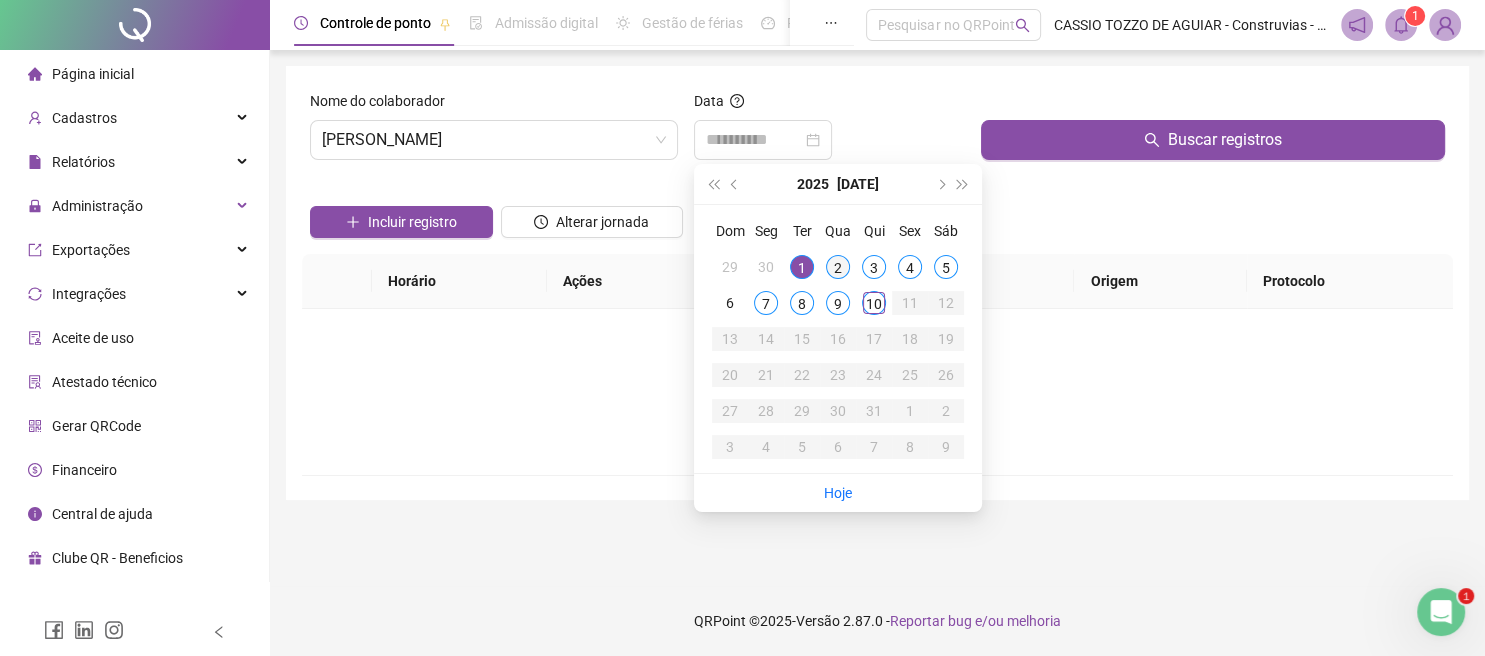 click on "2" at bounding box center [838, 267] 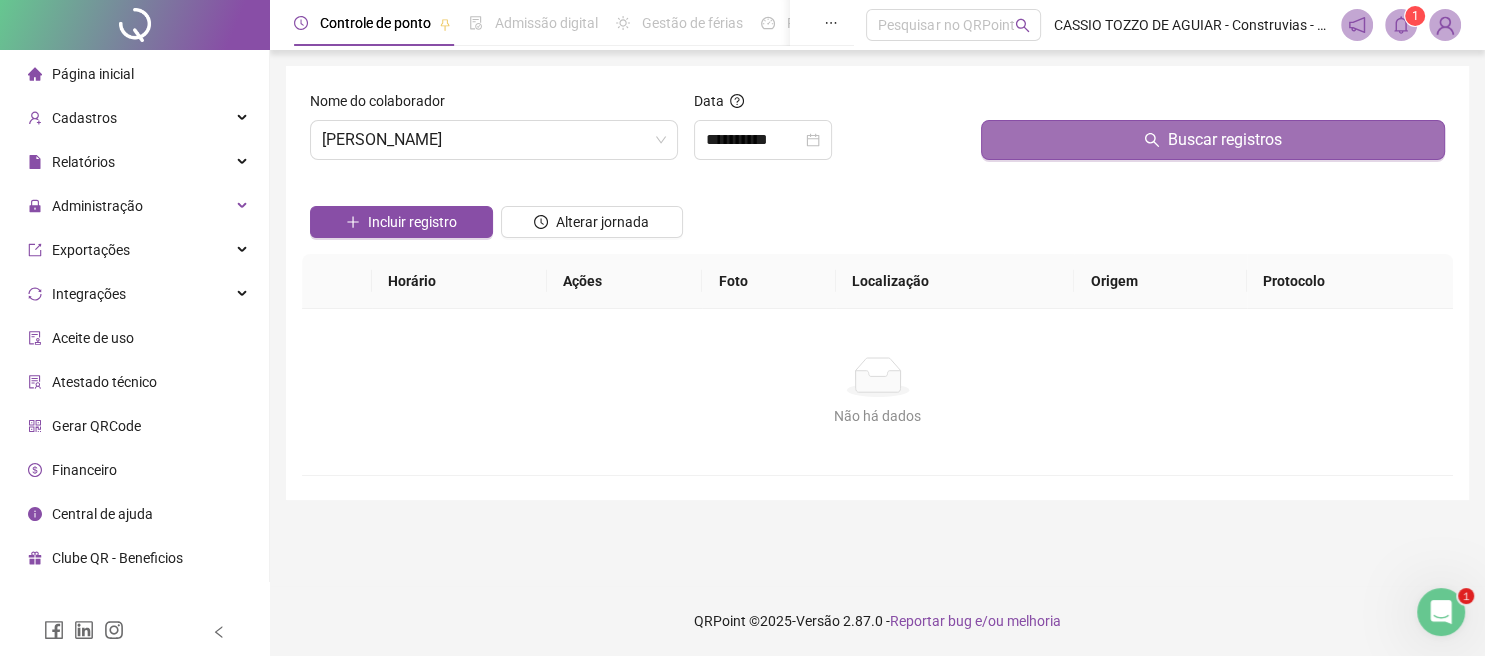 click on "Buscar registros" at bounding box center (1213, 140) 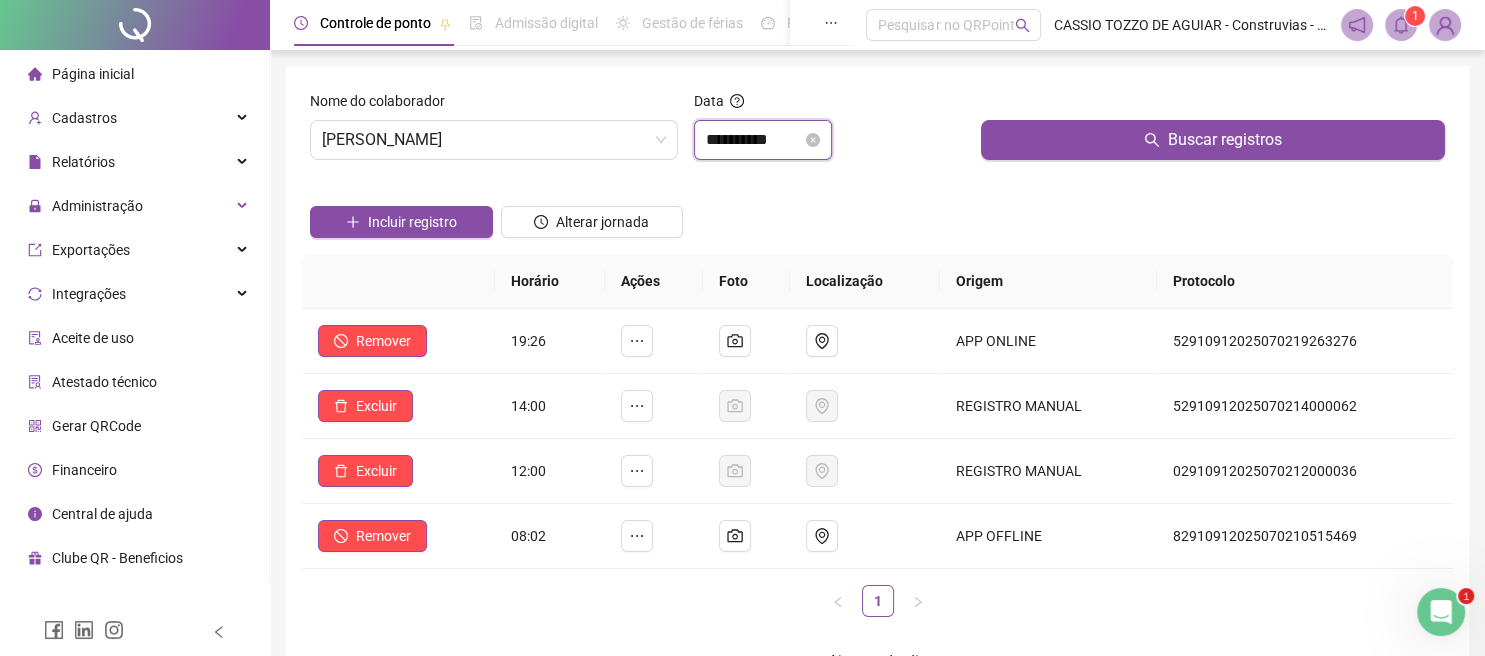 click on "**********" at bounding box center (754, 140) 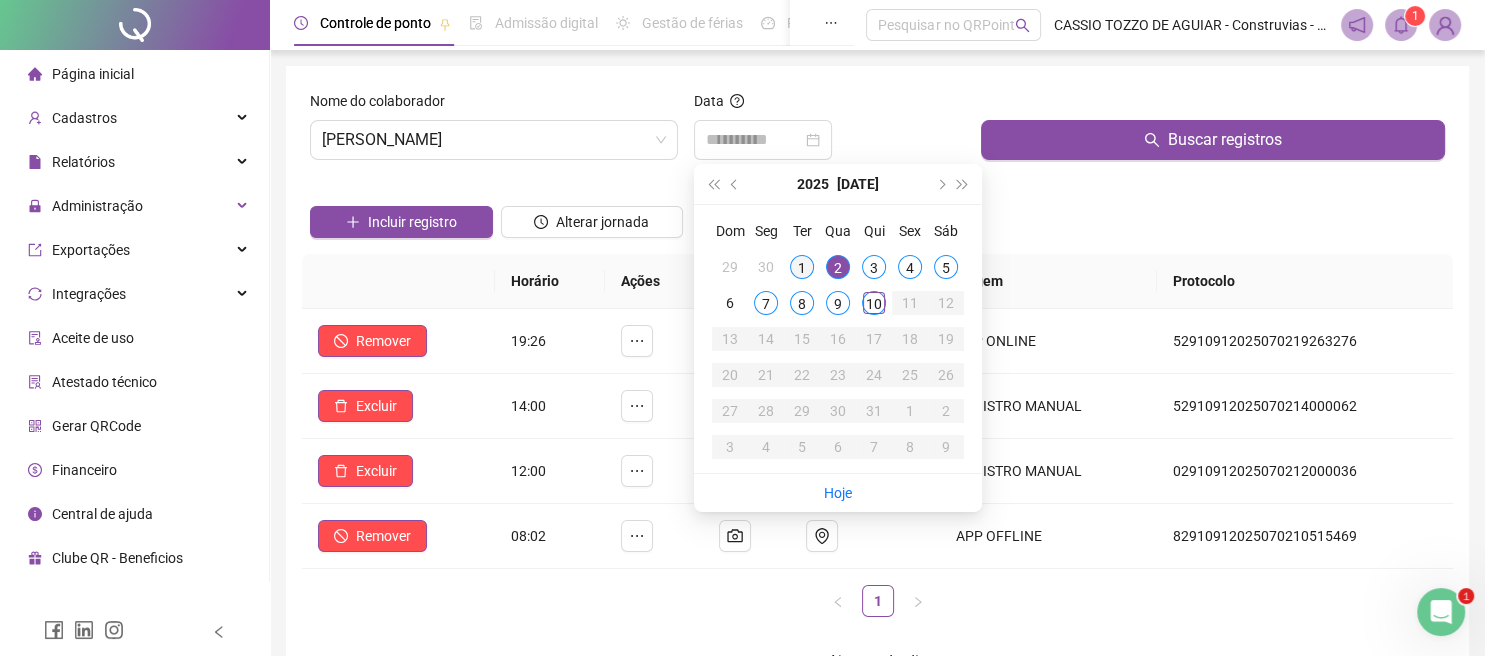 click on "1" at bounding box center [802, 267] 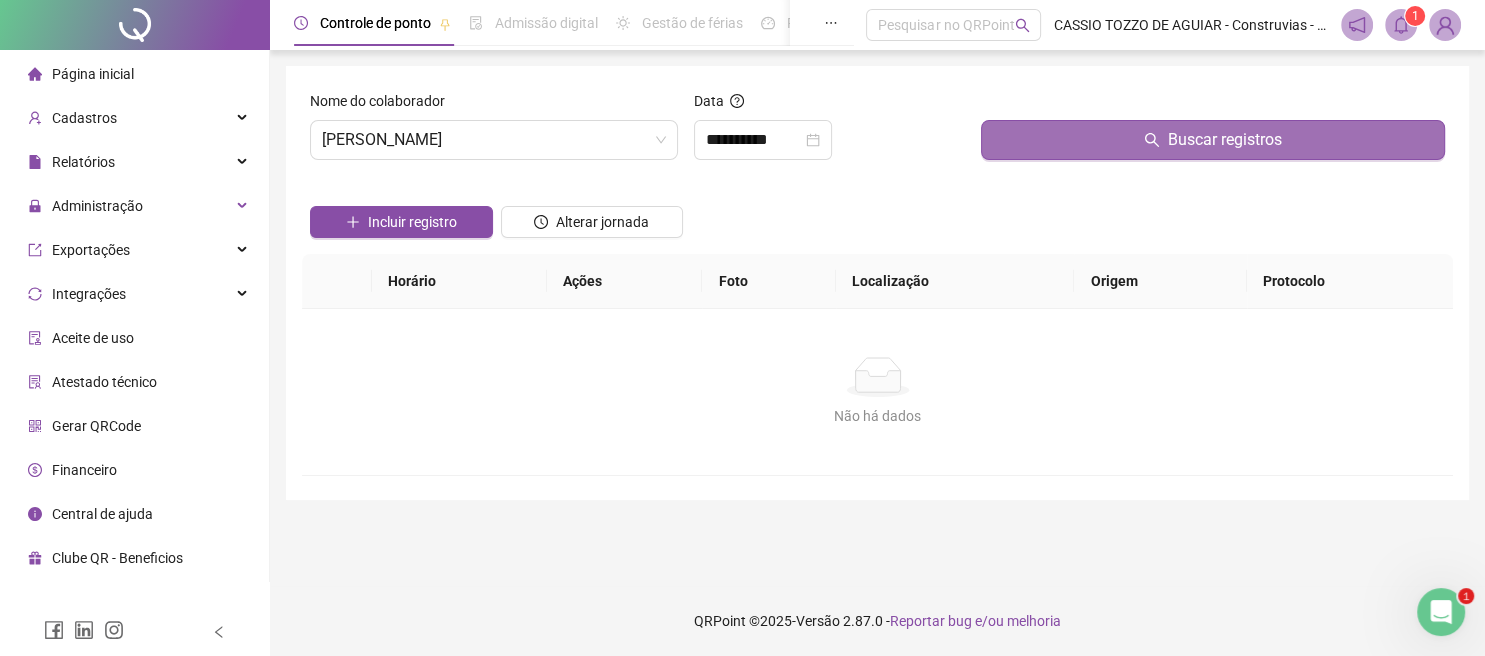 click on "Buscar registros" at bounding box center (1225, 140) 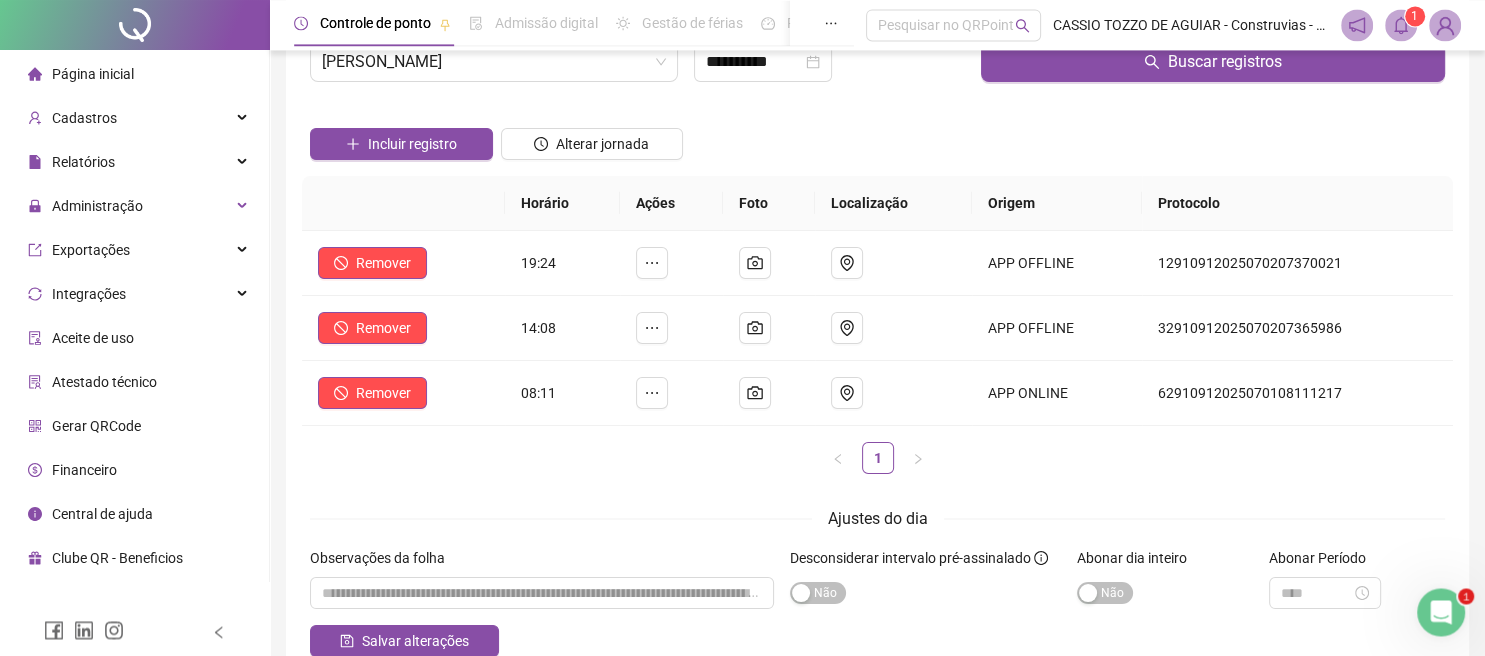 scroll, scrollTop: 79, scrollLeft: 0, axis: vertical 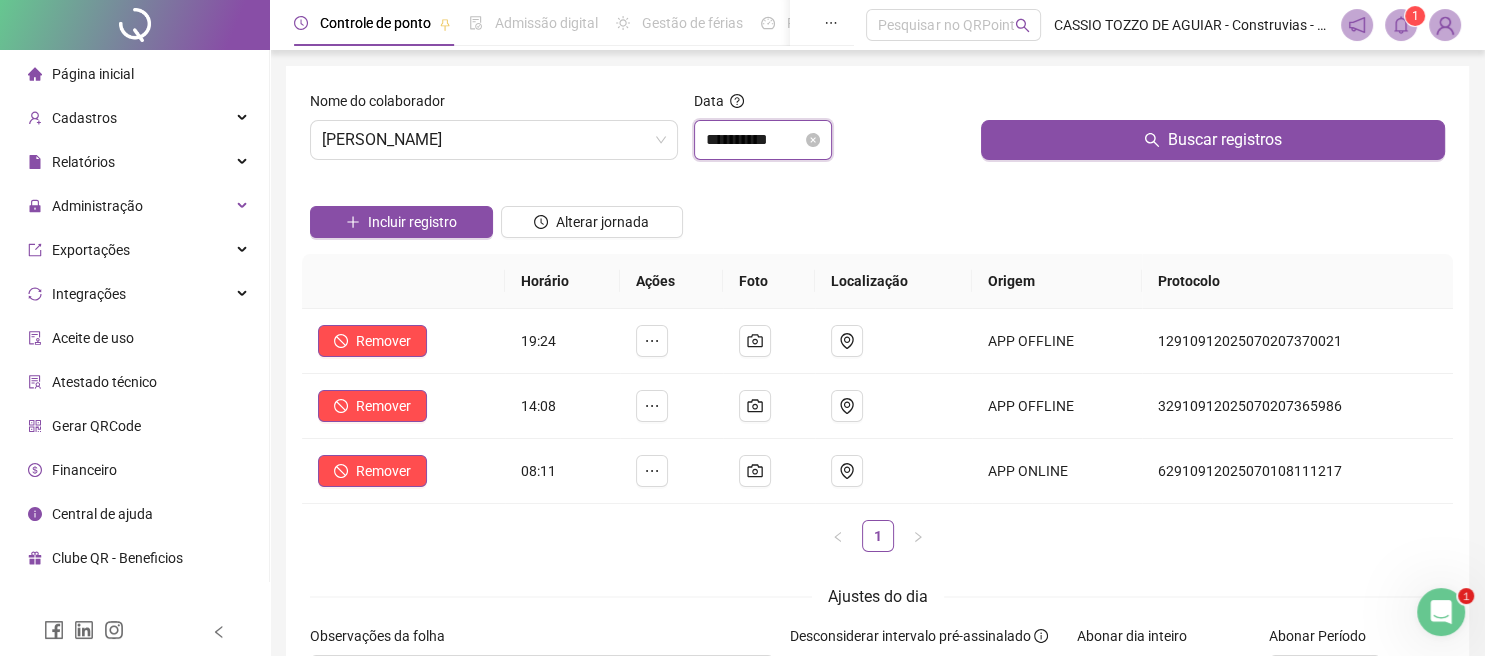 click on "**********" at bounding box center [754, 140] 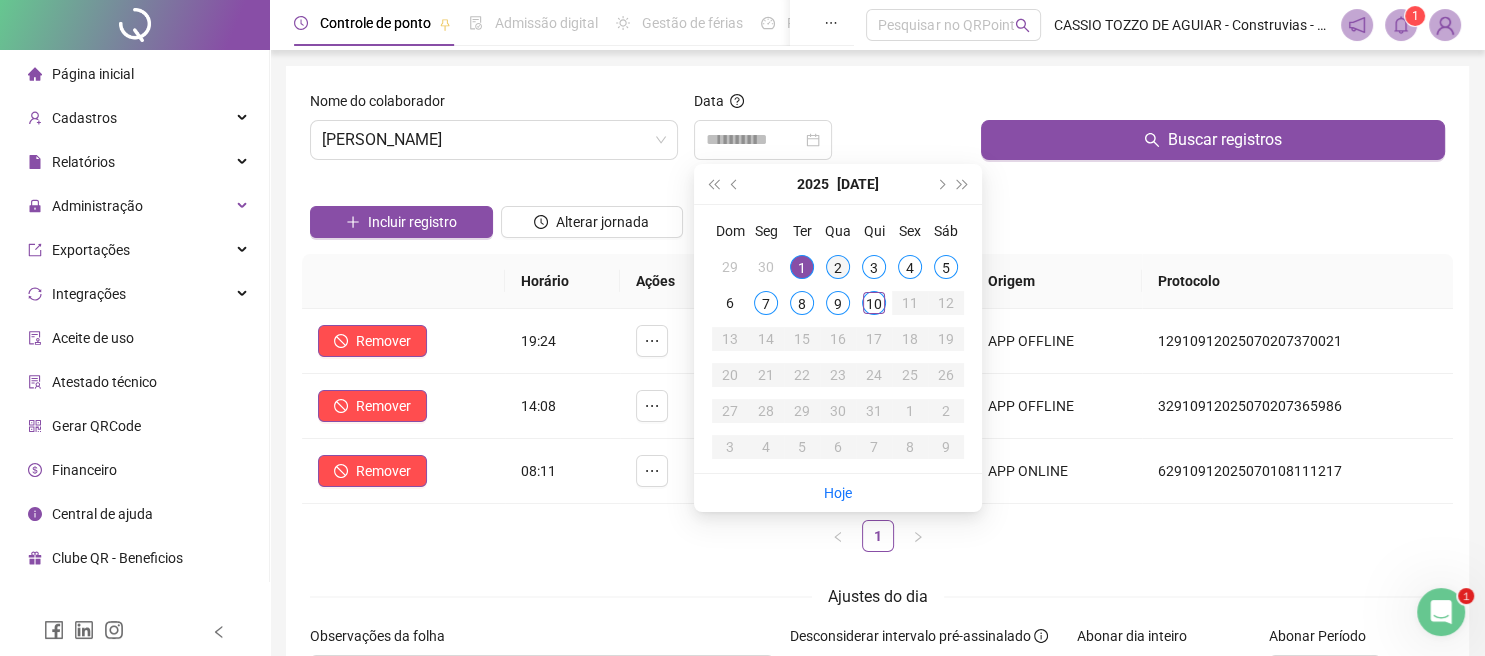 click on "2" at bounding box center [838, 267] 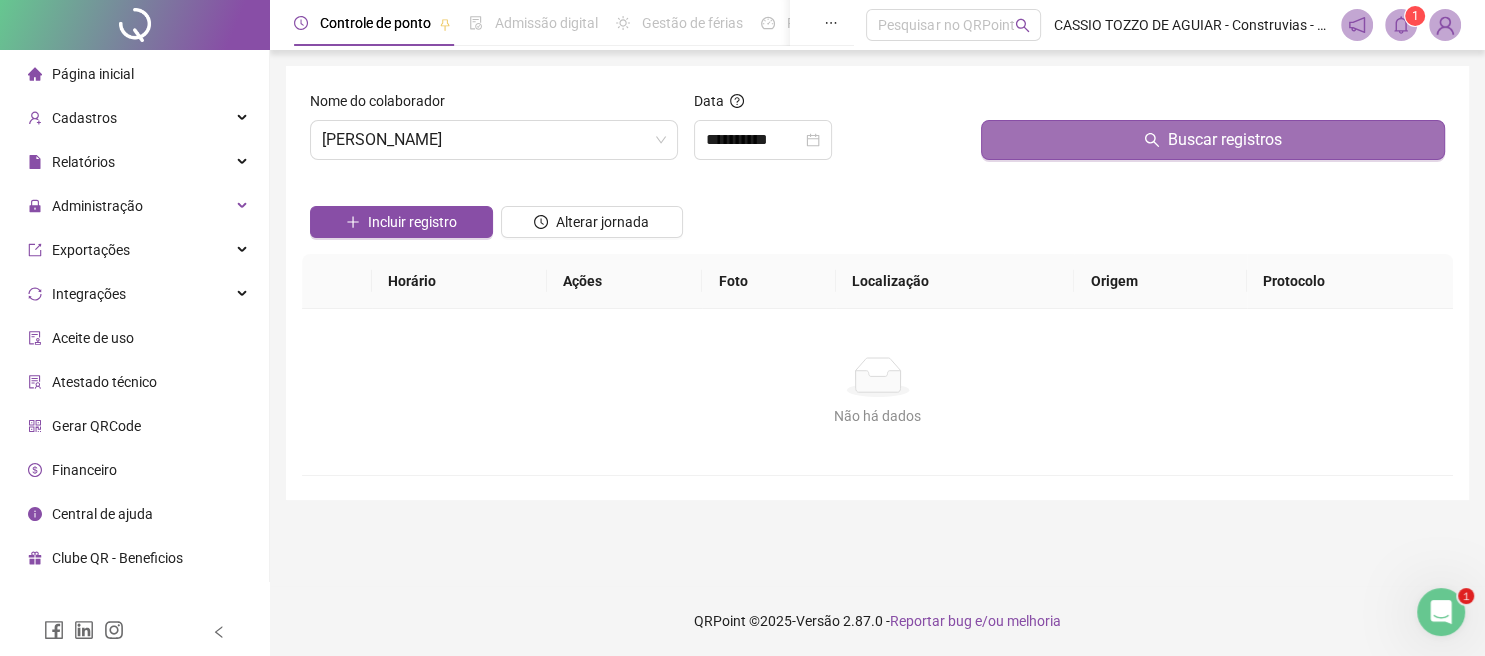 click on "Buscar registros" at bounding box center [1213, 140] 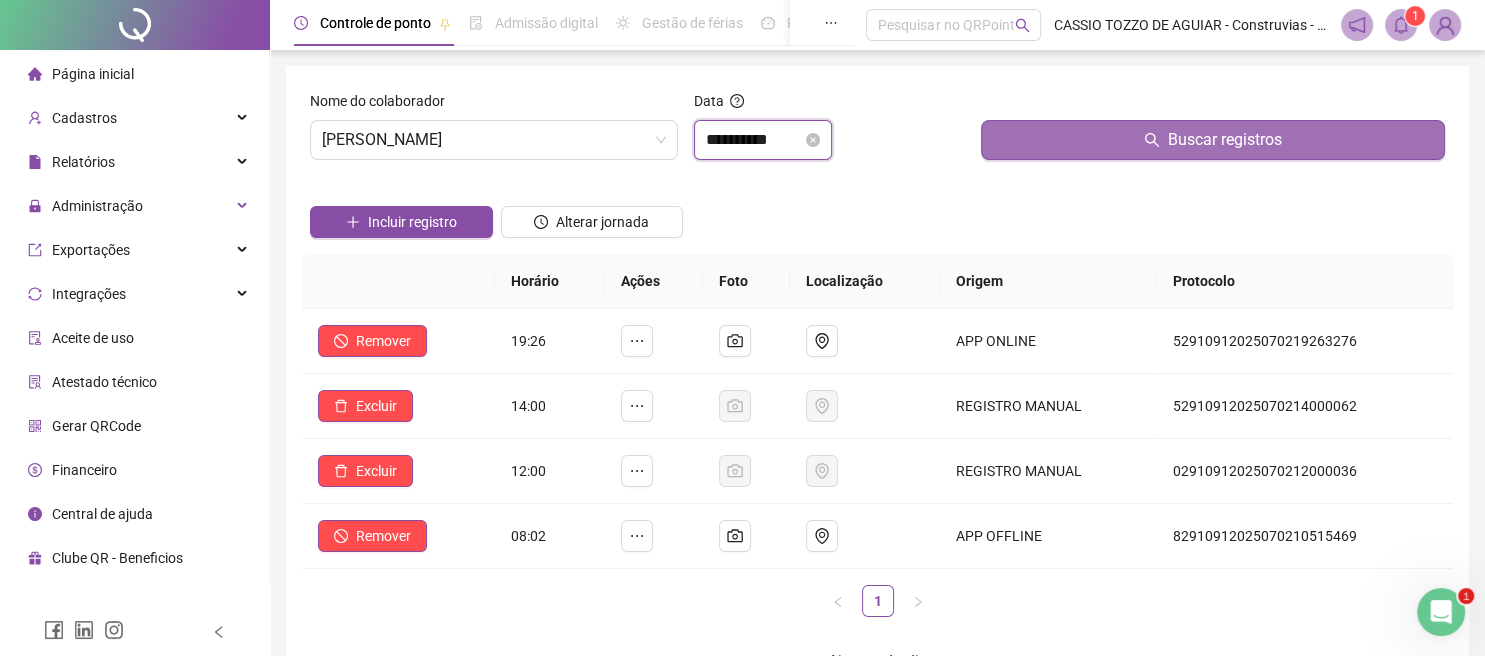 click on "**********" at bounding box center (754, 140) 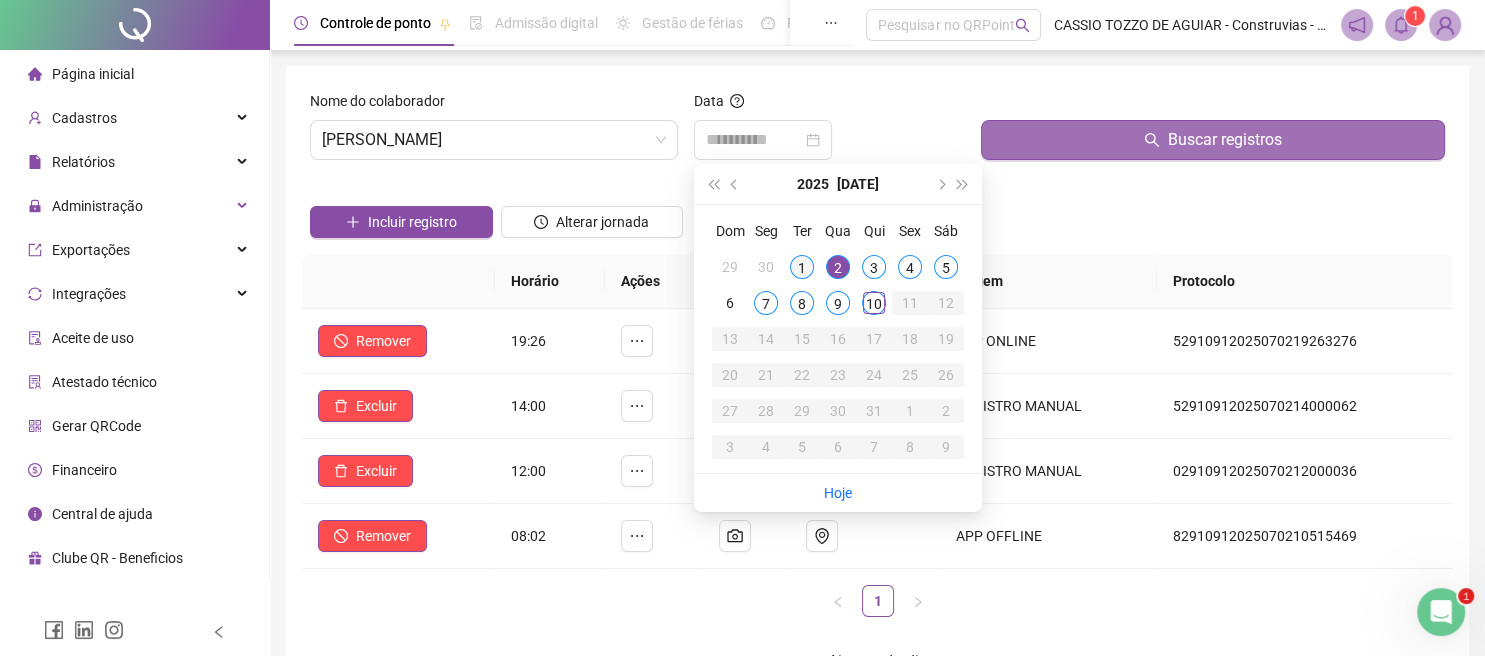 click on "1" at bounding box center [802, 267] 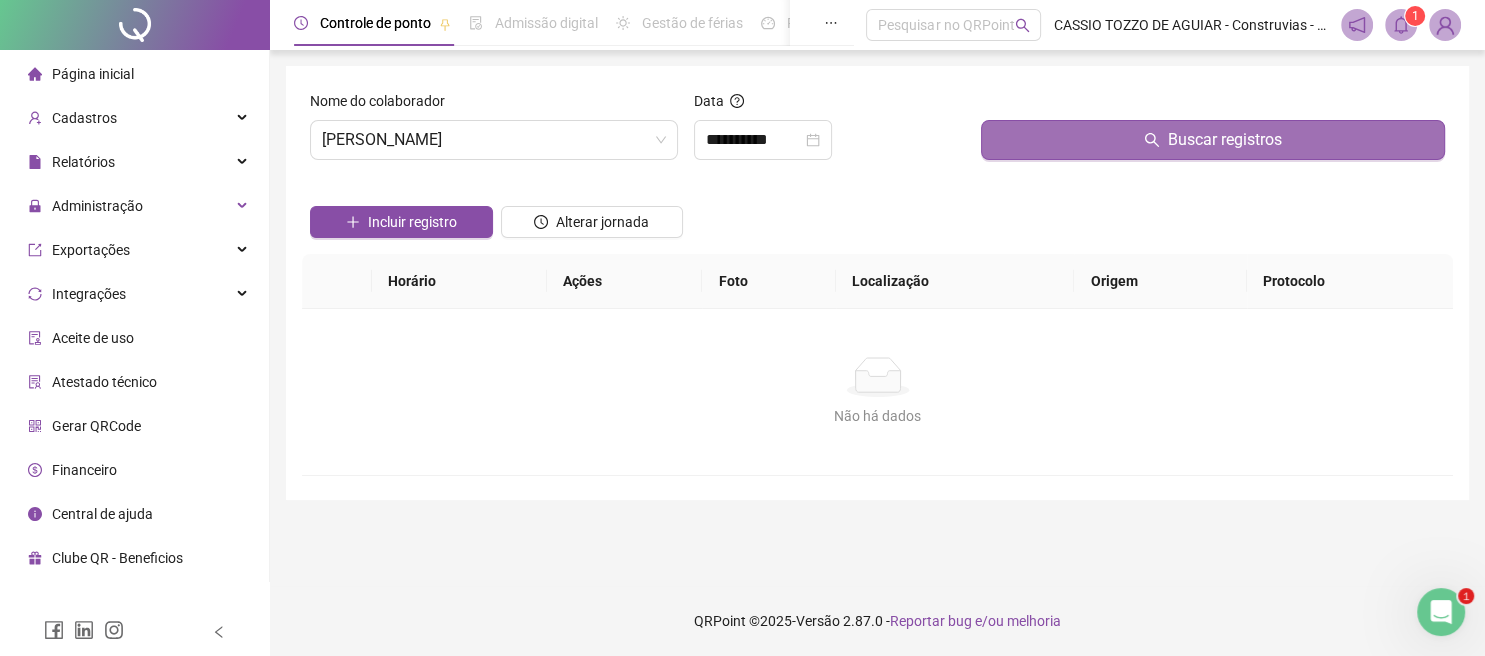 click on "Buscar registros" at bounding box center (1213, 140) 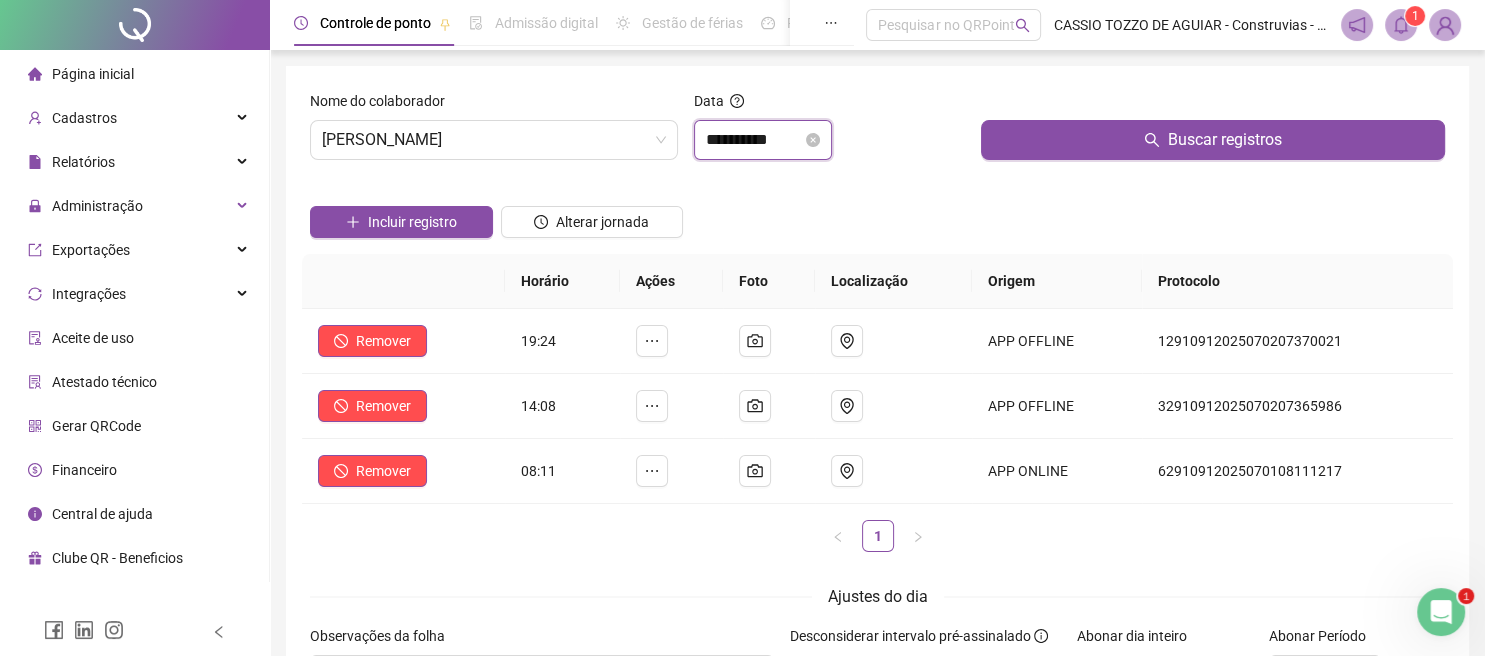click on "**********" at bounding box center [754, 140] 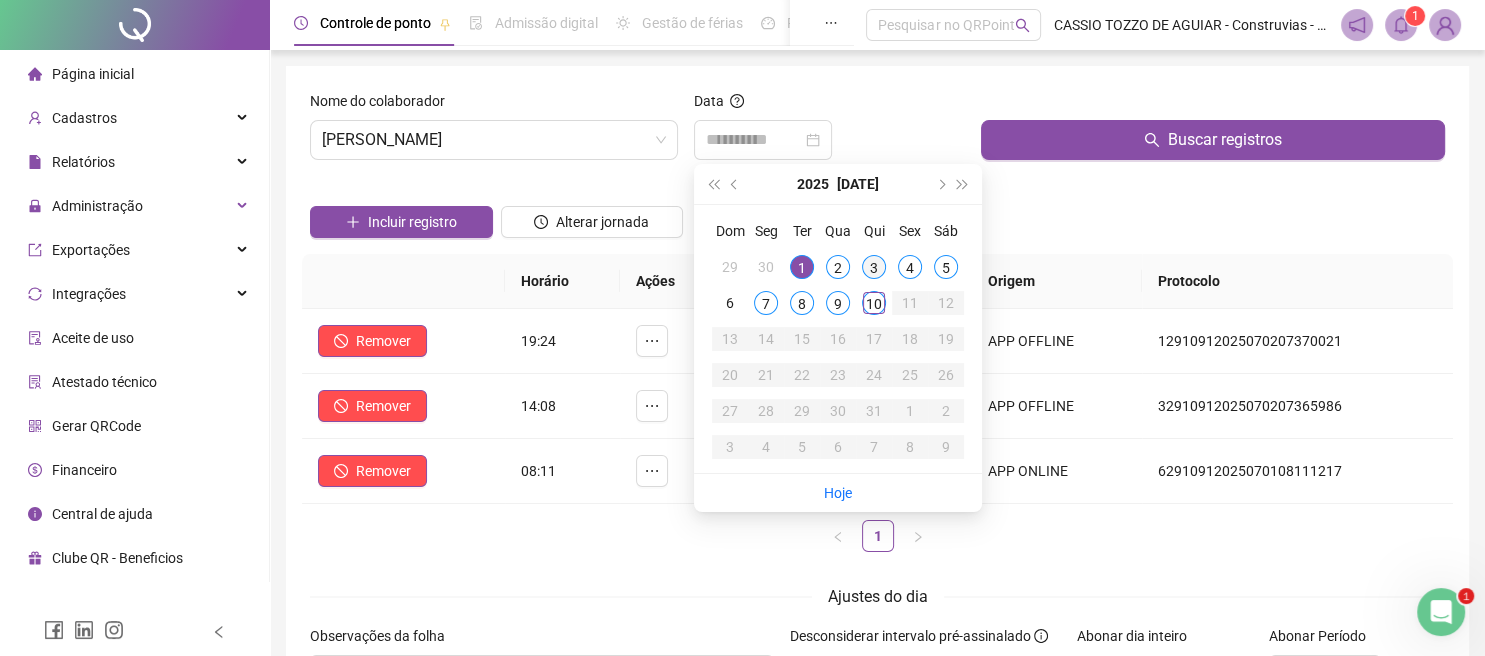 click on "3" at bounding box center (874, 267) 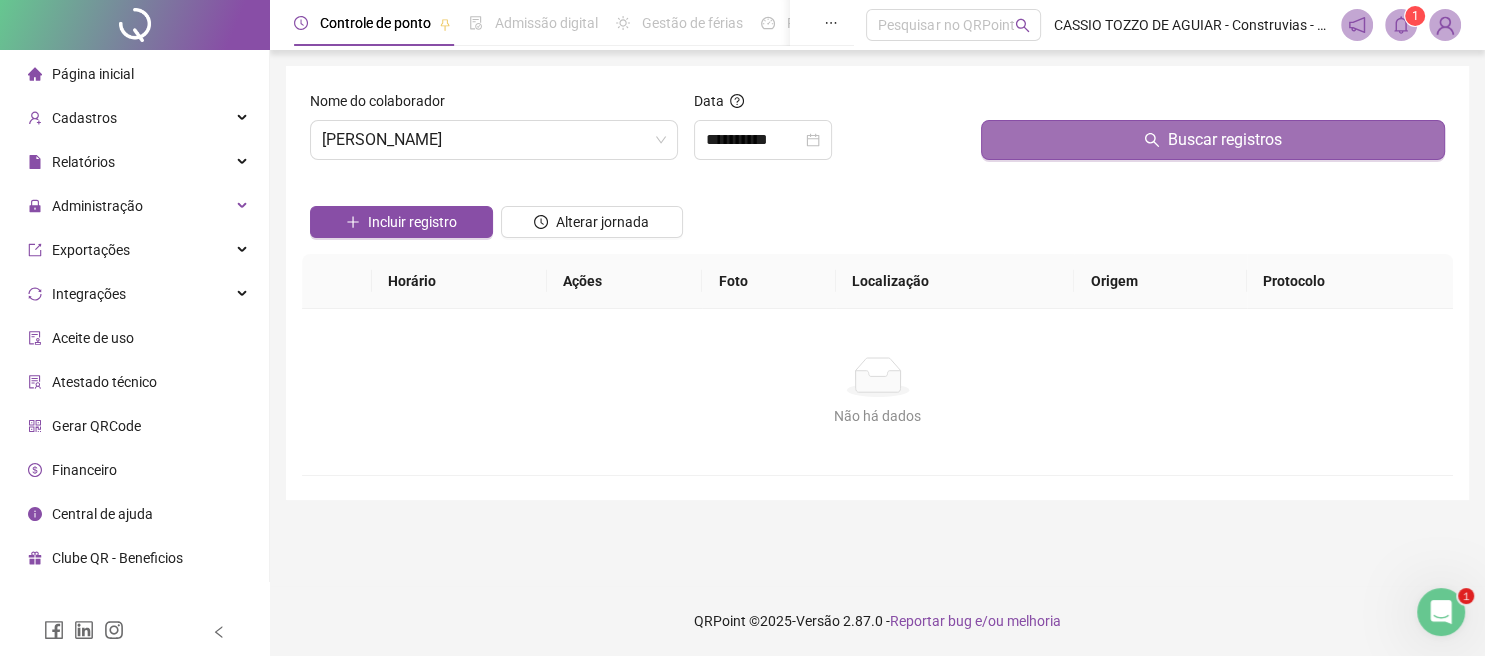 click on "Buscar registros" at bounding box center [1213, 140] 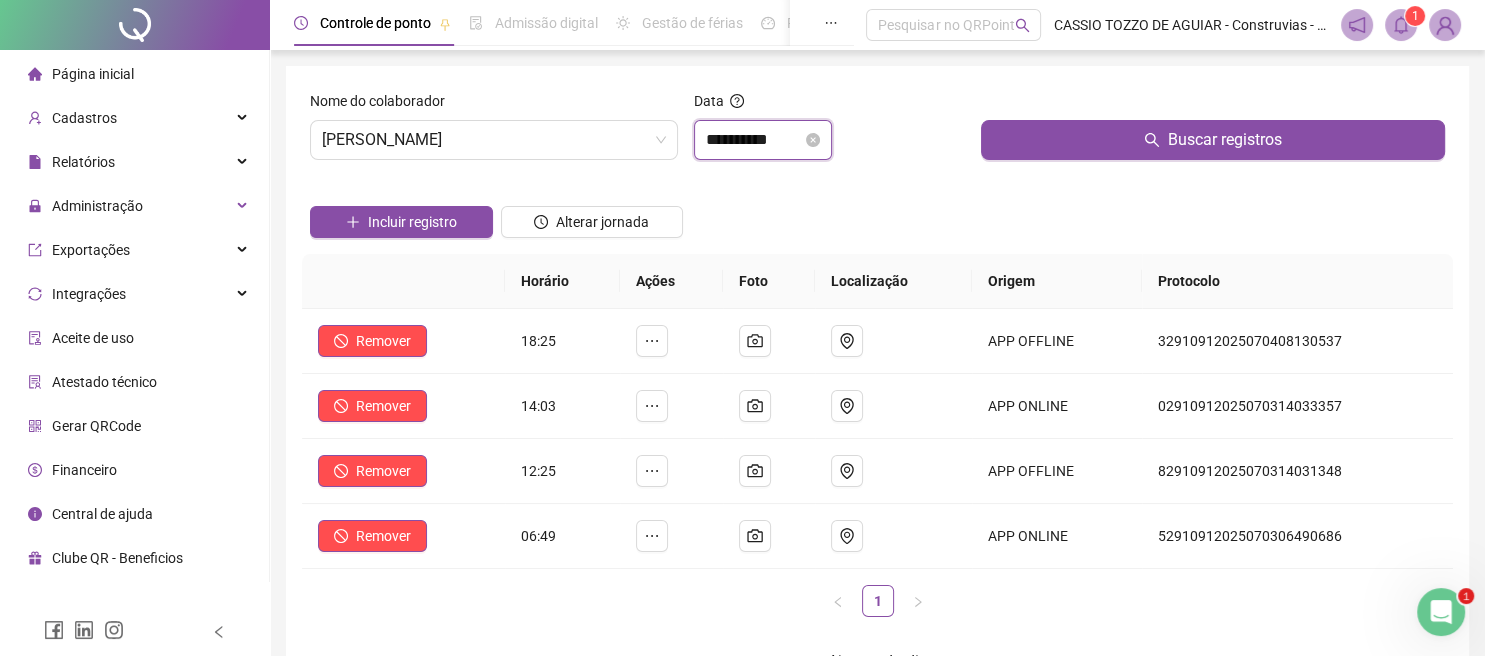 click on "**********" at bounding box center [754, 140] 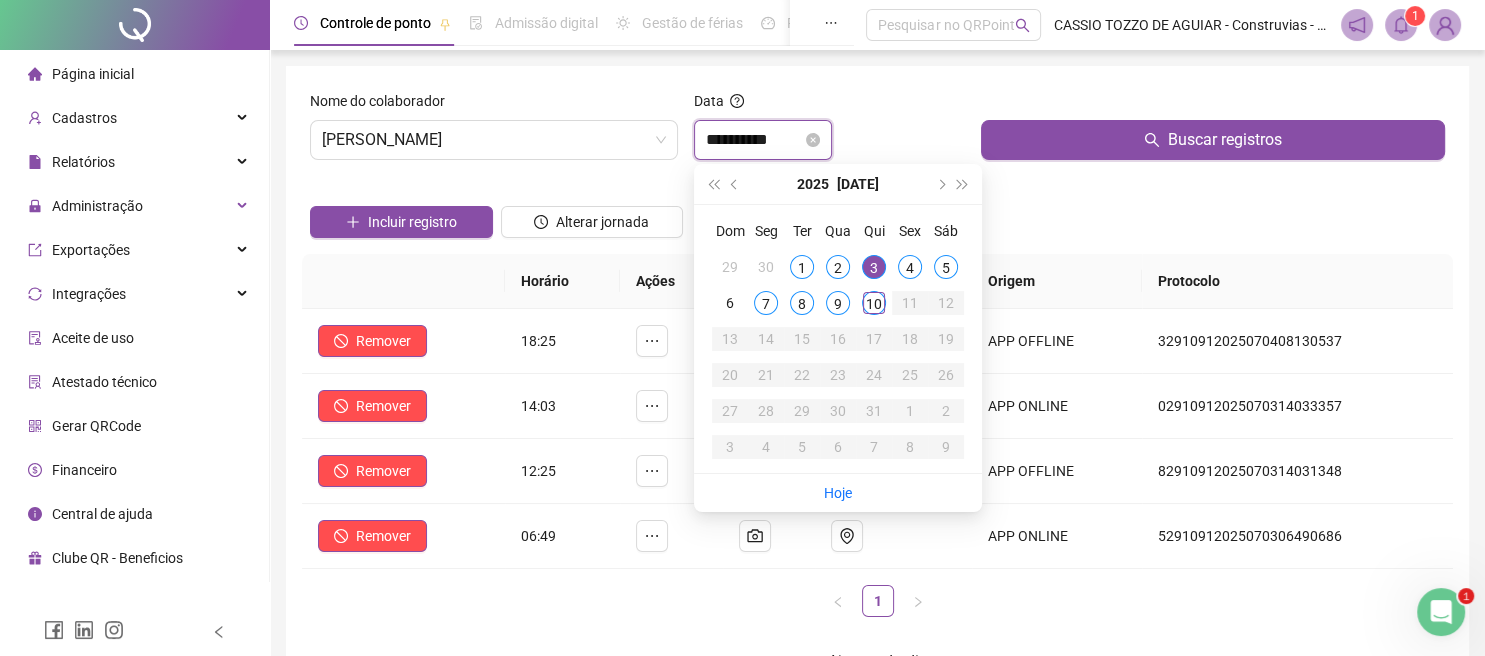 click on "**********" at bounding box center [754, 140] 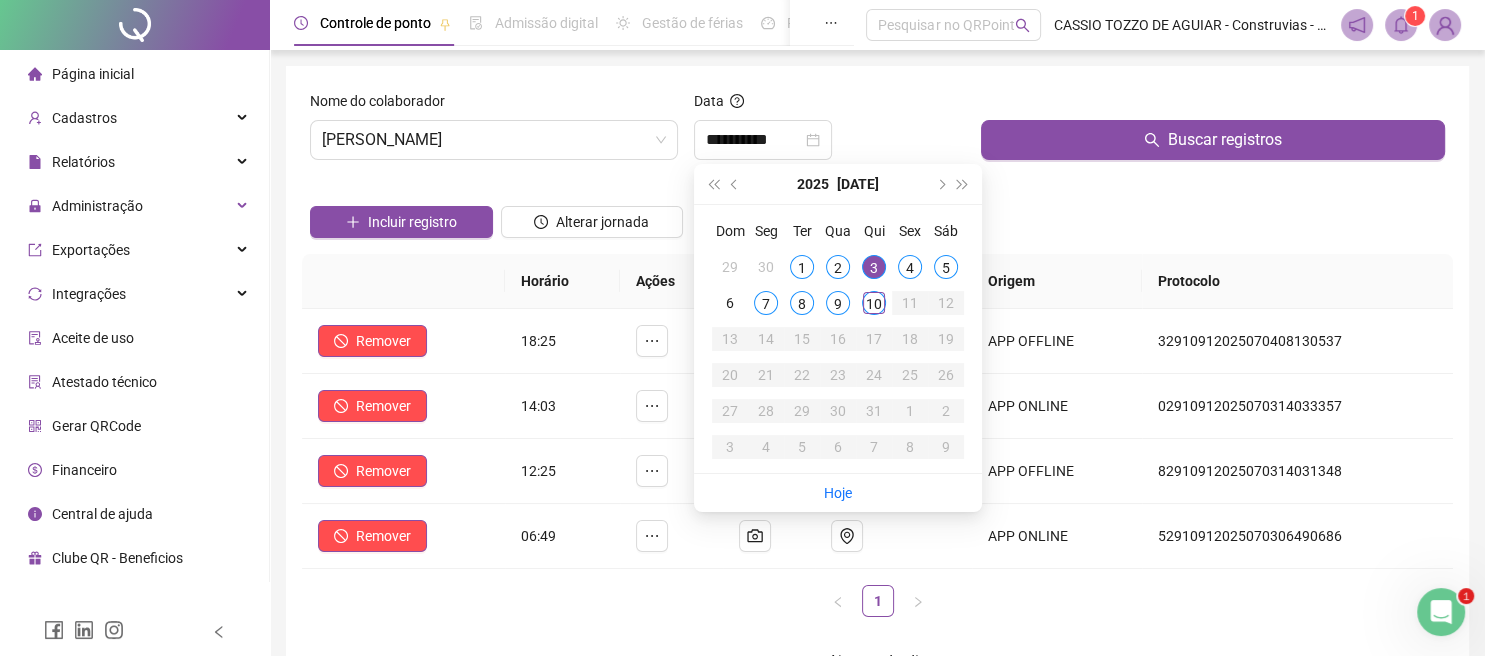 click on "1" at bounding box center [877, 601] 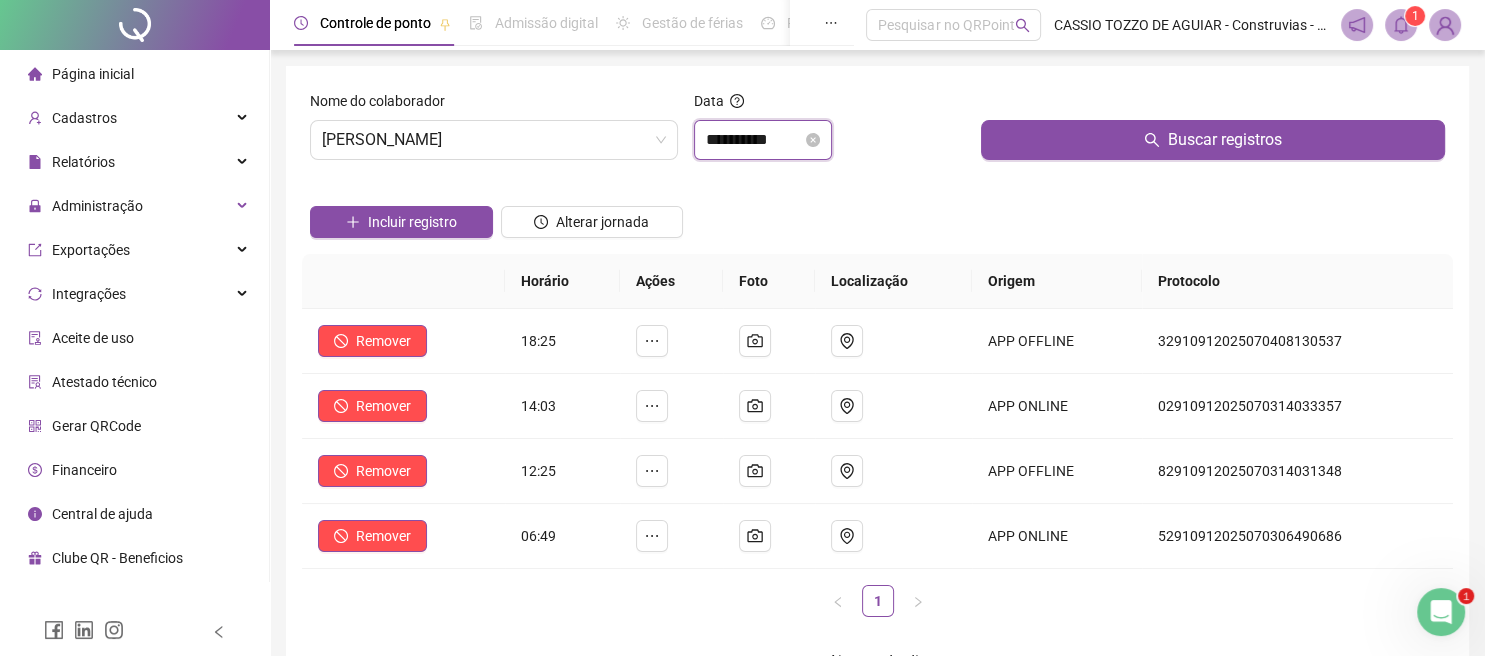 click on "**********" at bounding box center (754, 140) 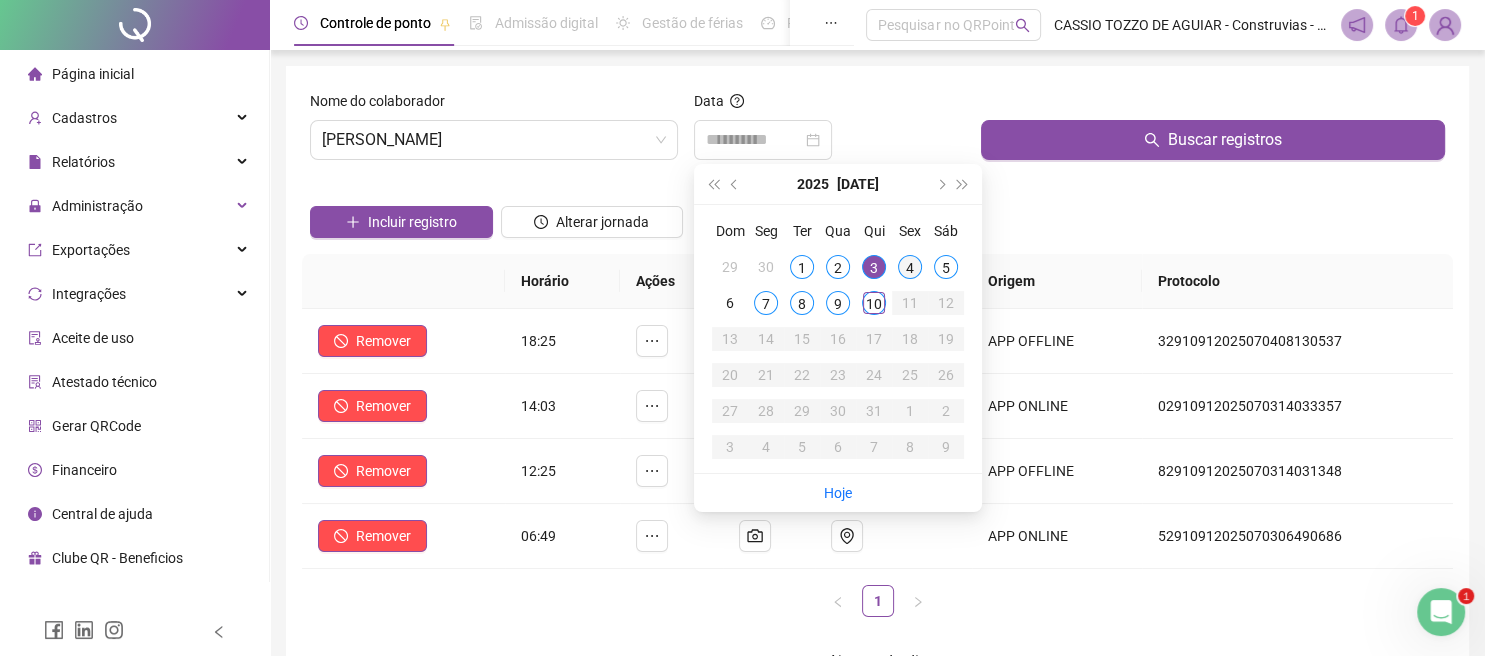 click on "4" at bounding box center (910, 267) 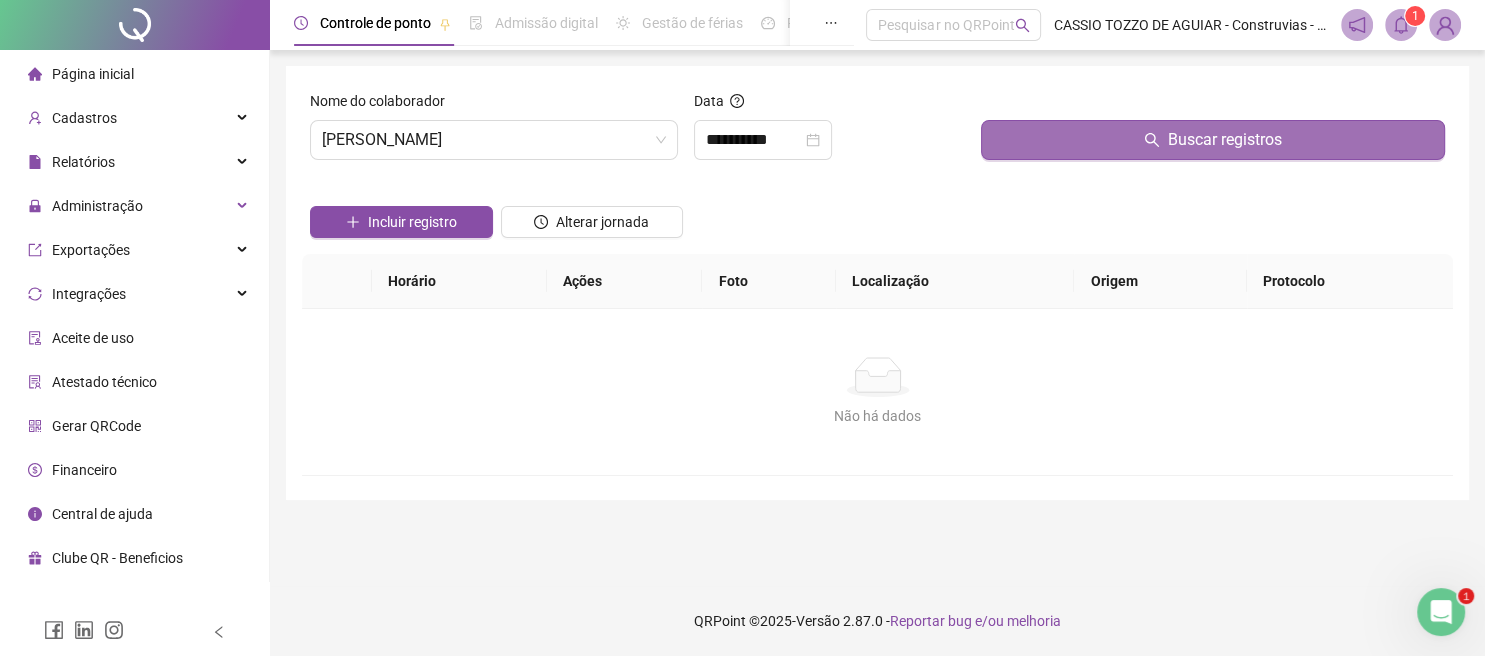 click on "Buscar registros" at bounding box center [1213, 140] 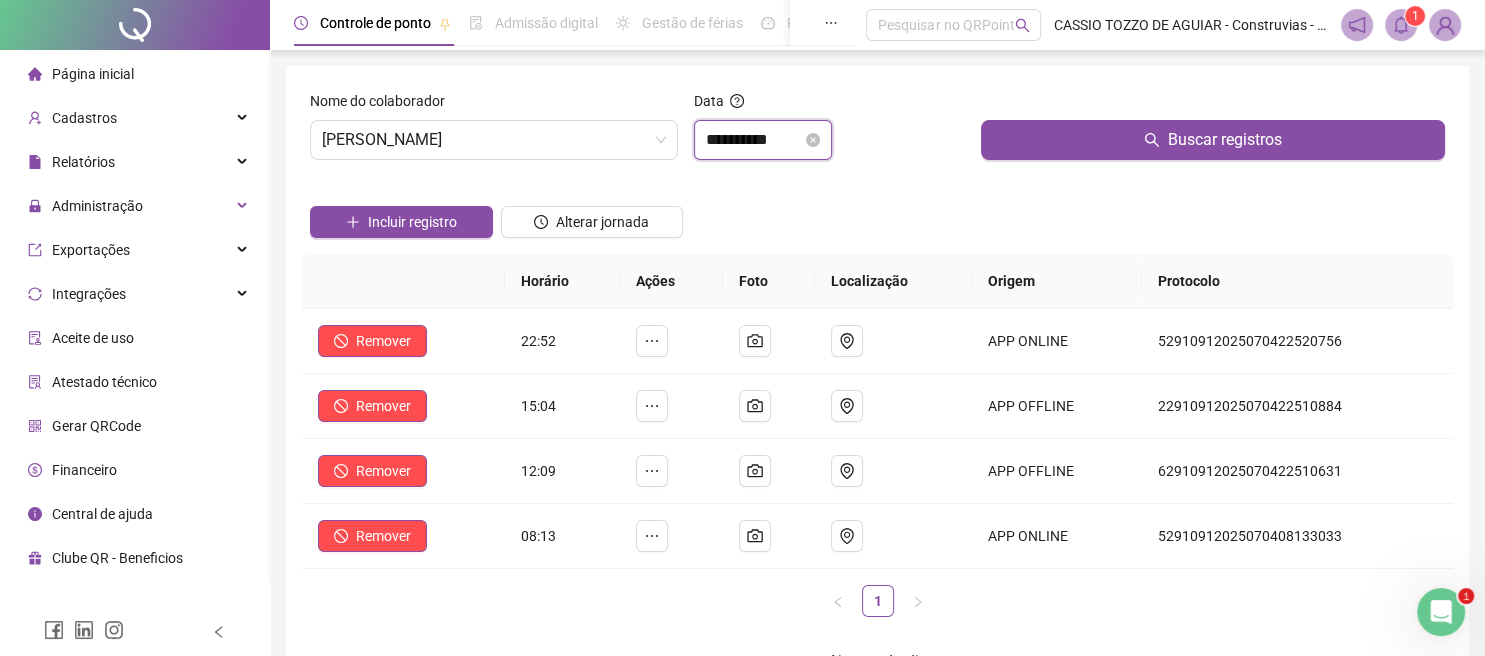 click on "**********" at bounding box center [754, 140] 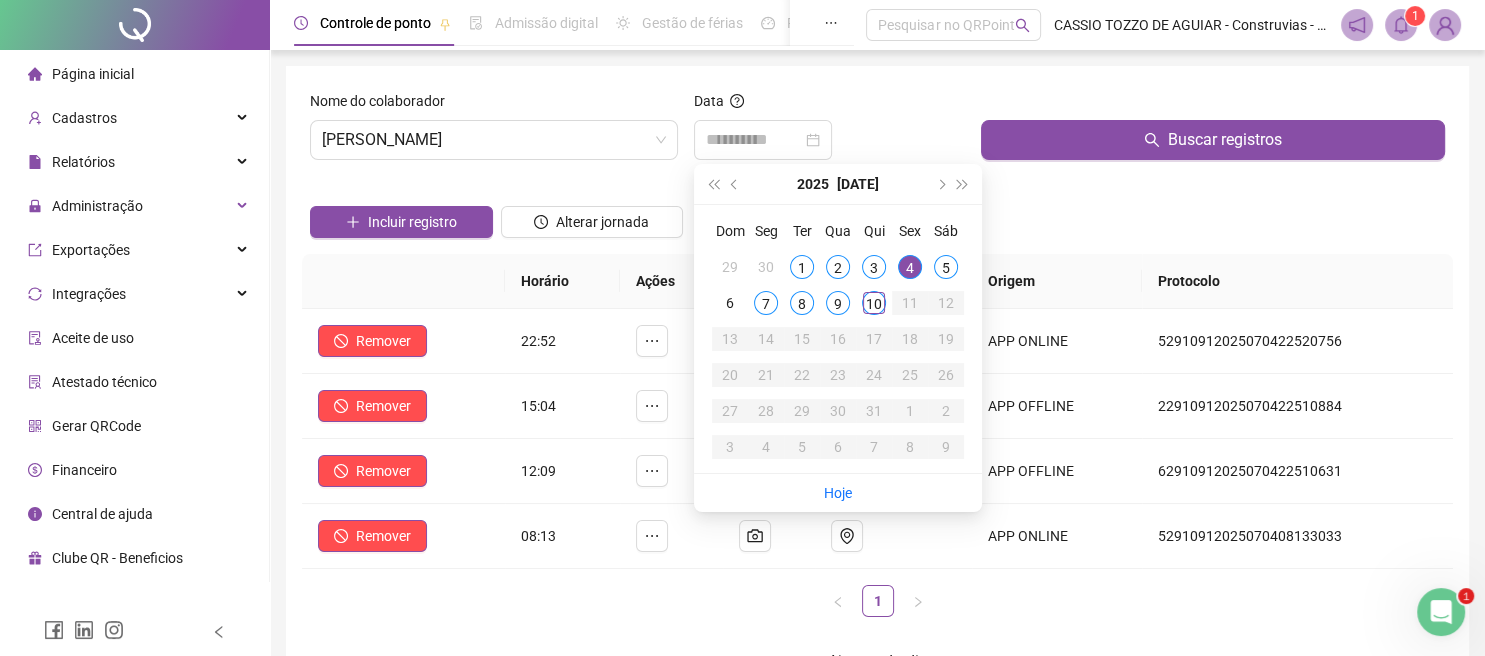 click on "5" at bounding box center (946, 267) 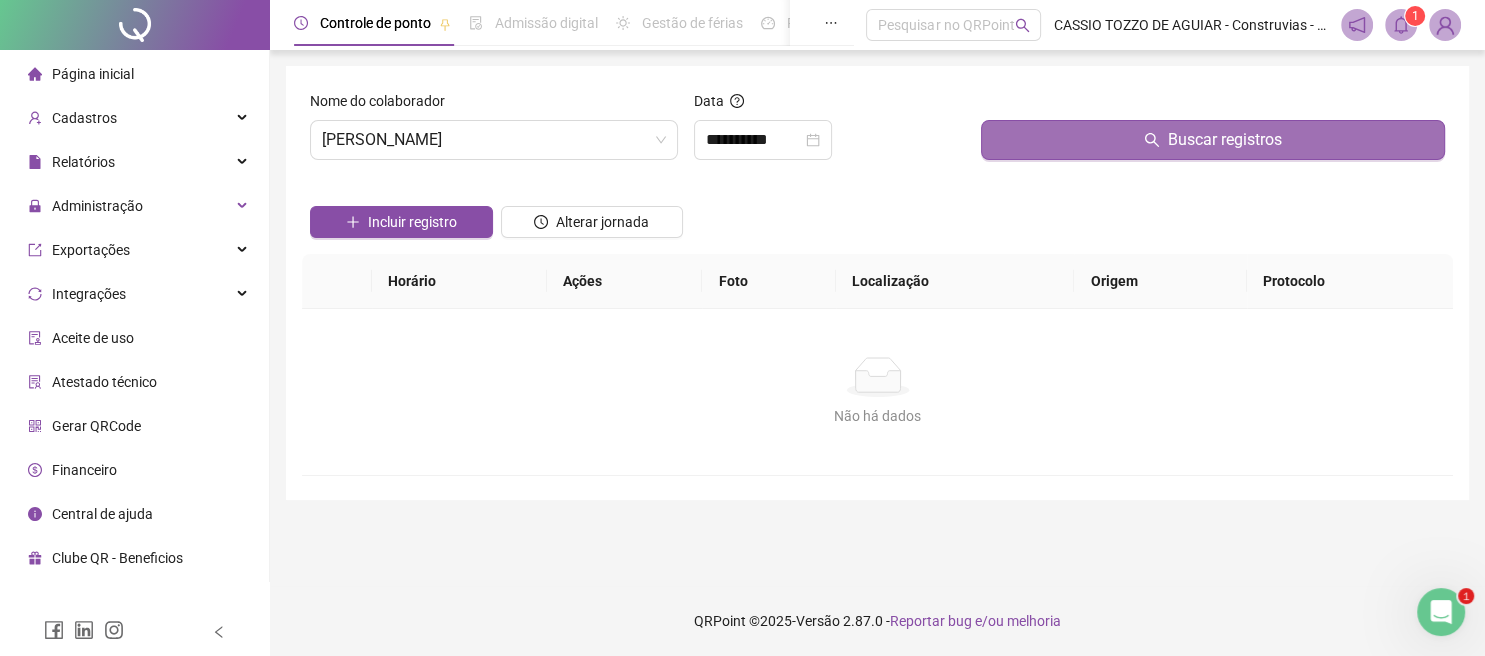 click on "Buscar registros" at bounding box center [1213, 140] 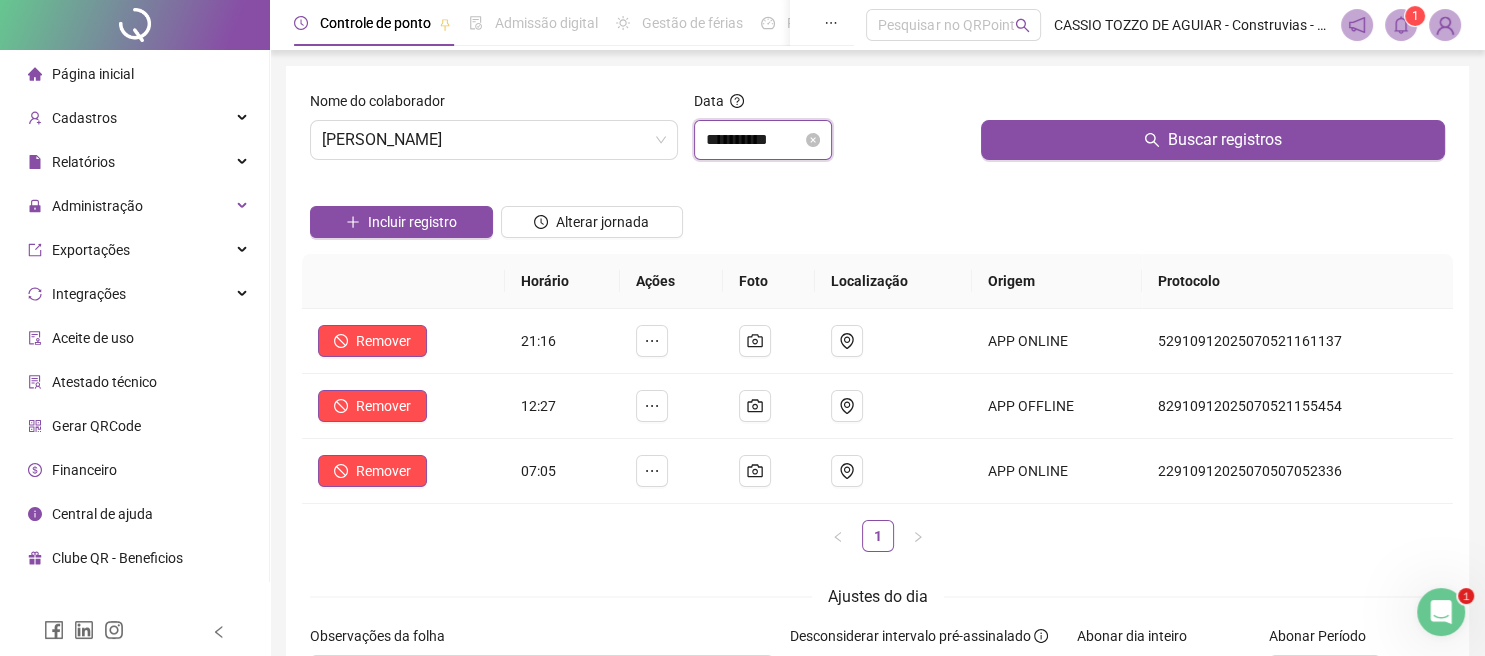 click on "**********" at bounding box center [754, 140] 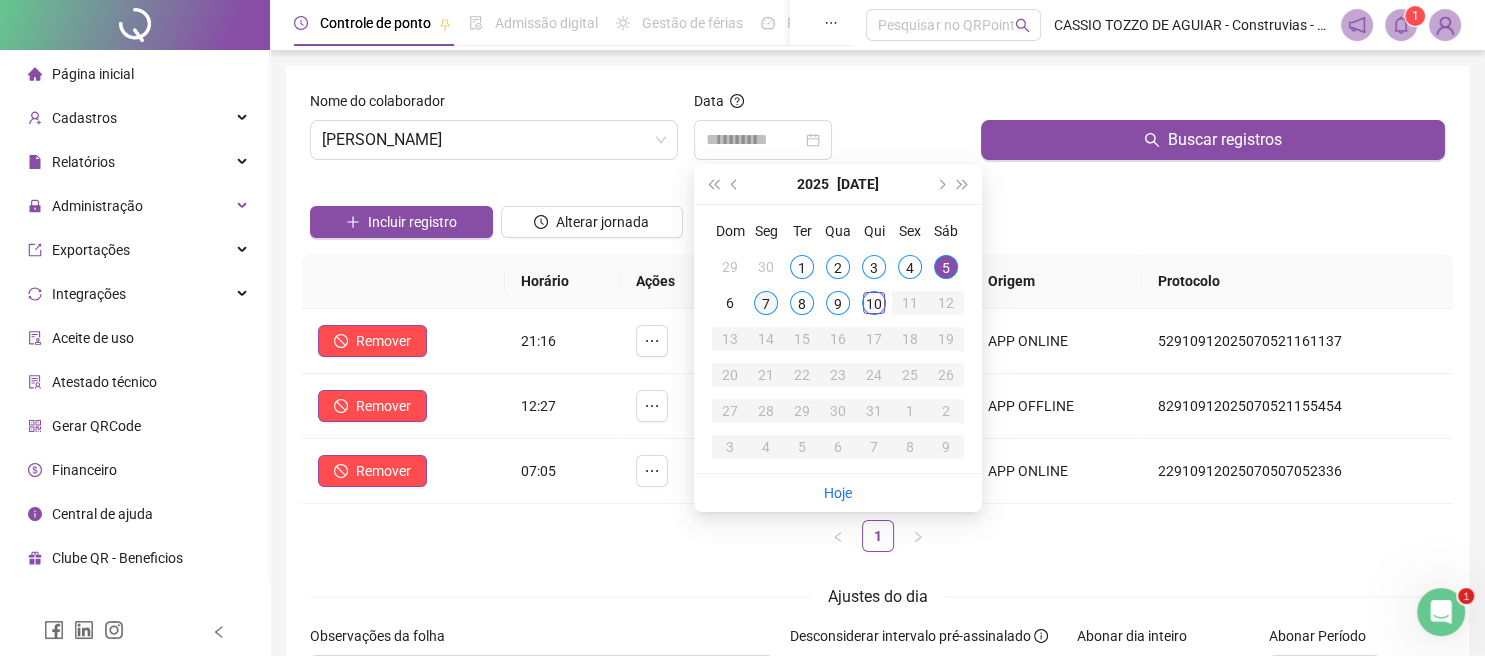 click on "7" at bounding box center [766, 303] 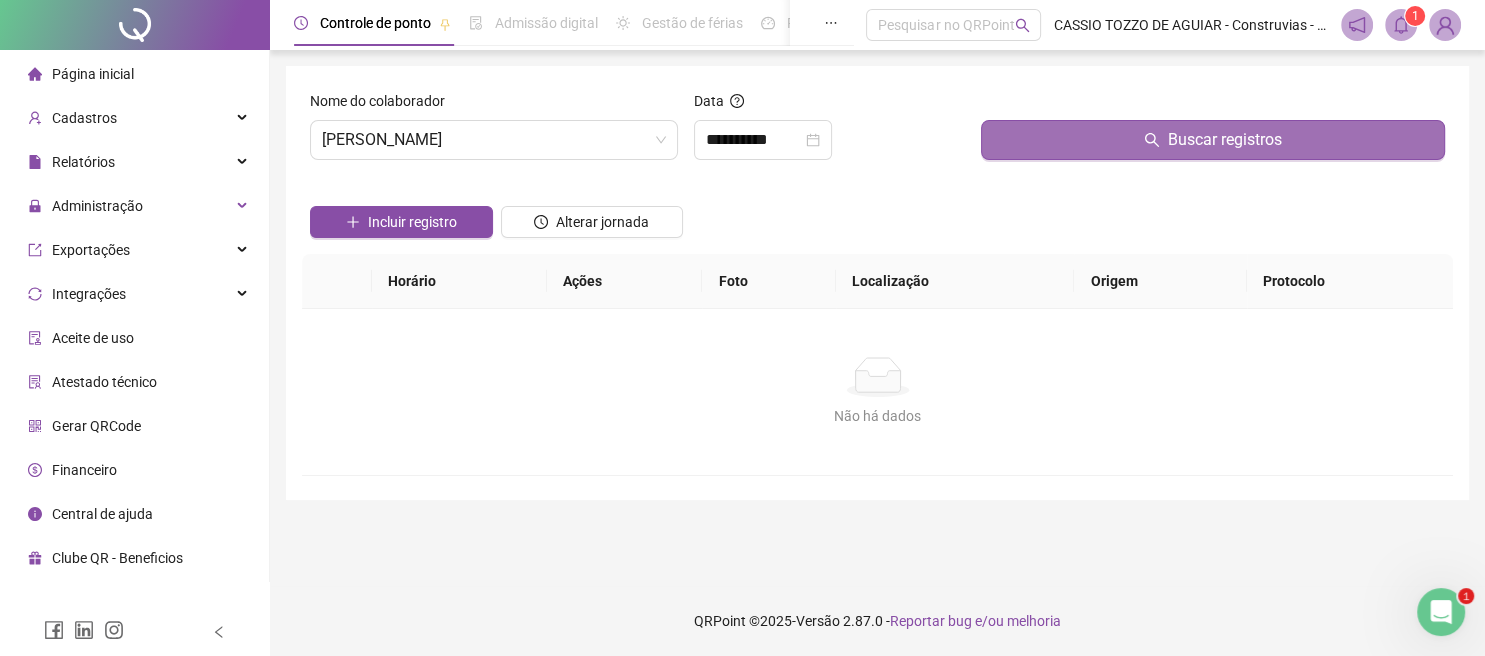 click on "Buscar registros" at bounding box center (1213, 140) 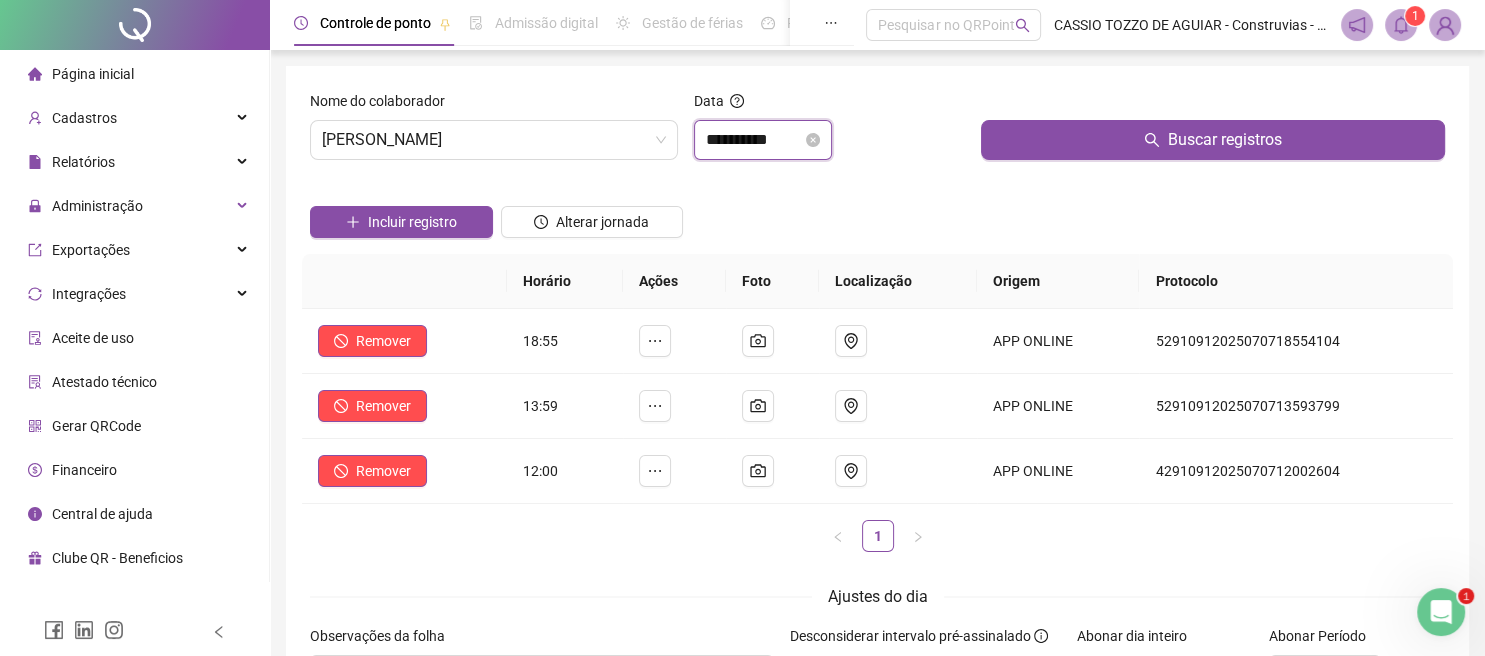 click on "**********" at bounding box center (754, 140) 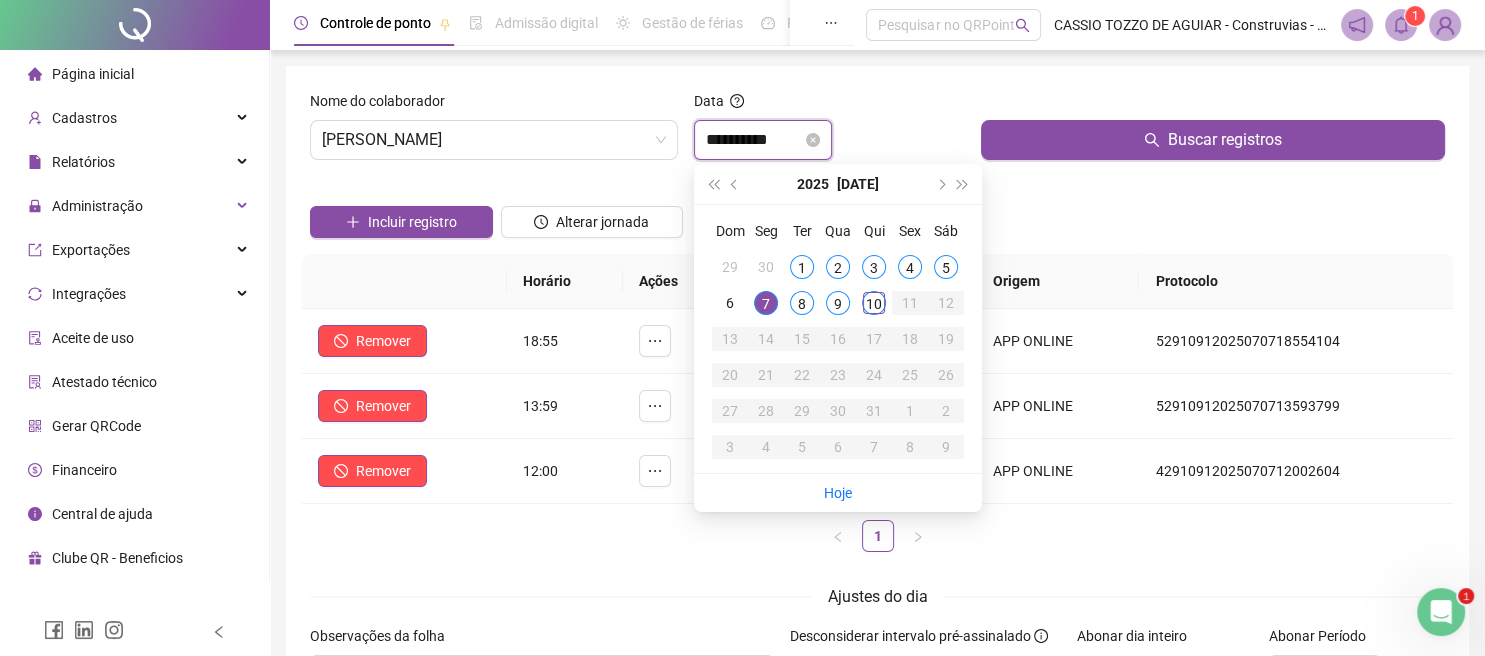 click on "**********" at bounding box center [754, 140] 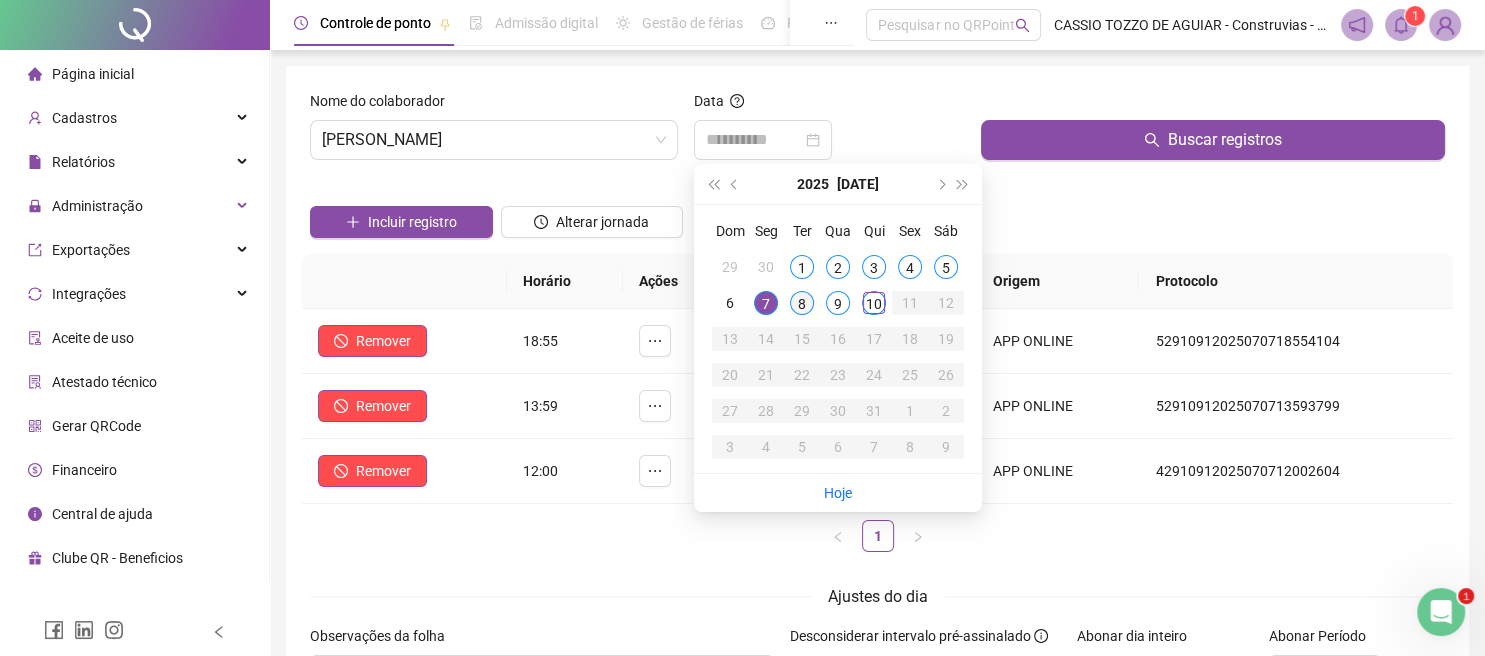 click on "8" at bounding box center (802, 303) 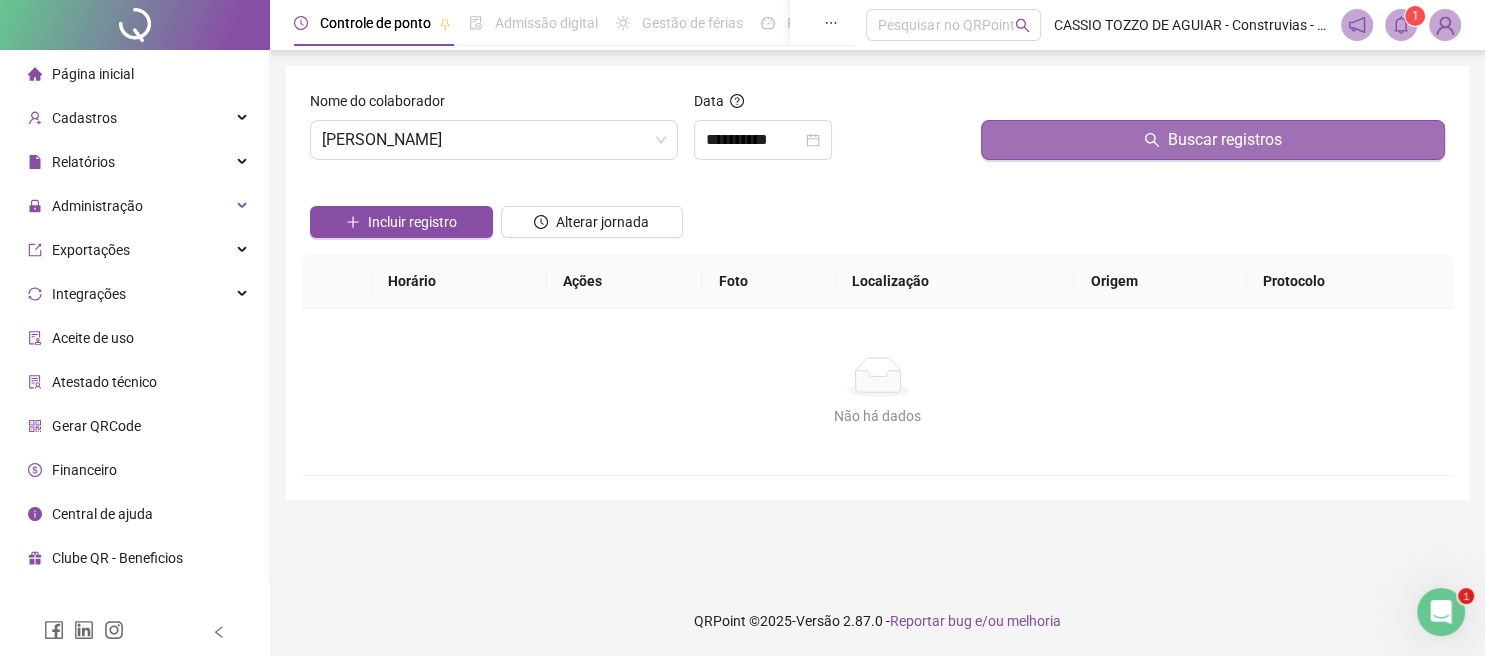 click on "Buscar registros" at bounding box center (1213, 140) 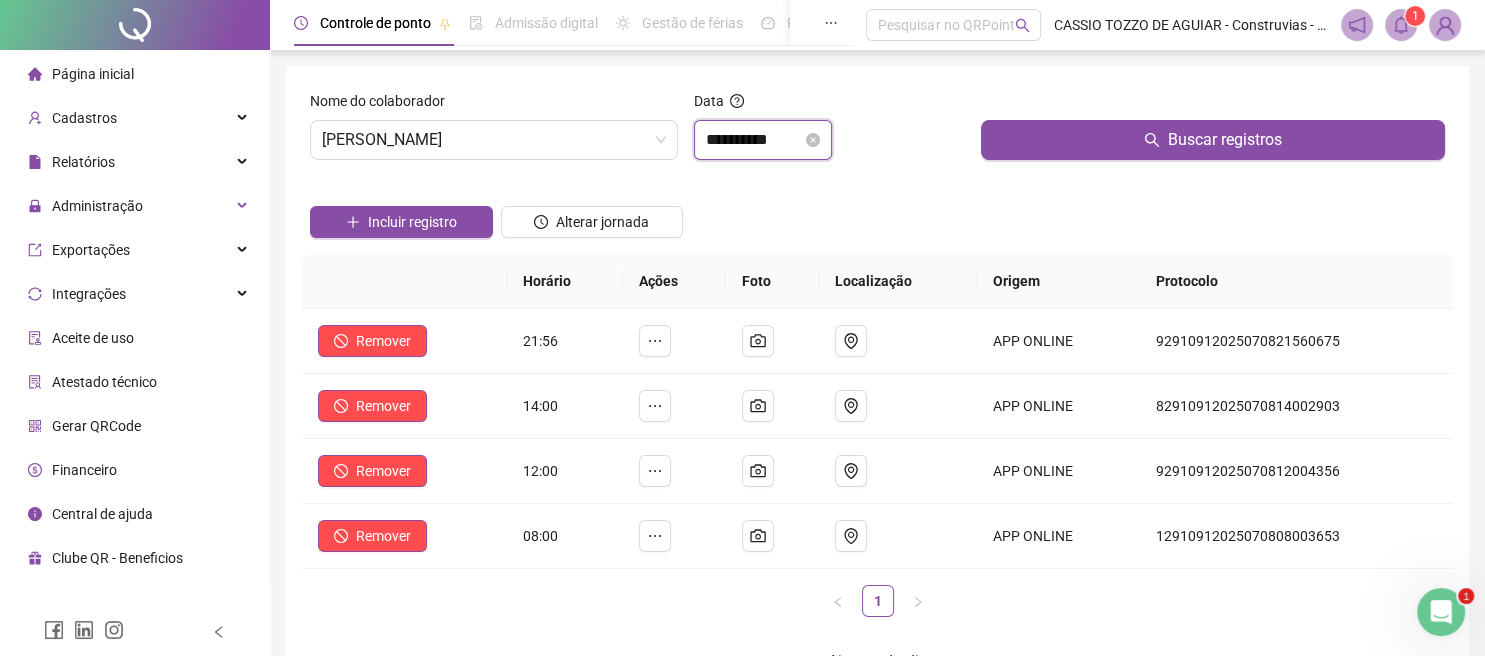 click on "**********" at bounding box center [754, 140] 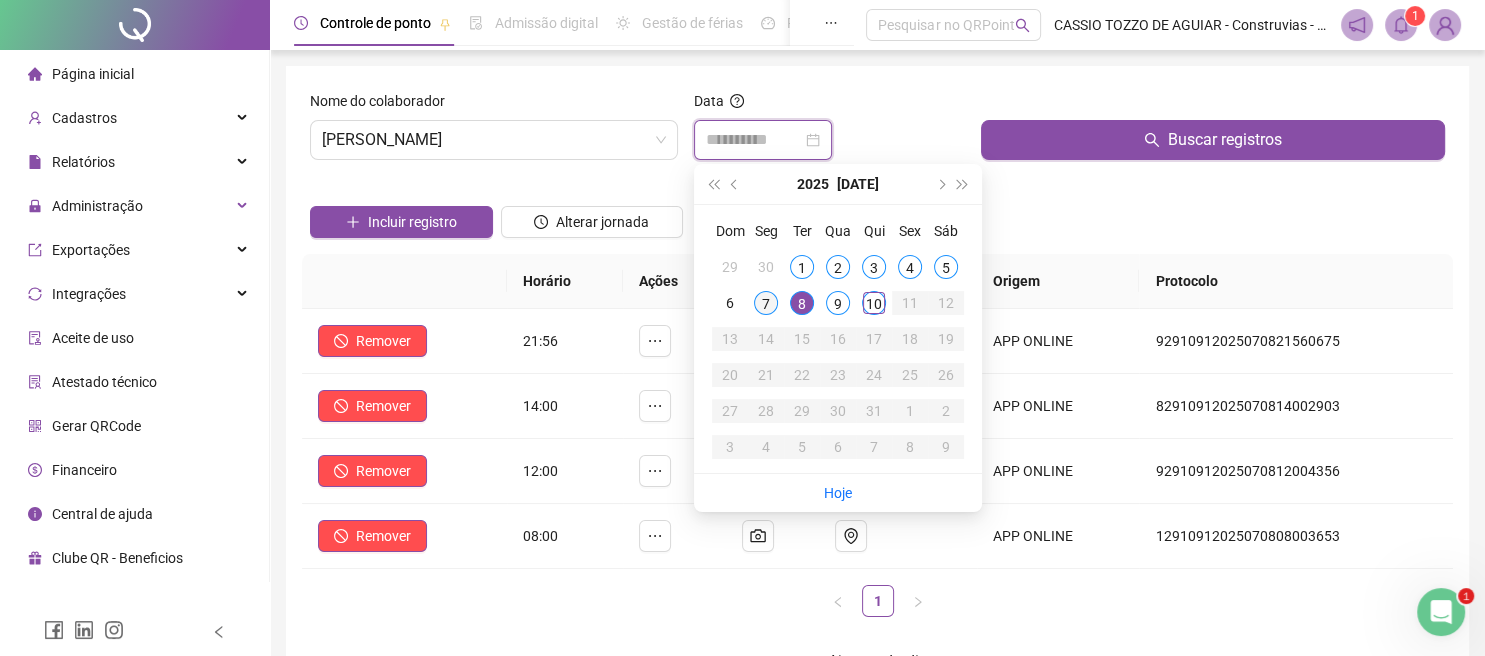type on "**********" 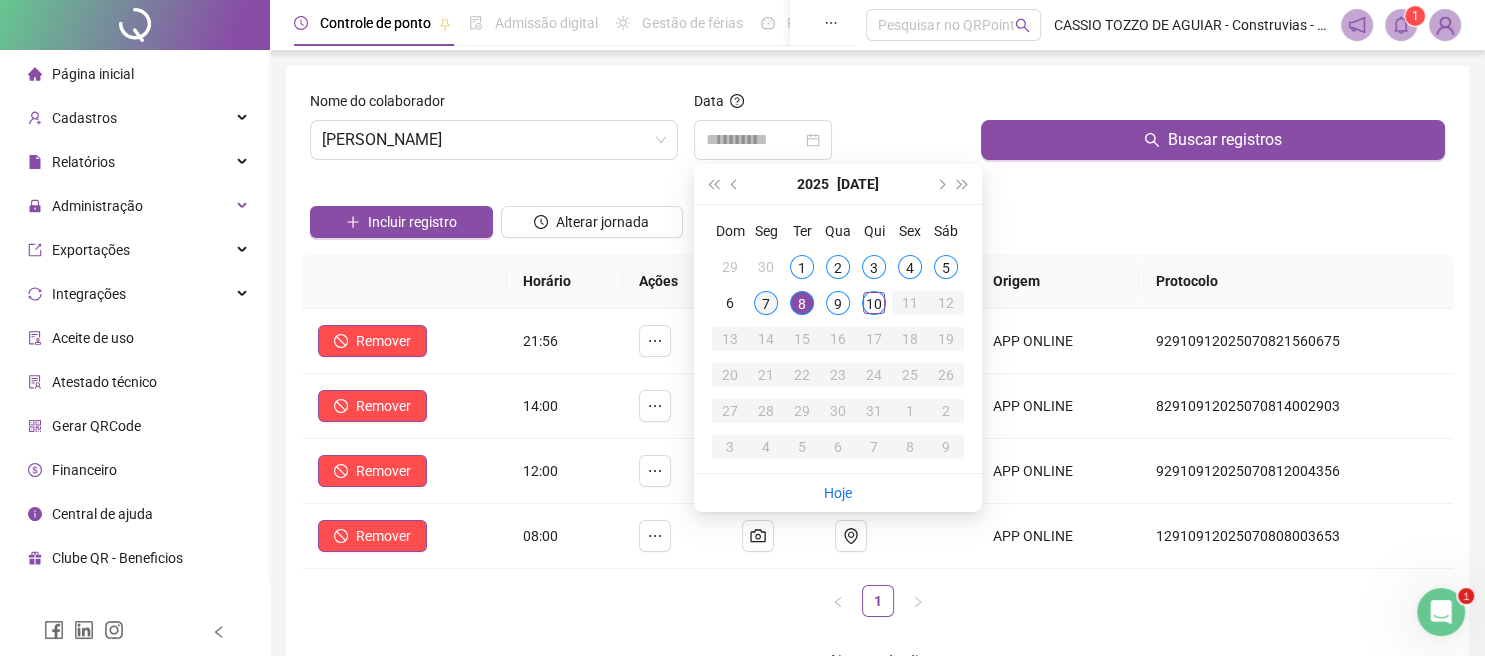click on "7" at bounding box center [766, 303] 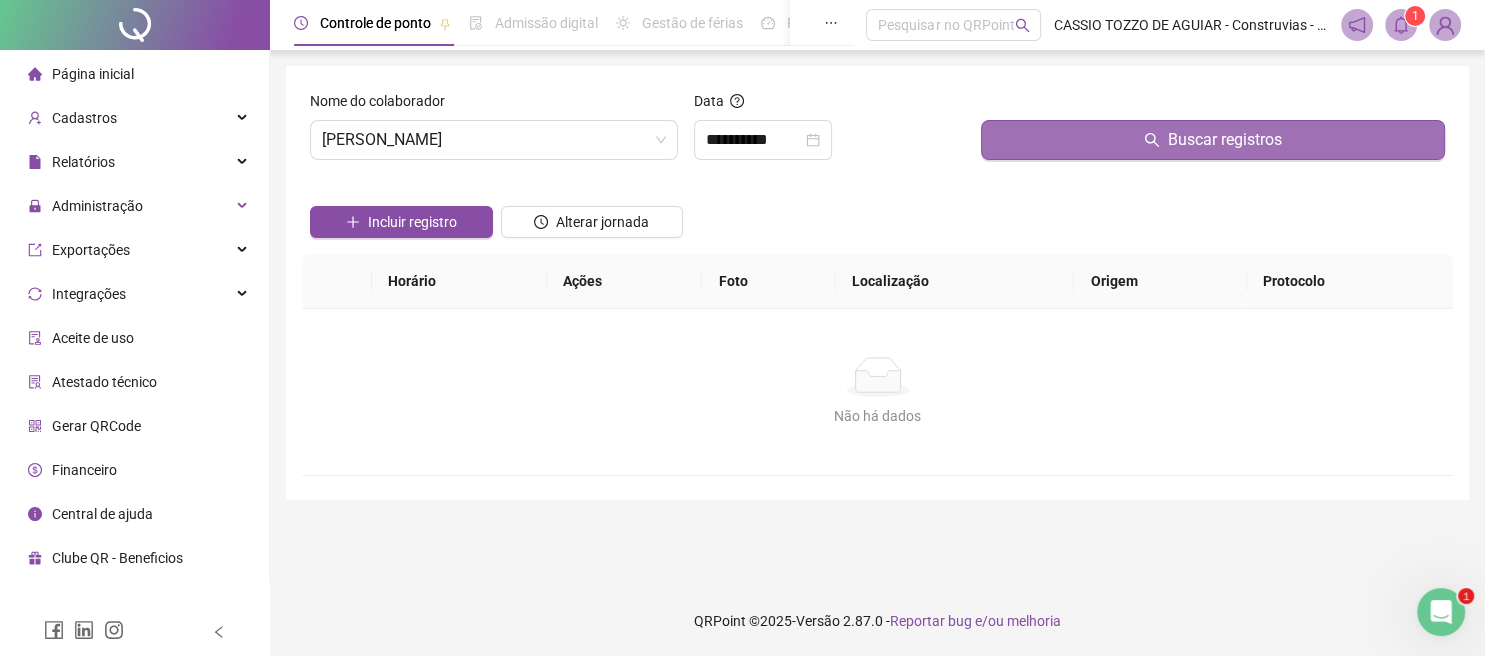 click on "Buscar registros" at bounding box center [1213, 140] 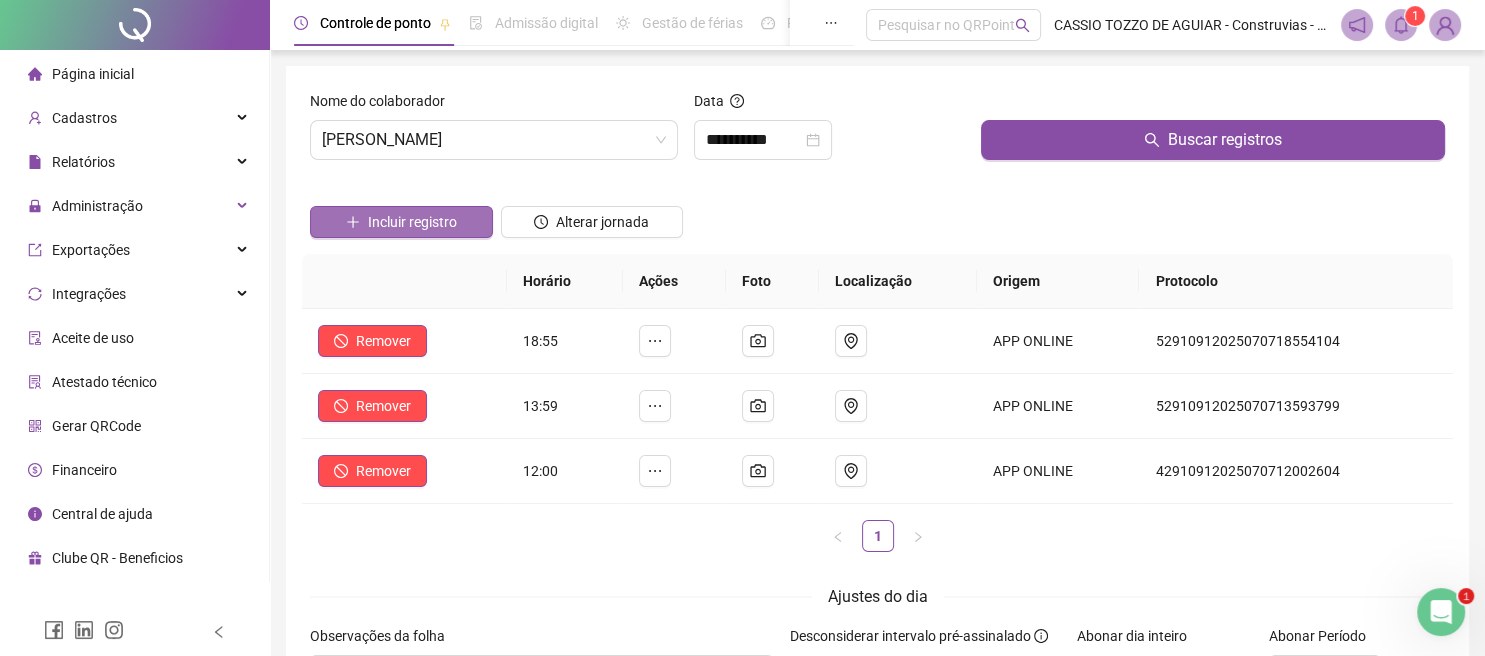 click on "Incluir registro" at bounding box center (412, 222) 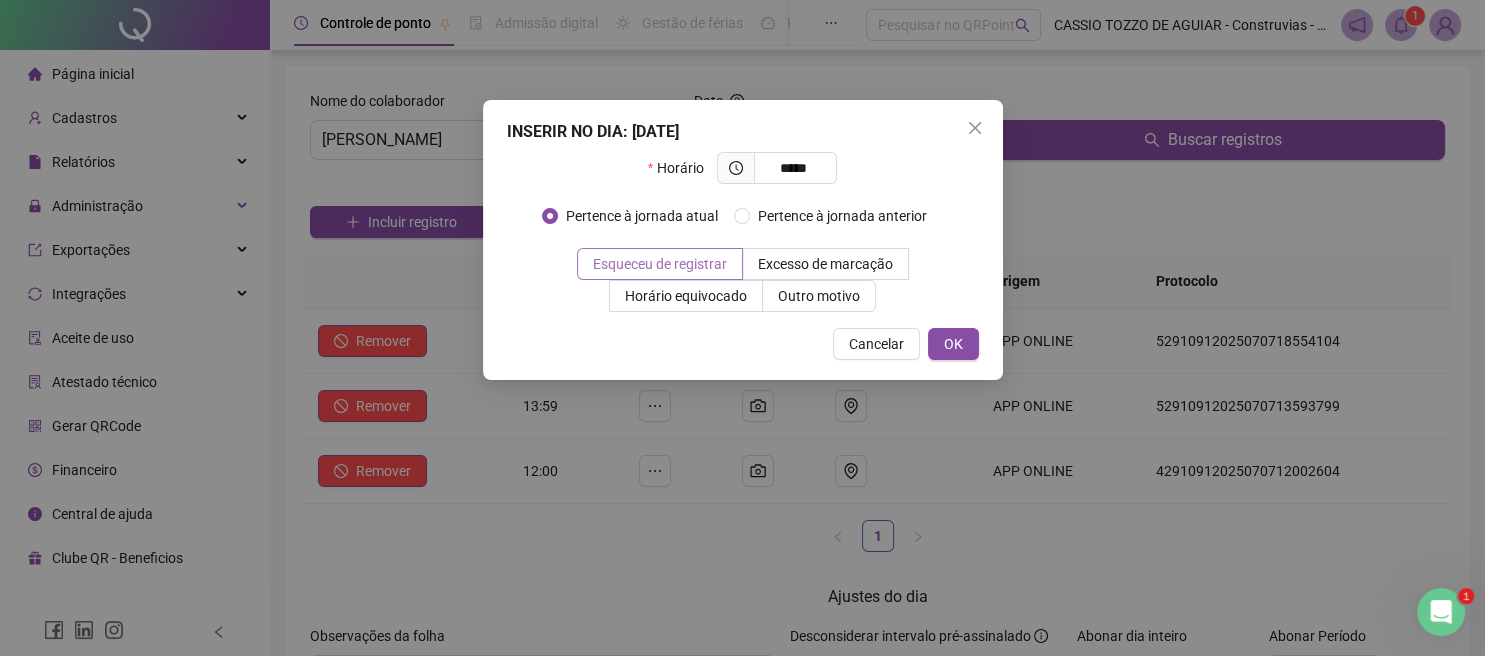 type on "*****" 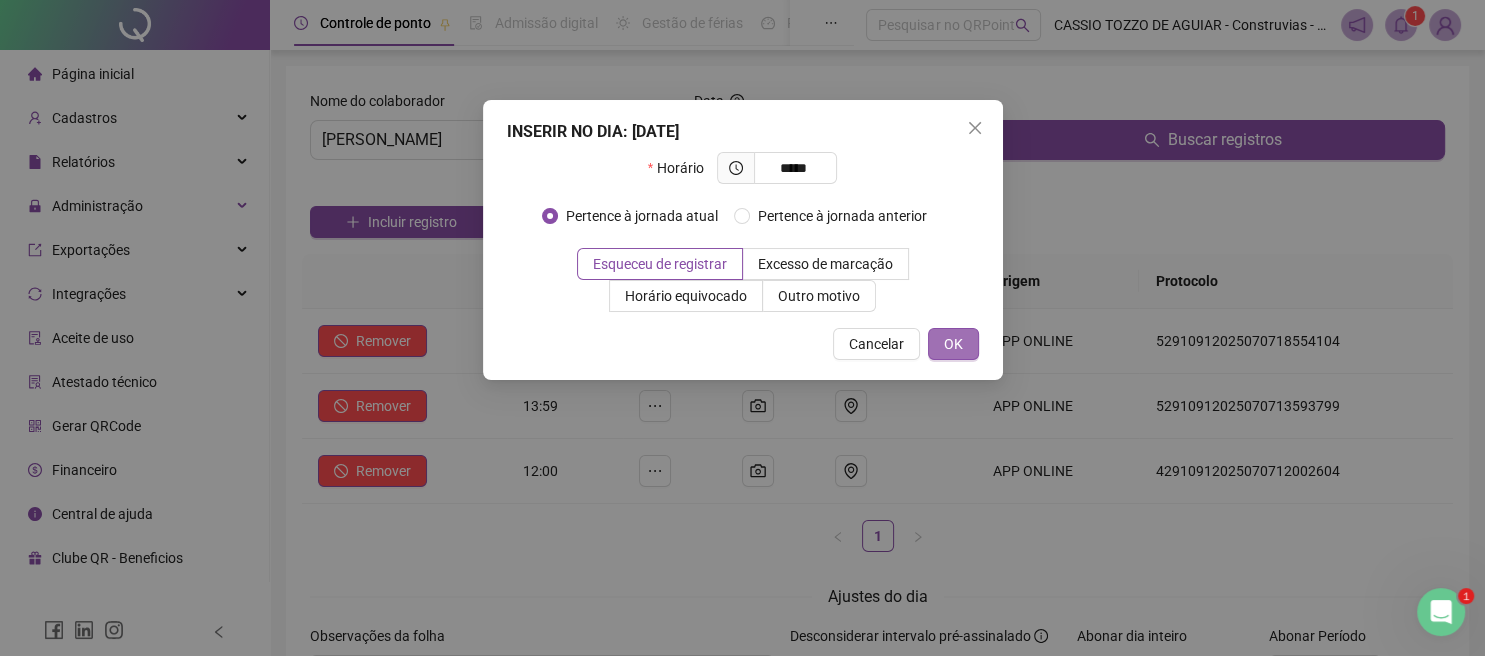 click on "OK" at bounding box center [953, 344] 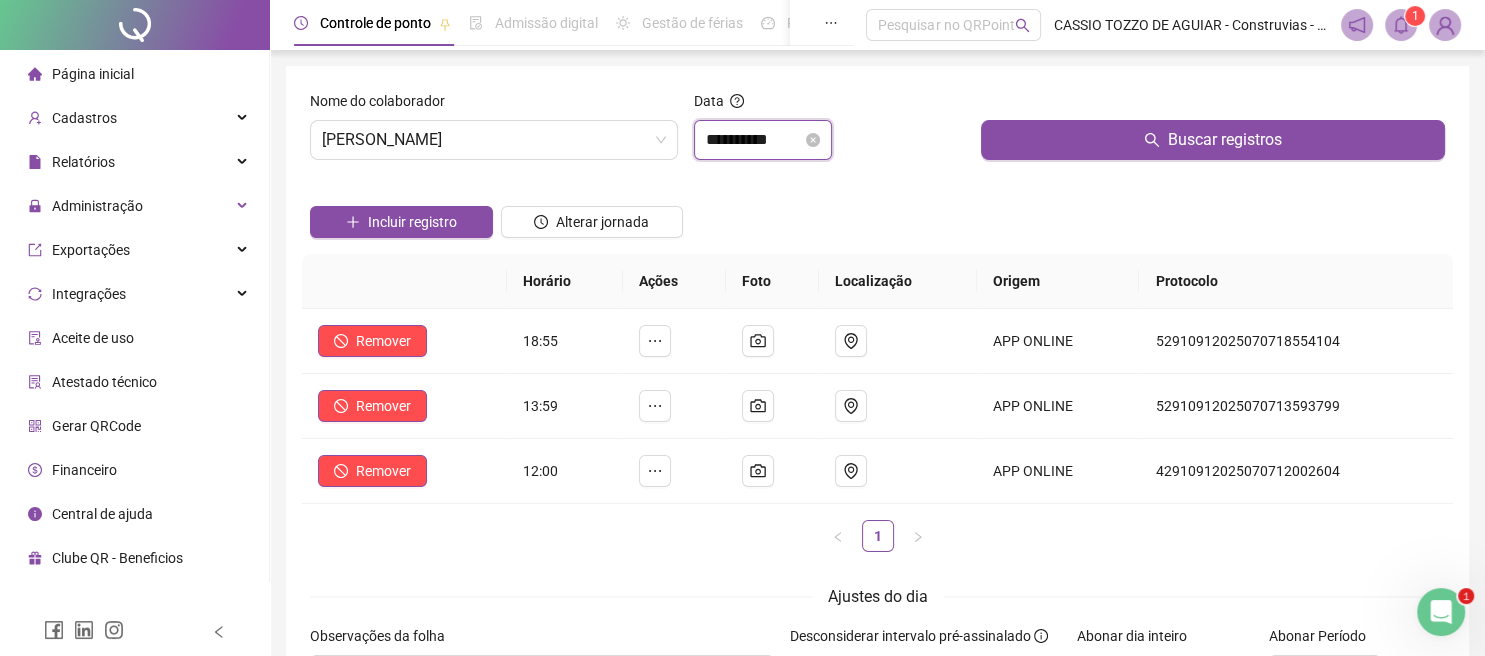 click on "**********" at bounding box center [754, 140] 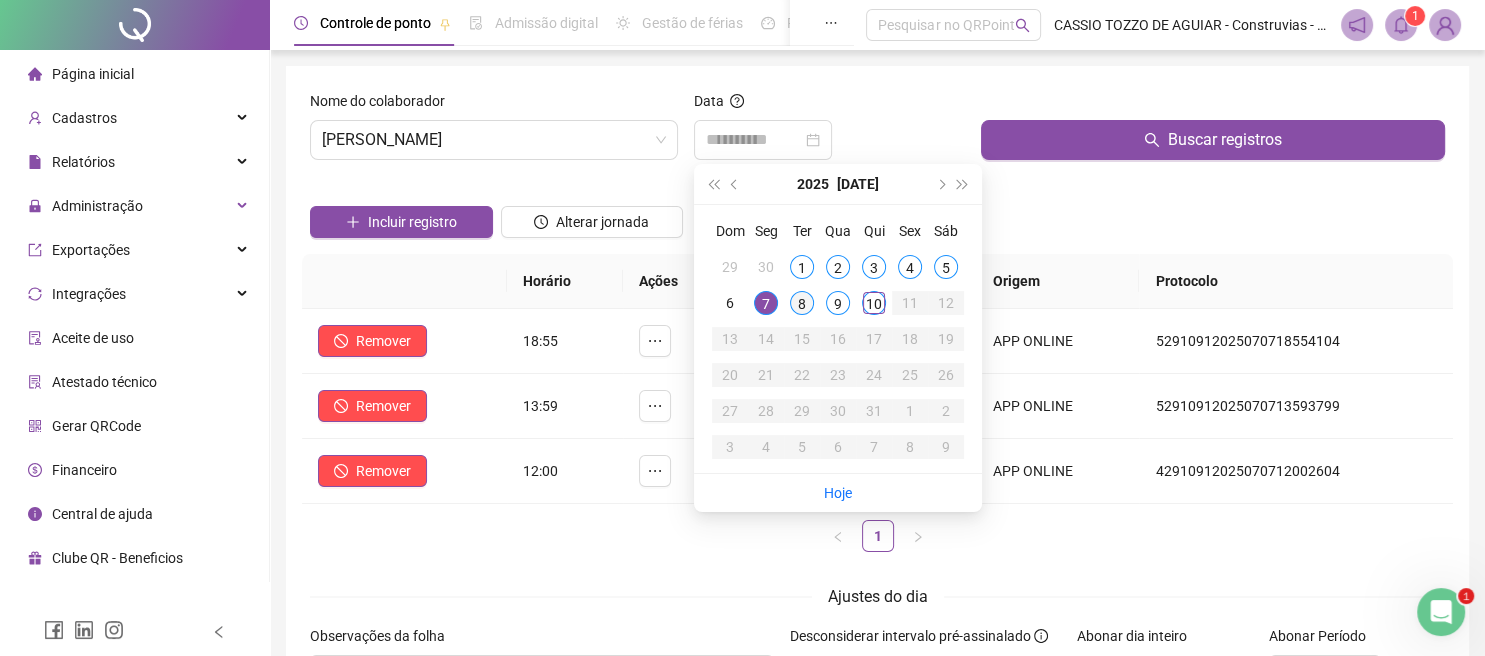 click on "8" at bounding box center (802, 303) 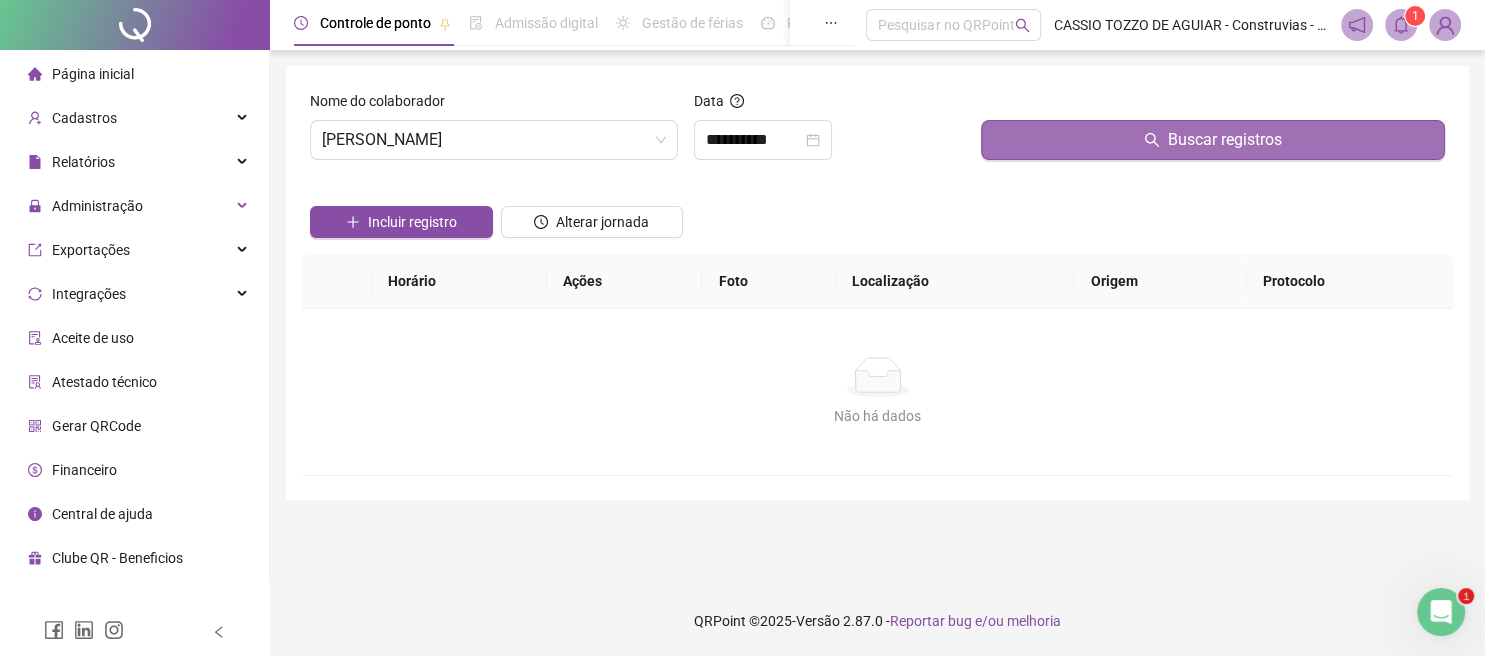 click on "Buscar registros" at bounding box center (1213, 140) 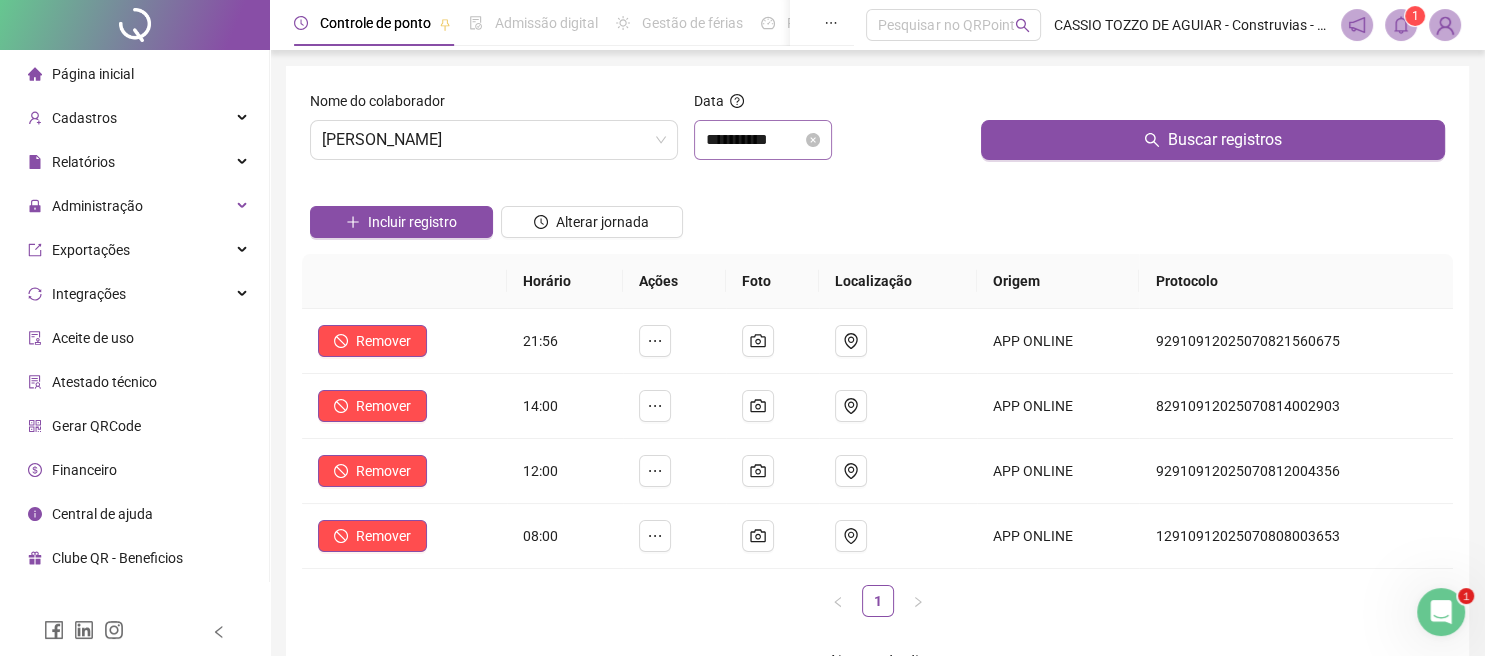 click on "**********" at bounding box center (763, 140) 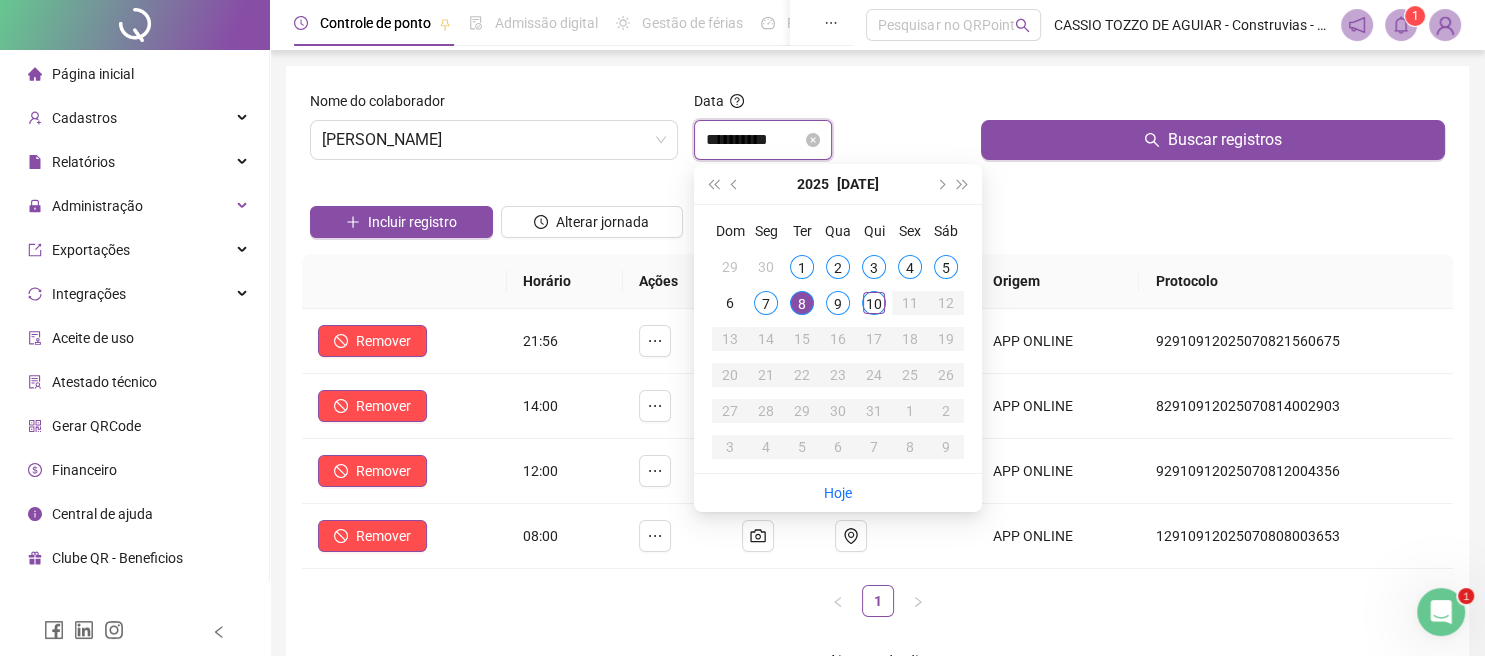 click on "**********" at bounding box center [754, 140] 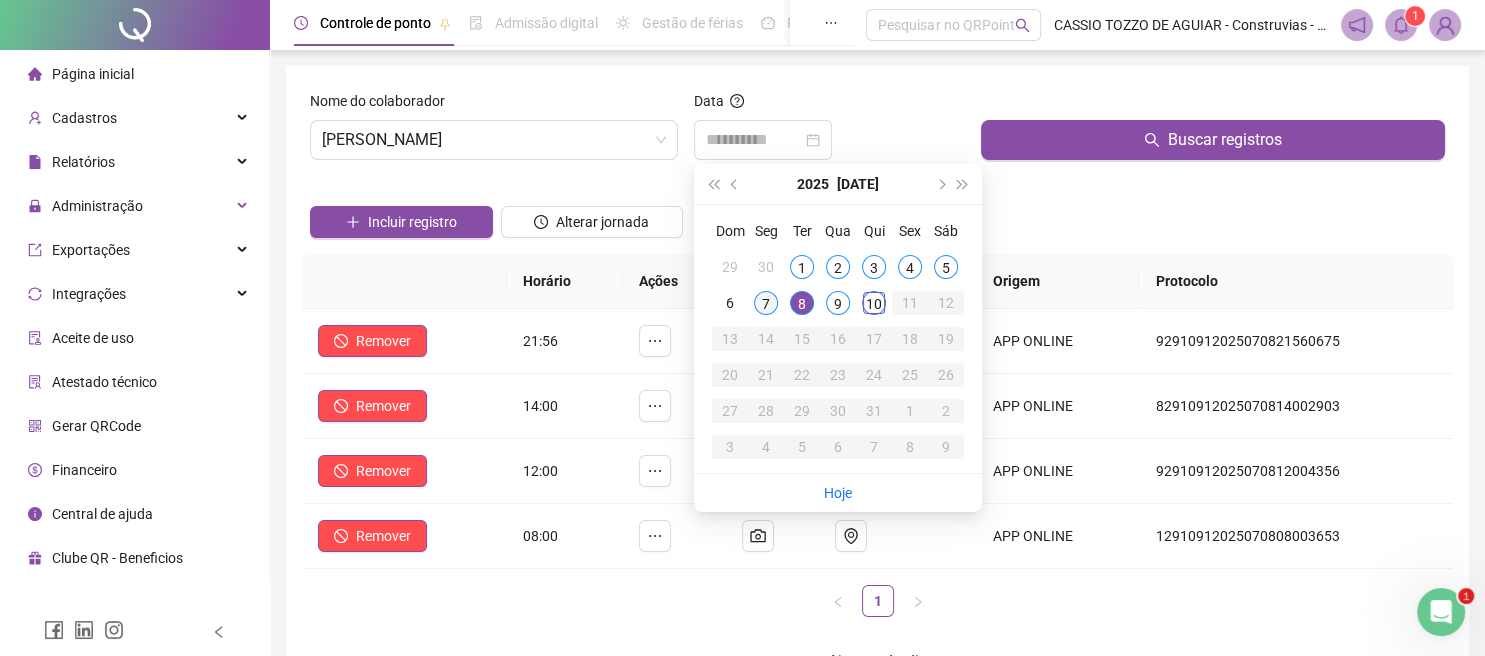 click on "7" at bounding box center (766, 303) 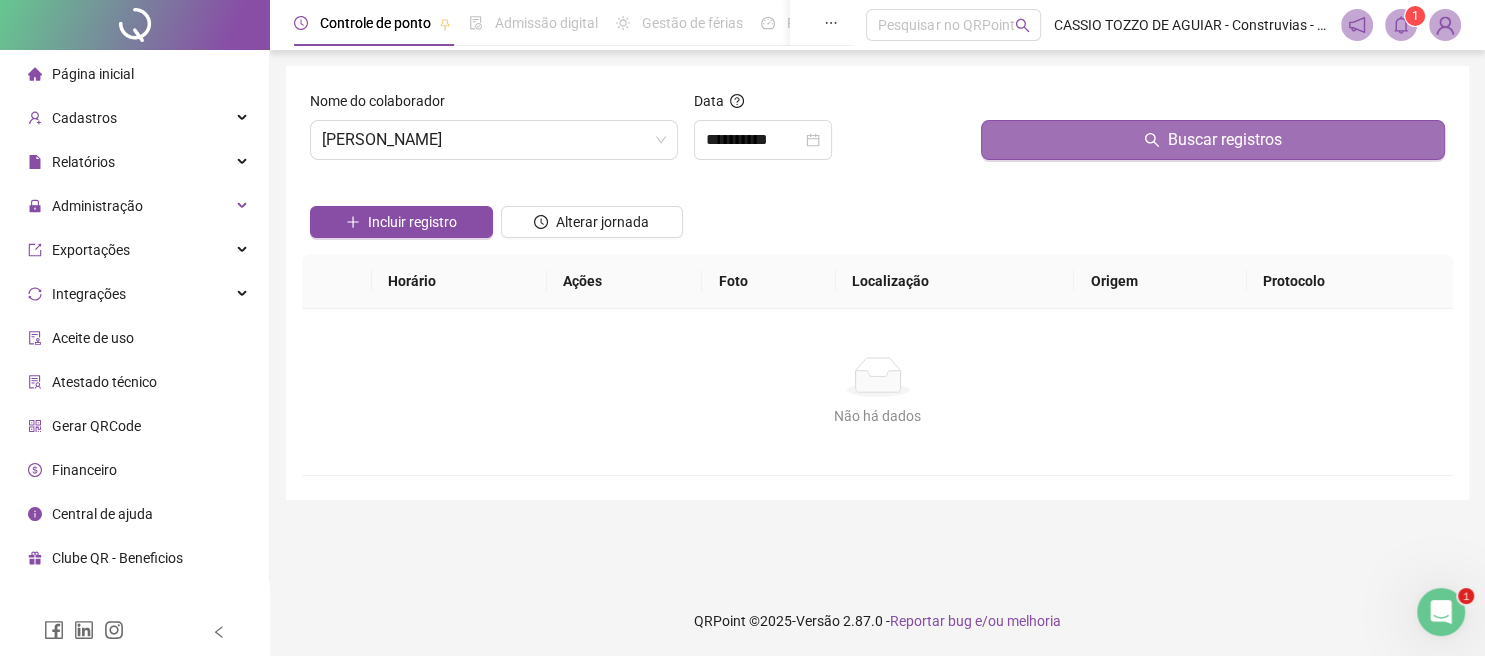 click on "Buscar registros" at bounding box center (1213, 140) 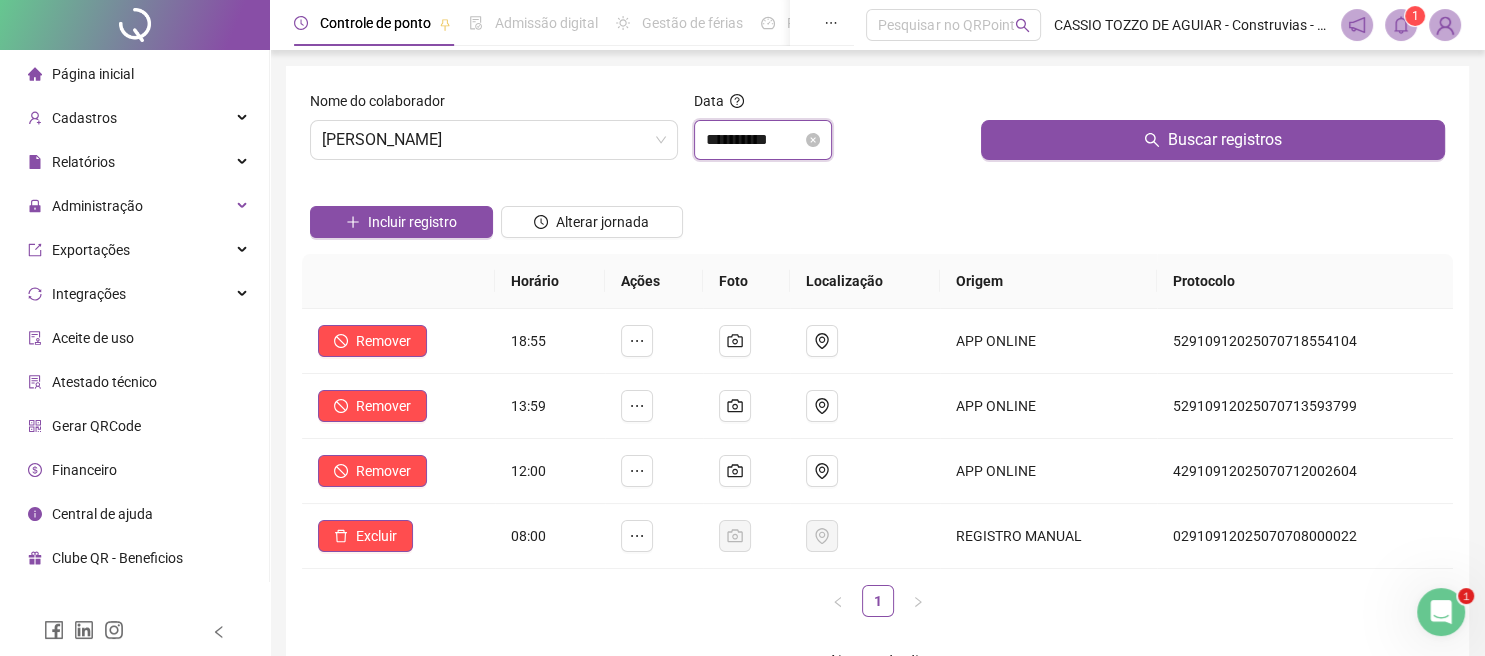 click on "**********" at bounding box center (754, 140) 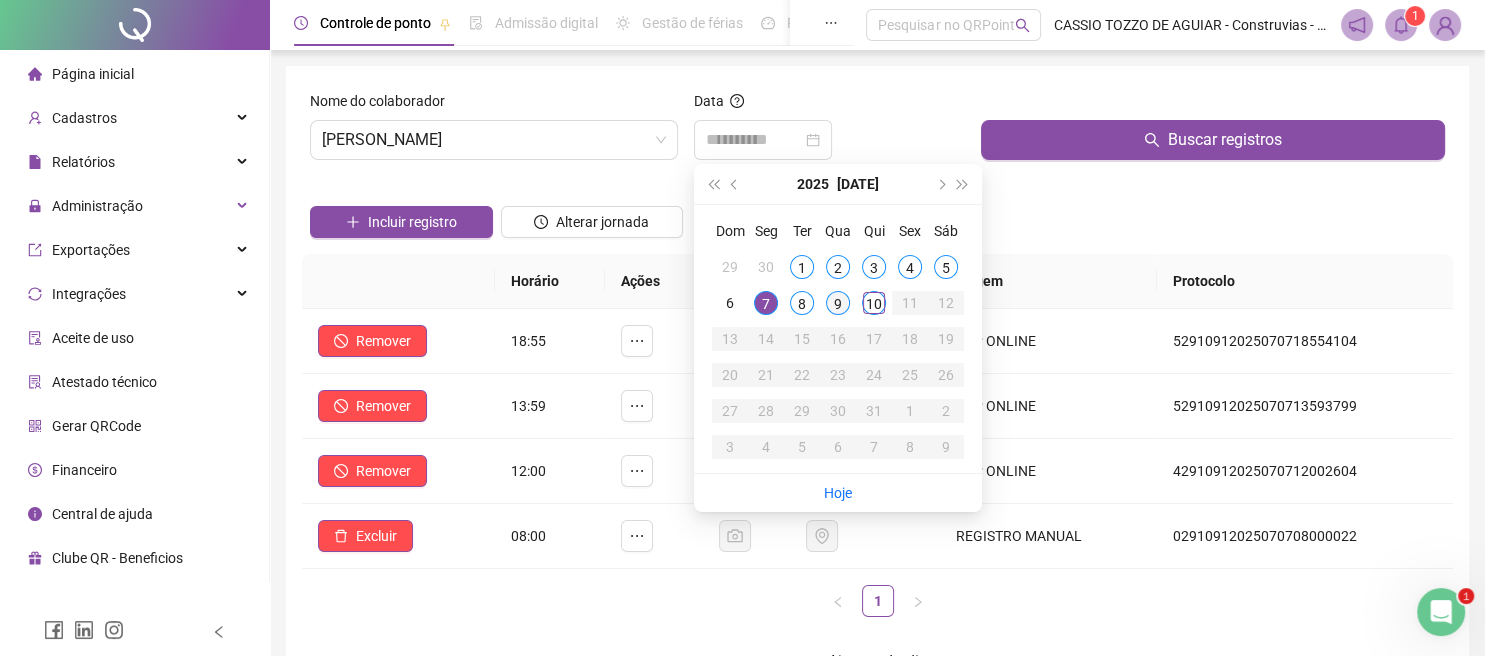 click on "9" at bounding box center (838, 303) 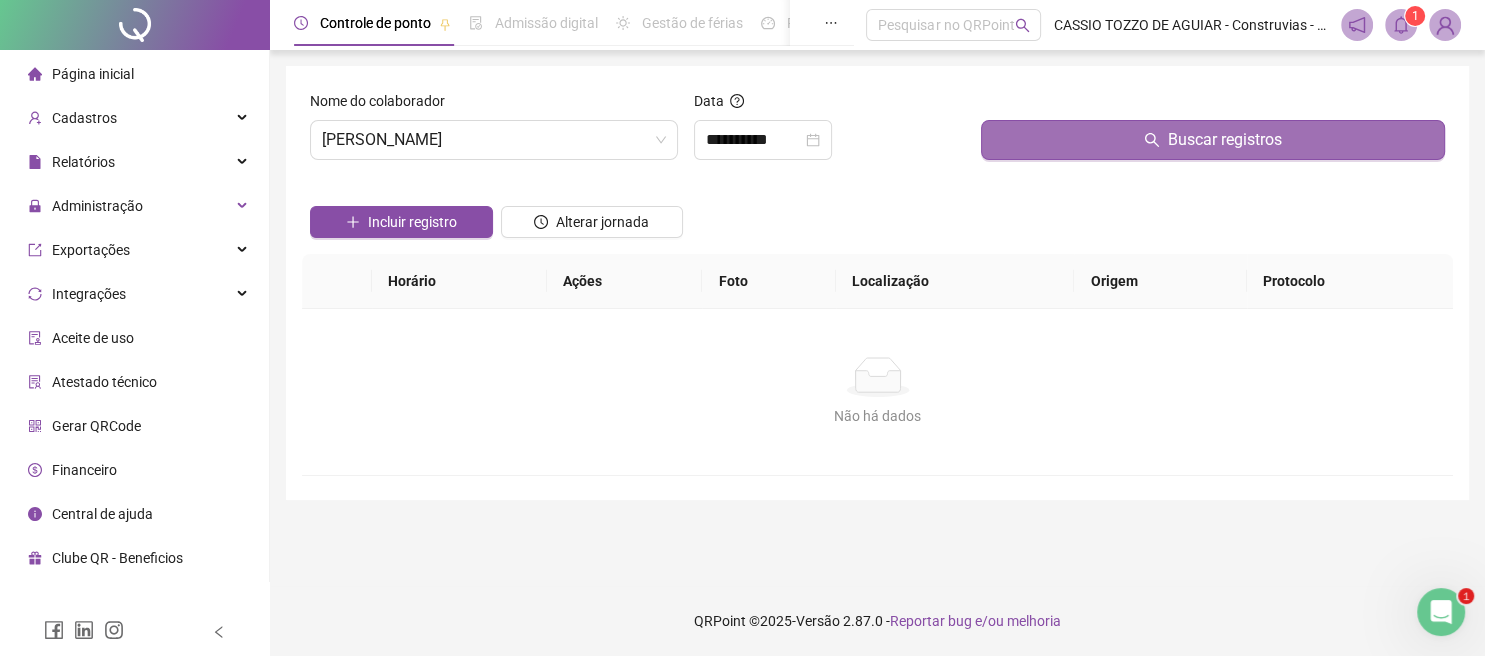 click on "Buscar registros" at bounding box center (1213, 140) 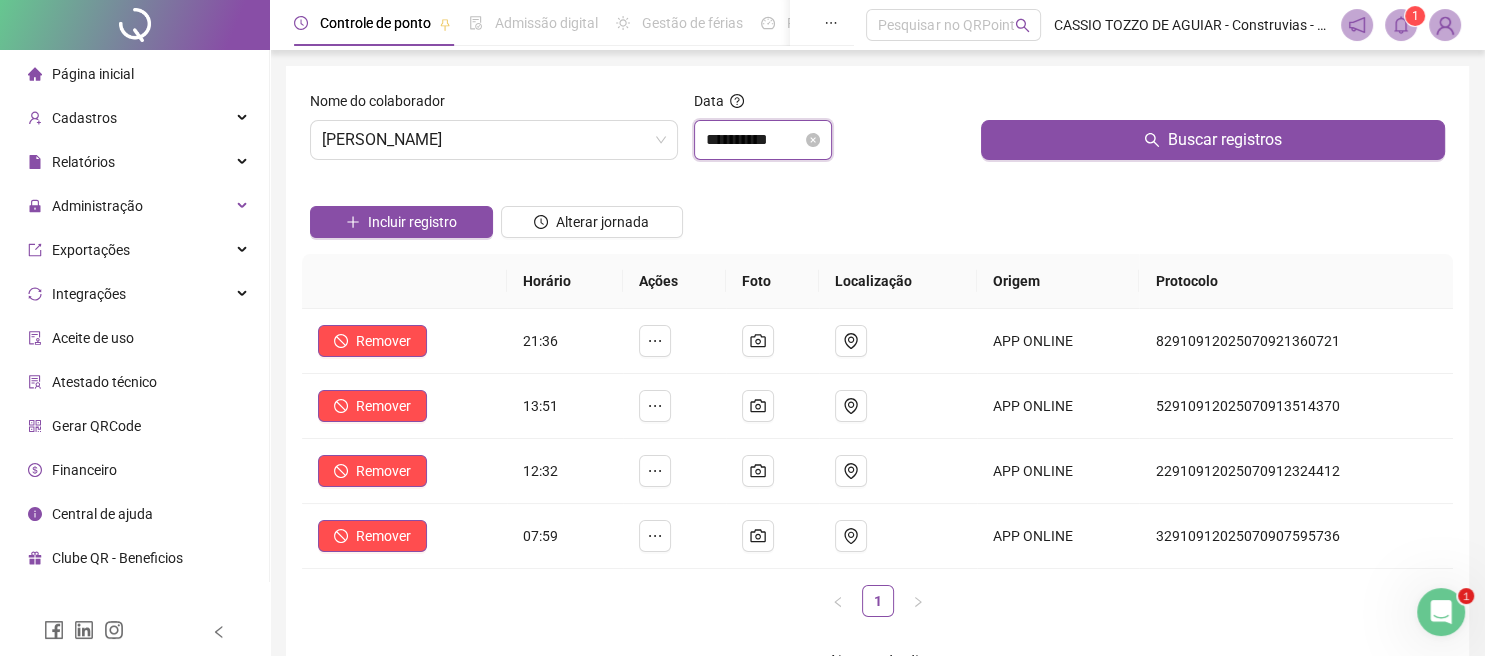 click on "**********" at bounding box center (754, 140) 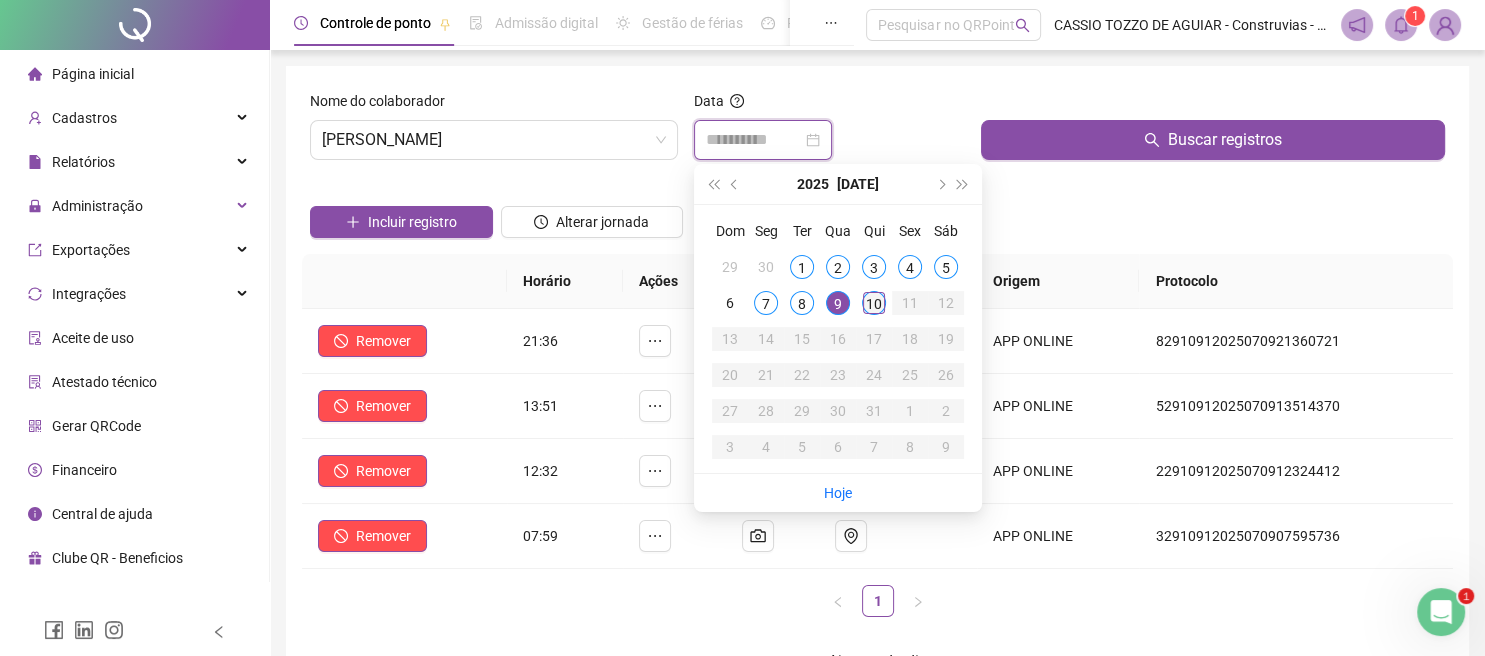 type on "**********" 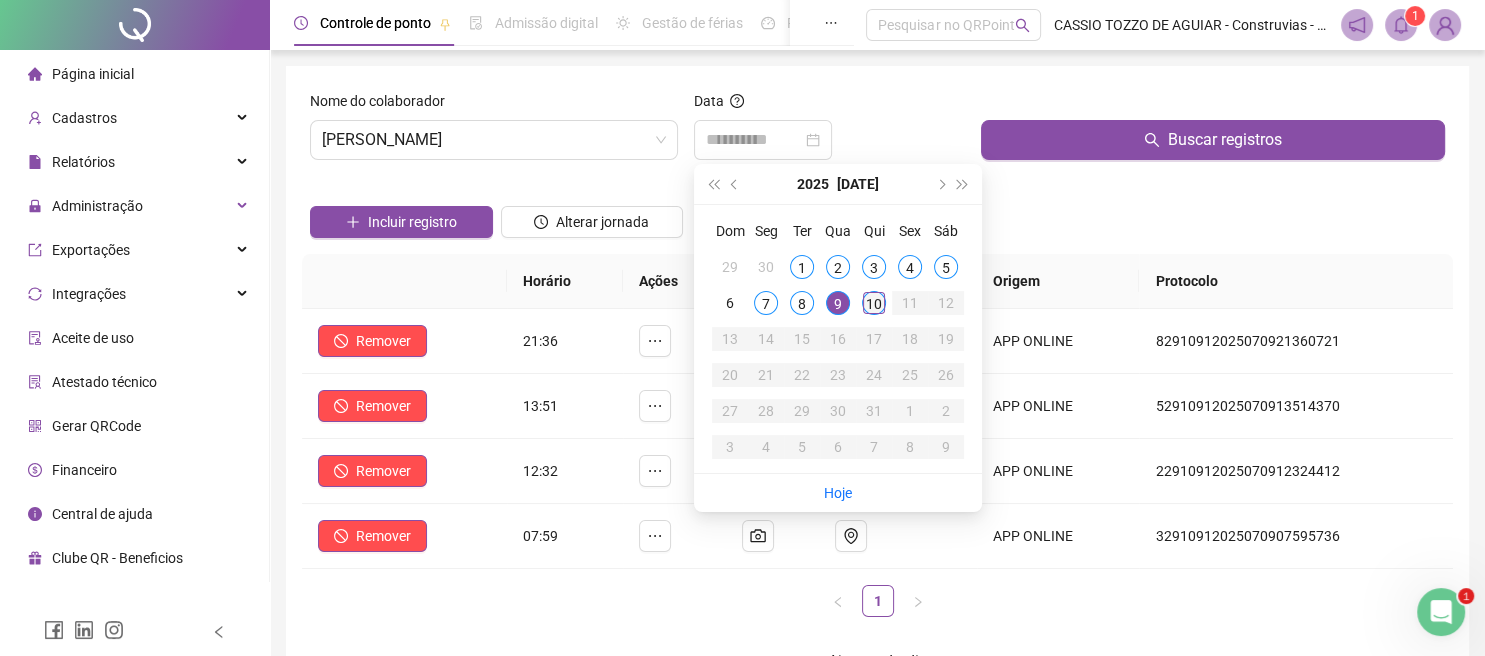click on "10" at bounding box center [874, 303] 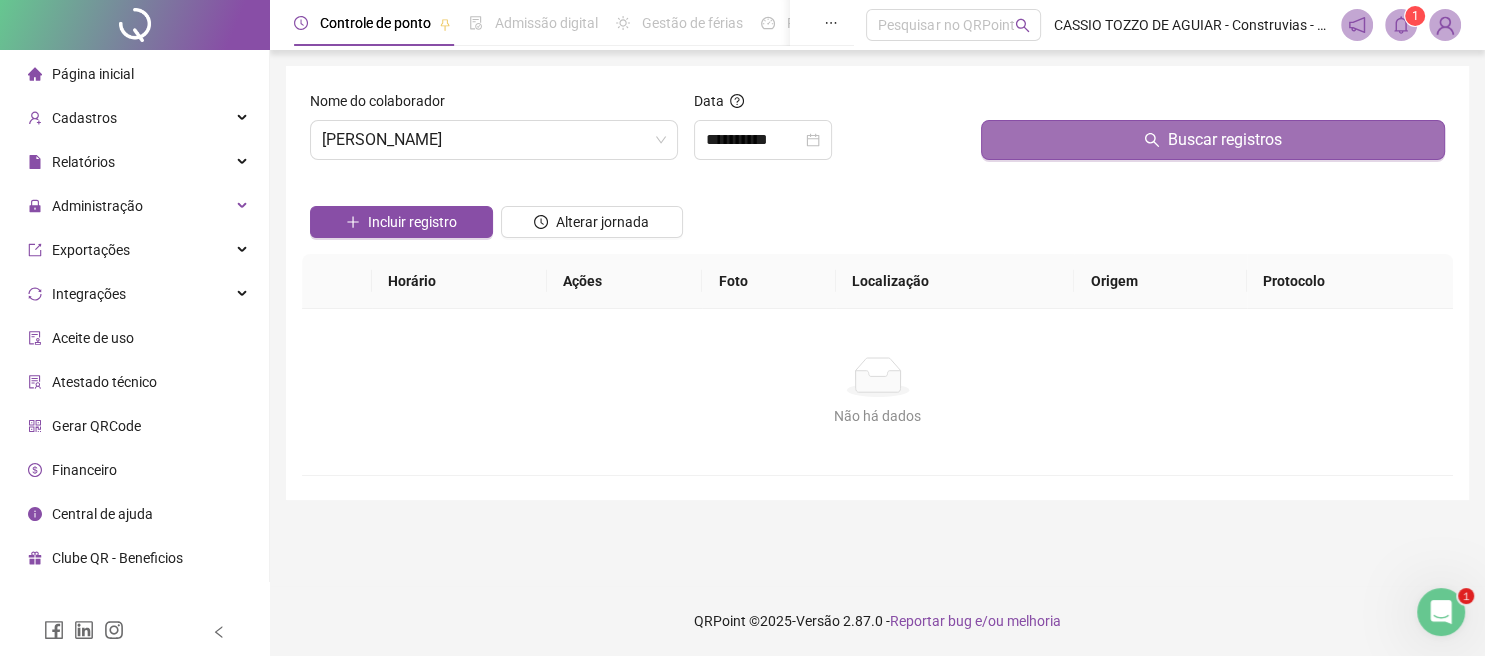 click on "Buscar registros" at bounding box center [1213, 140] 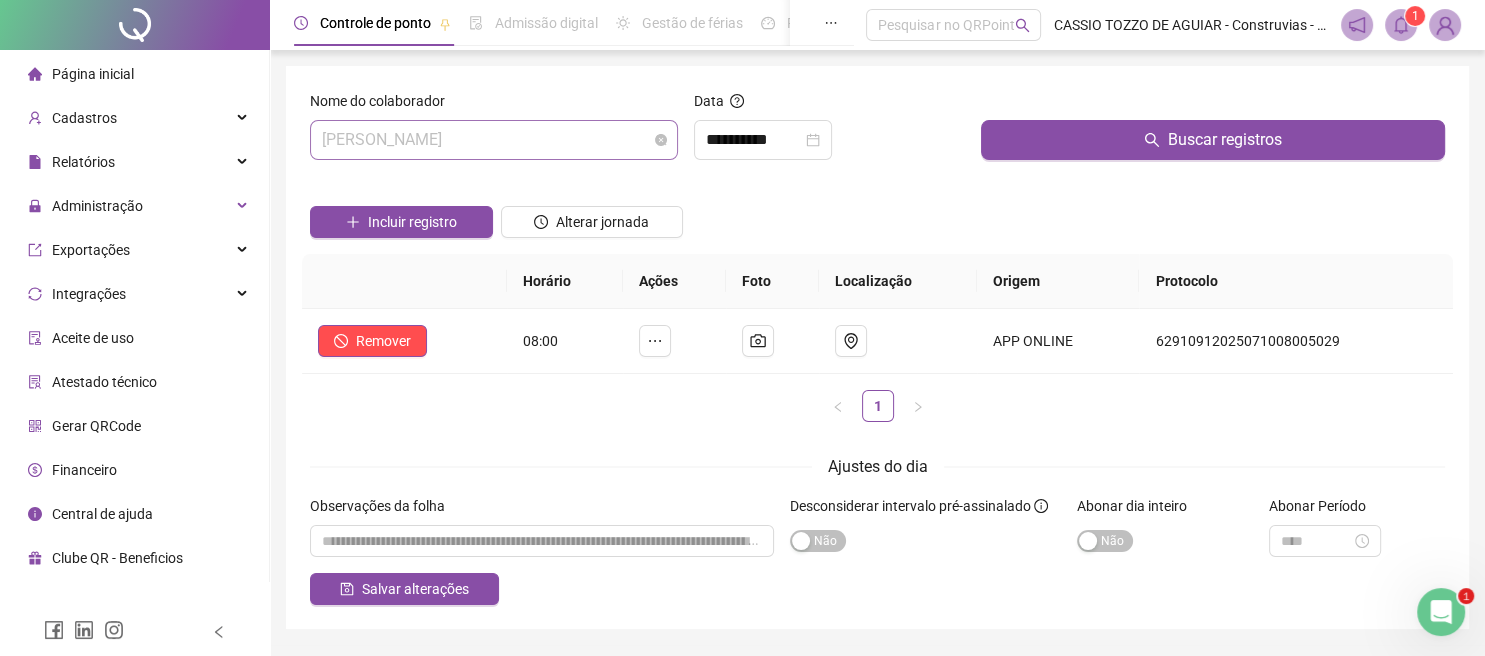 click on "[PERSON_NAME]" at bounding box center [494, 140] 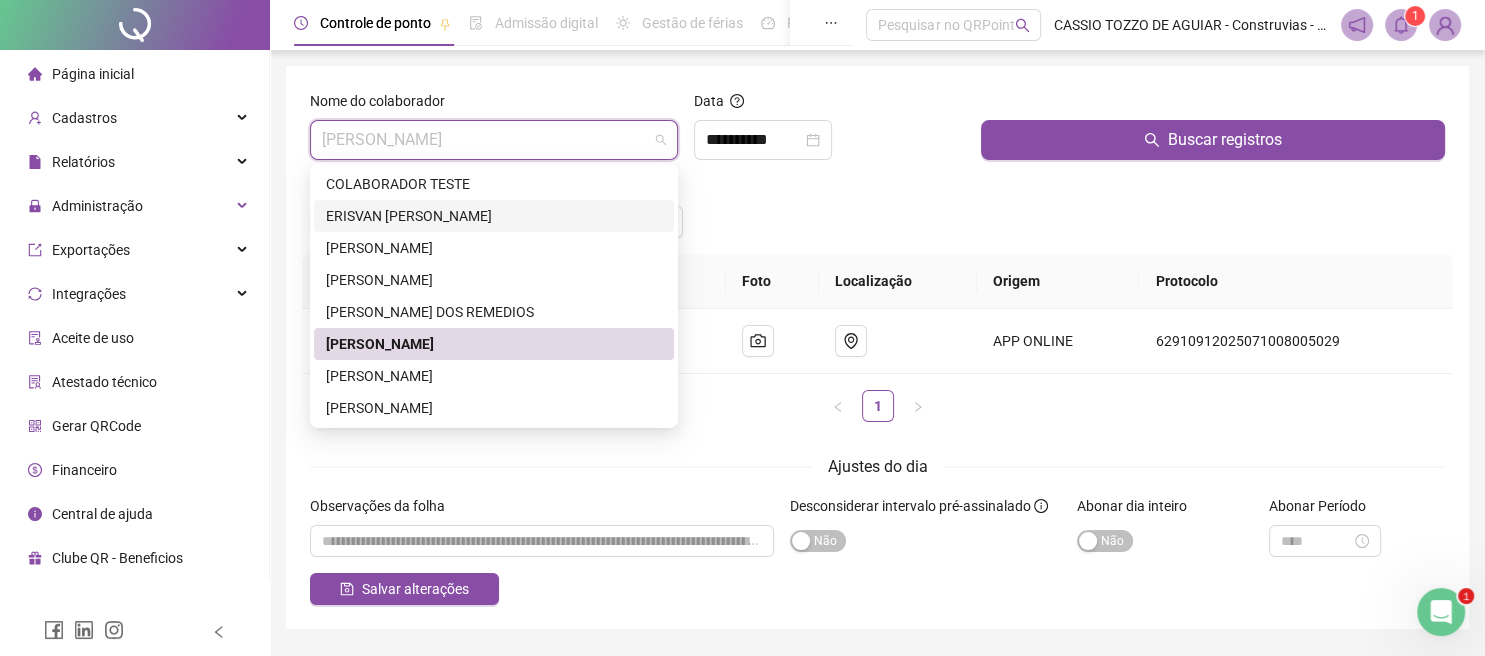 click on "ERISVAN [PERSON_NAME]" at bounding box center (494, 216) 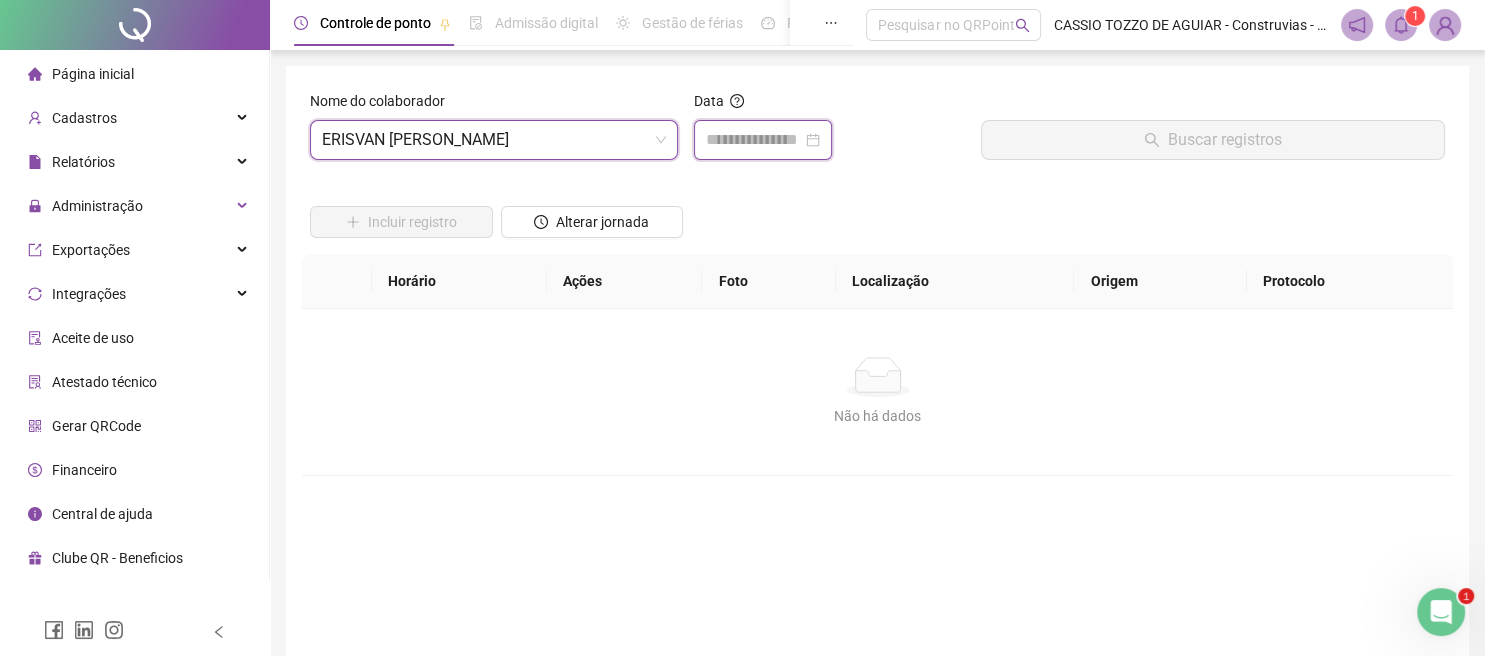 click at bounding box center (754, 140) 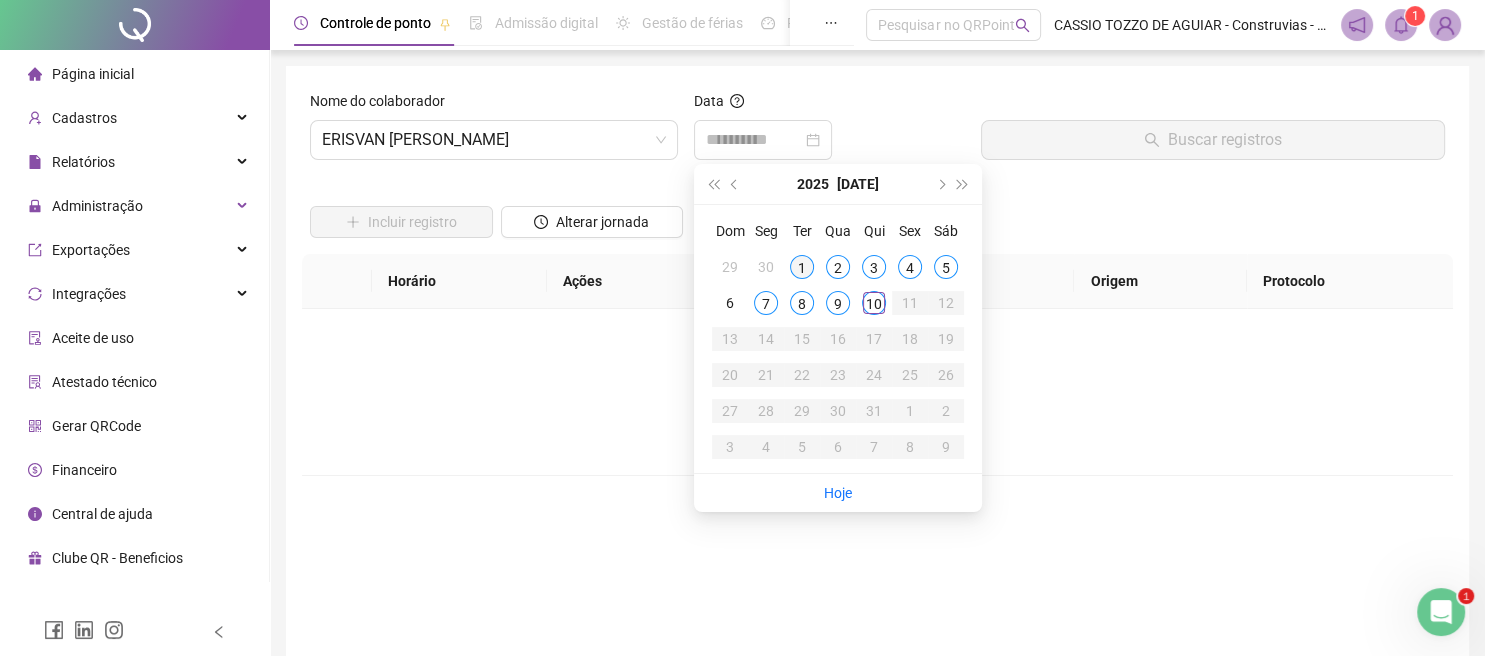 click on "1" at bounding box center [802, 267] 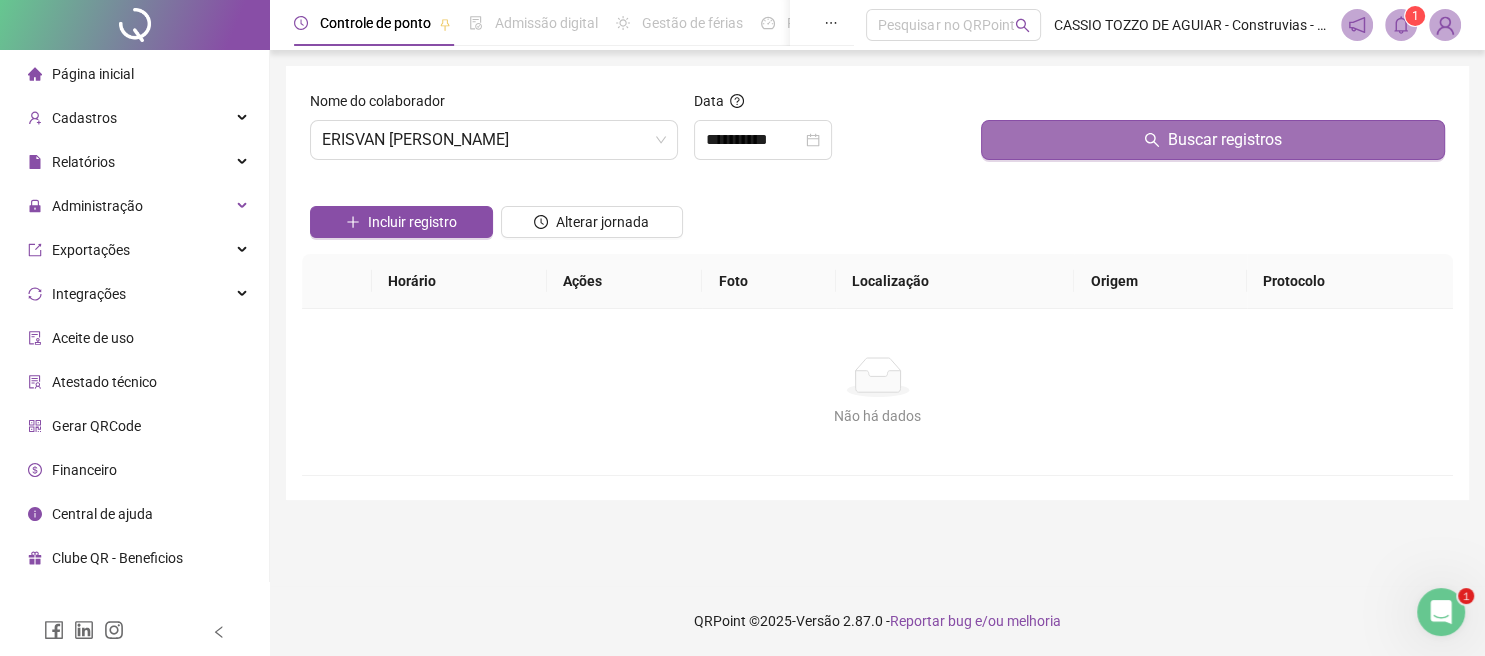 click on "Buscar registros" at bounding box center (1213, 140) 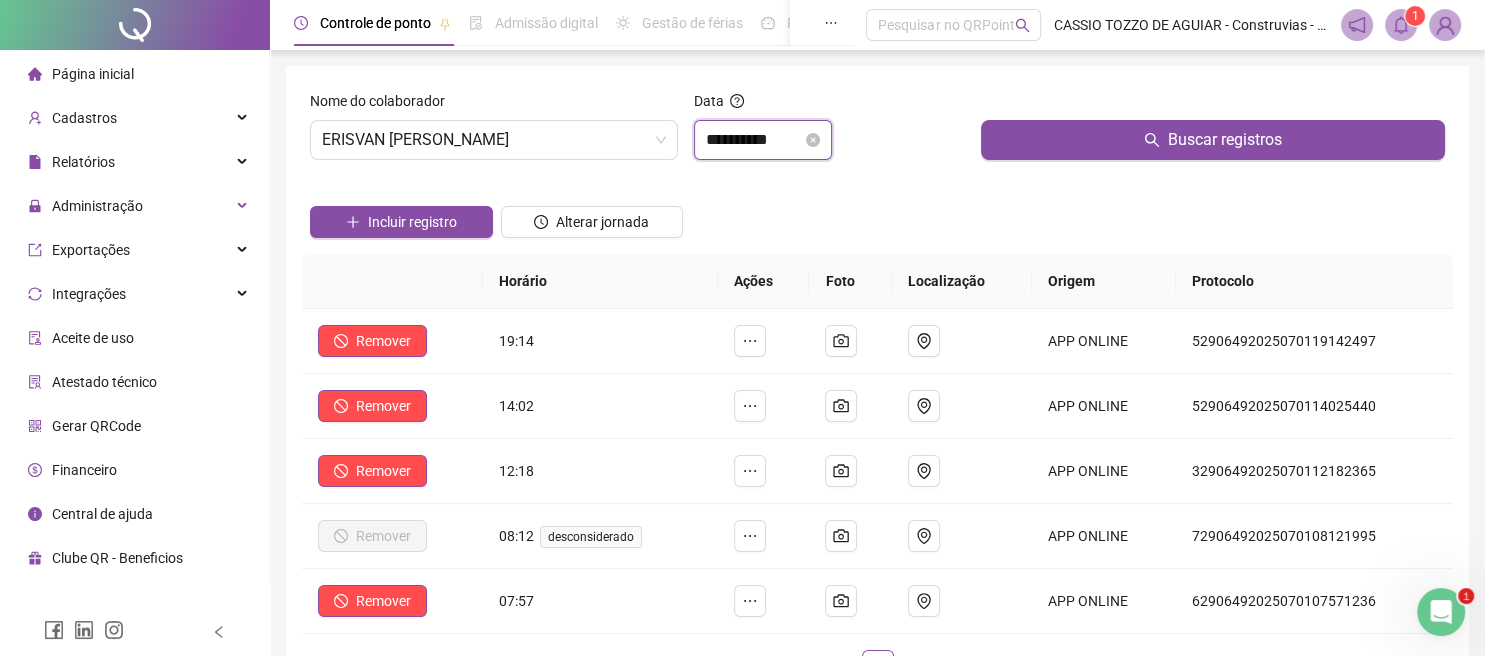 click on "**********" at bounding box center (754, 140) 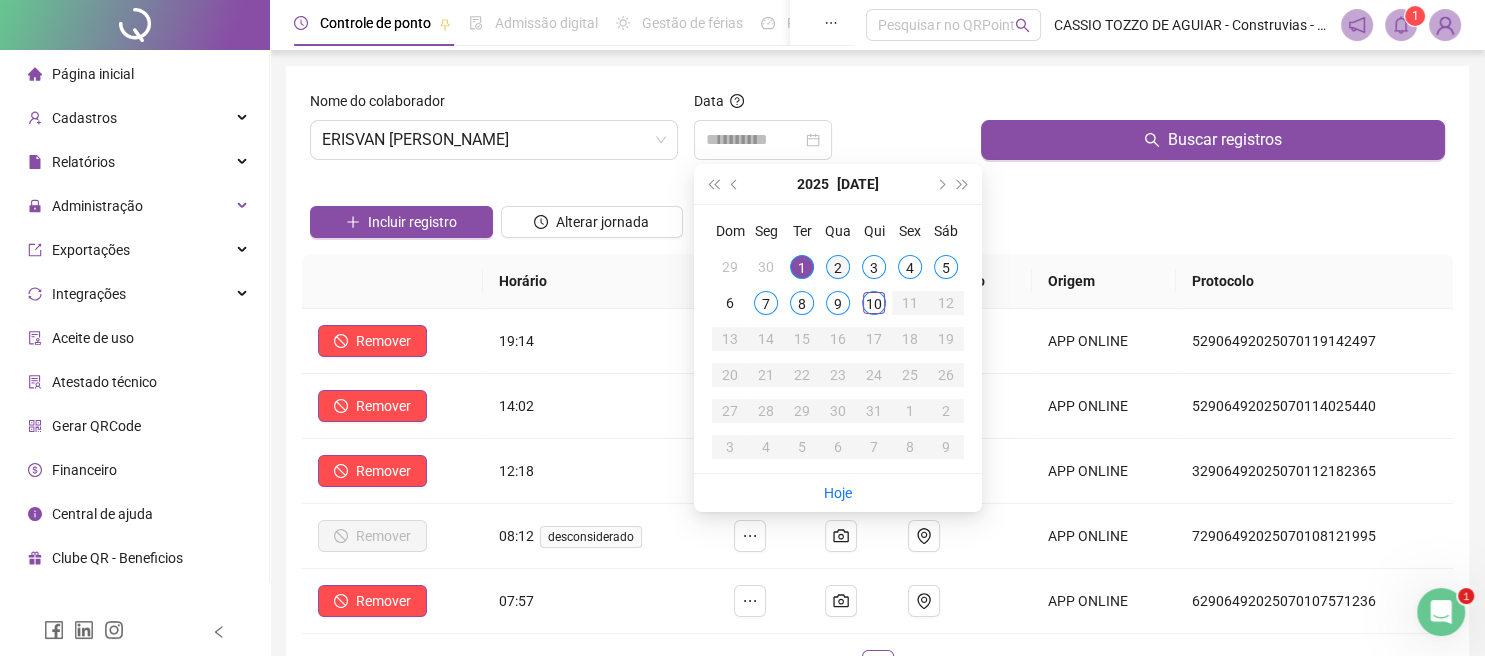 click on "2" at bounding box center (838, 267) 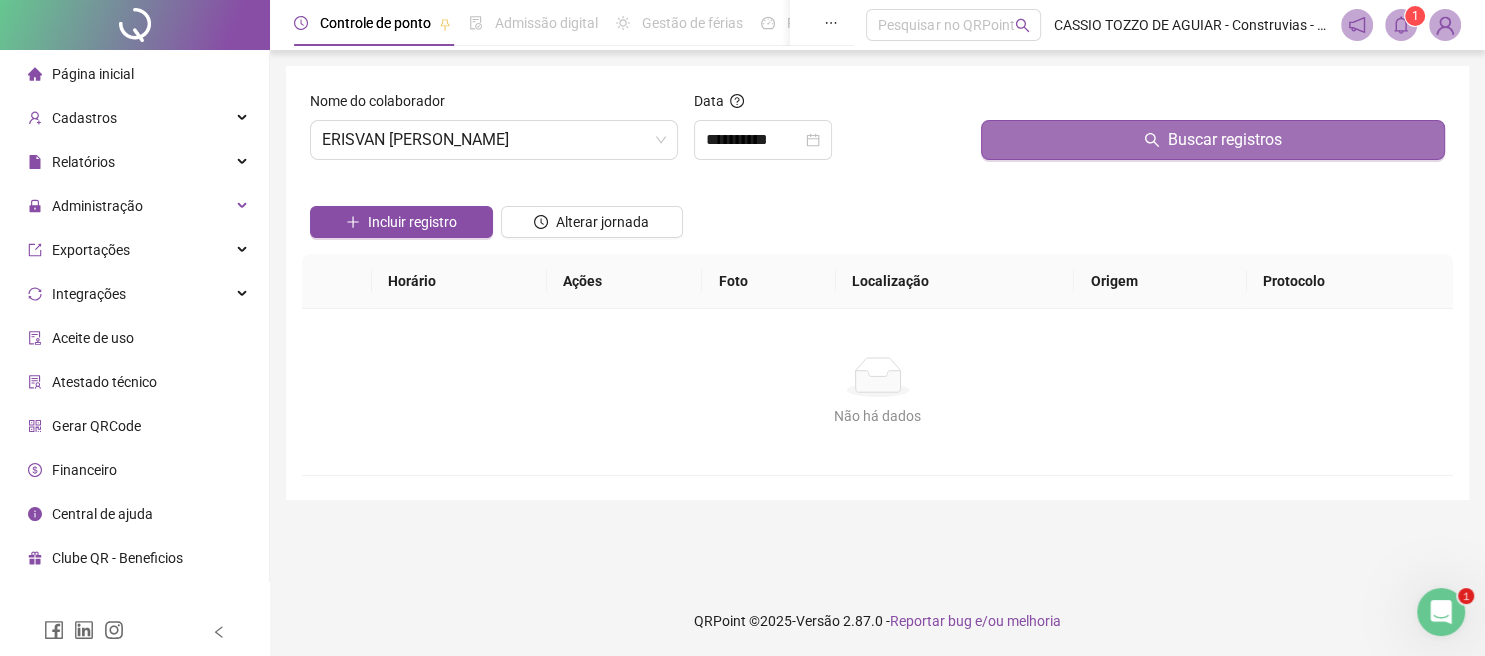 click on "Buscar registros" at bounding box center [1213, 140] 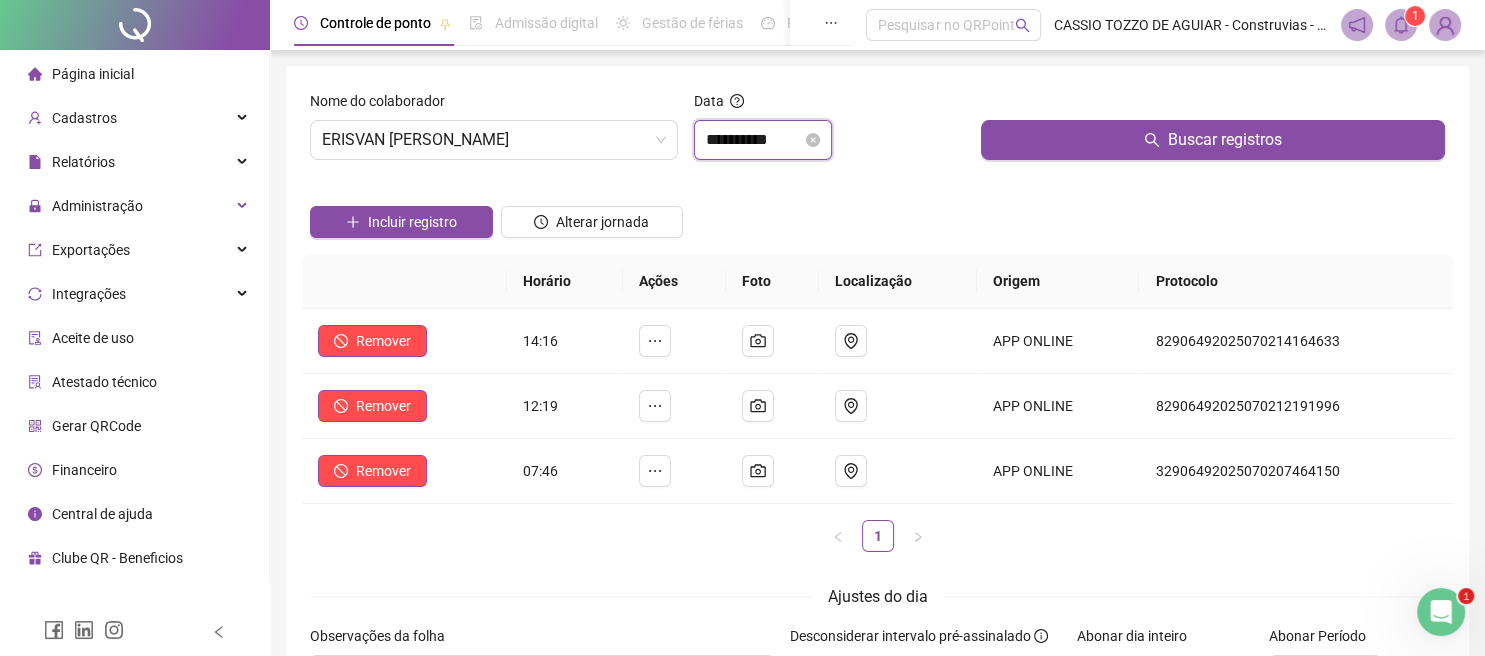 click on "**********" at bounding box center (754, 140) 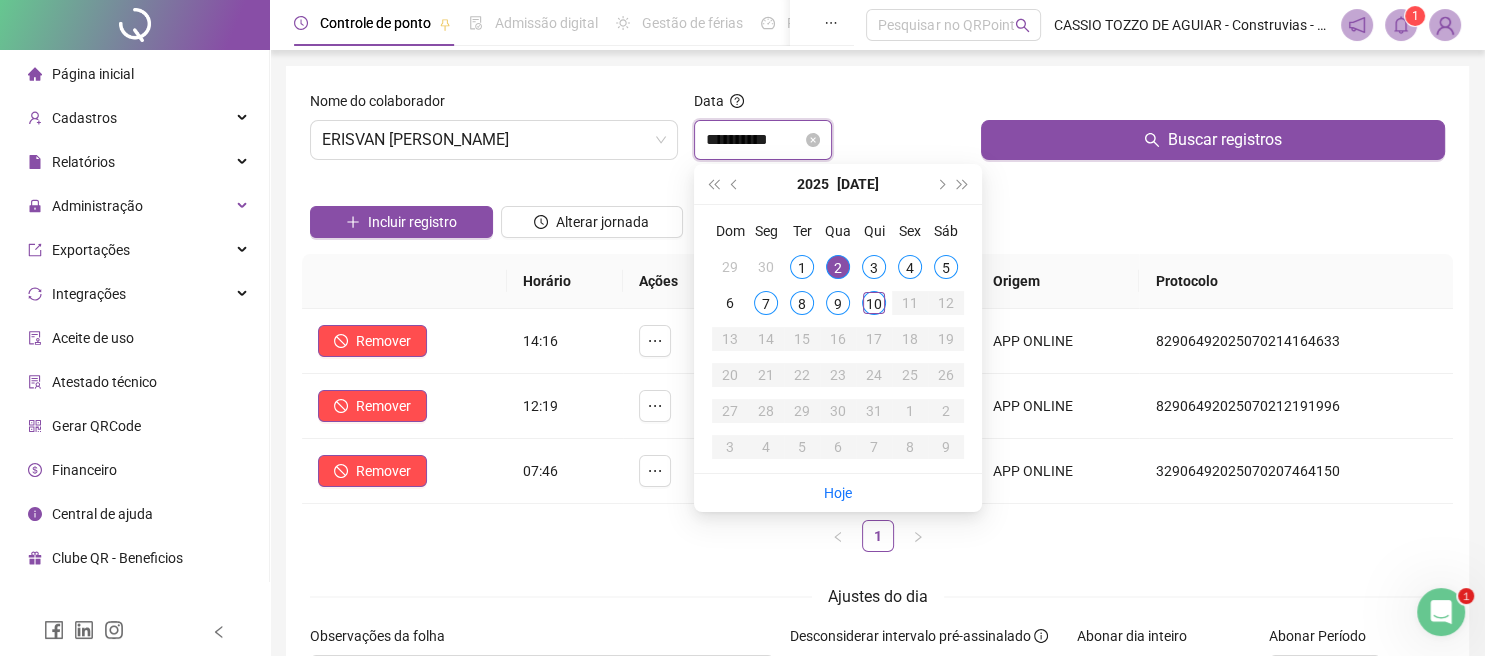 click on "**********" at bounding box center (754, 140) 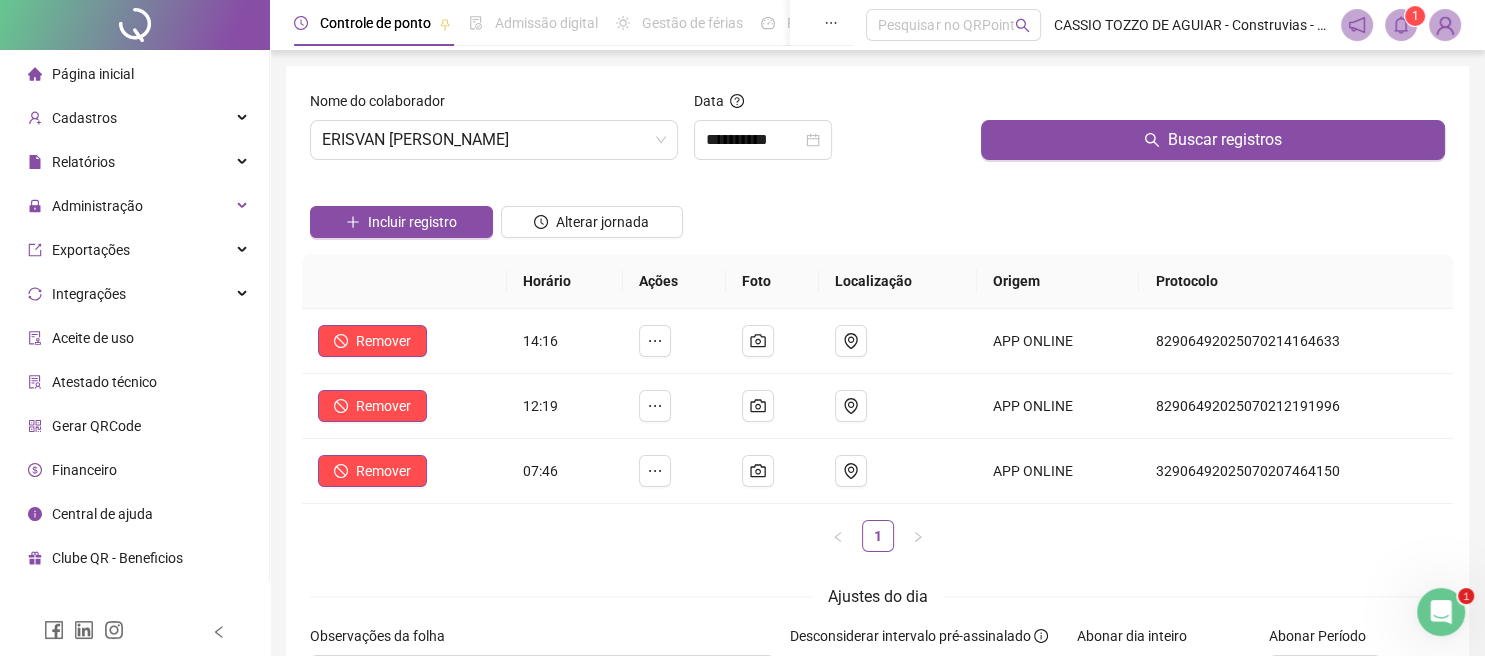 click on "Buscar registros" at bounding box center (1213, 133) 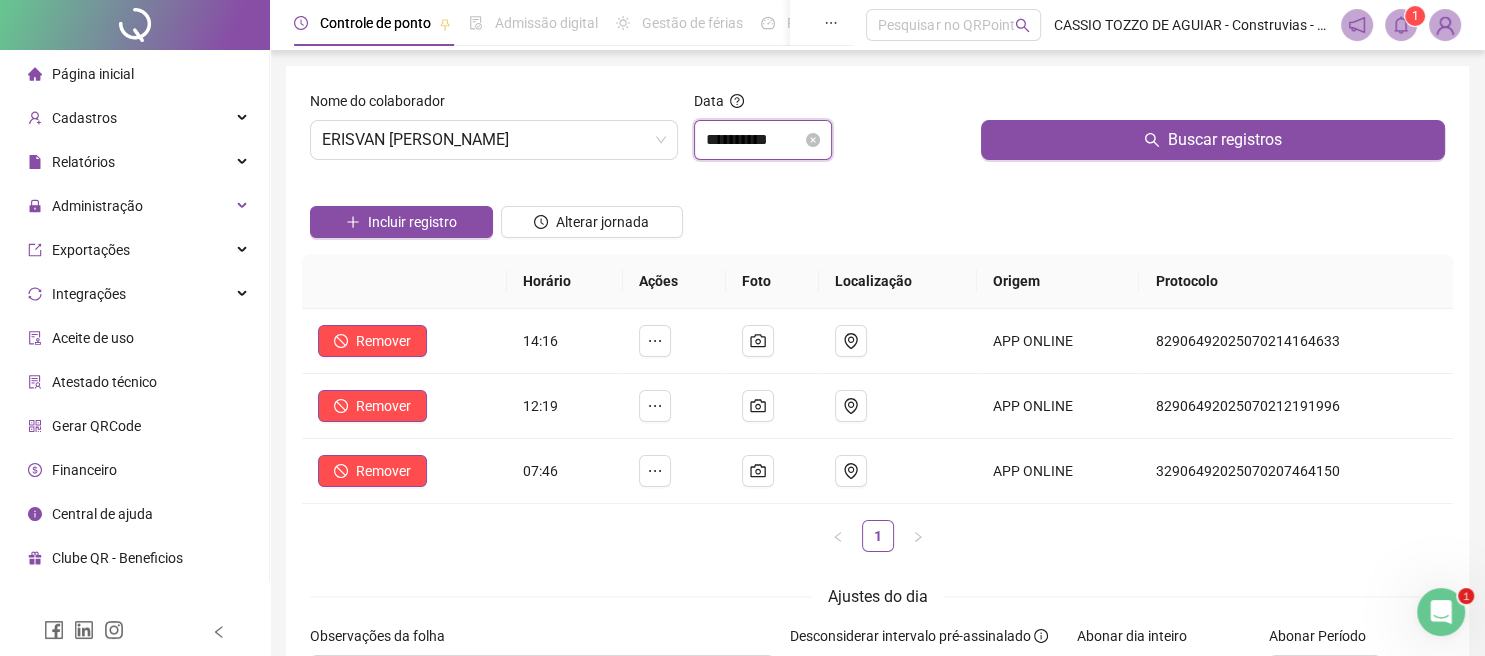 click on "**********" at bounding box center [754, 140] 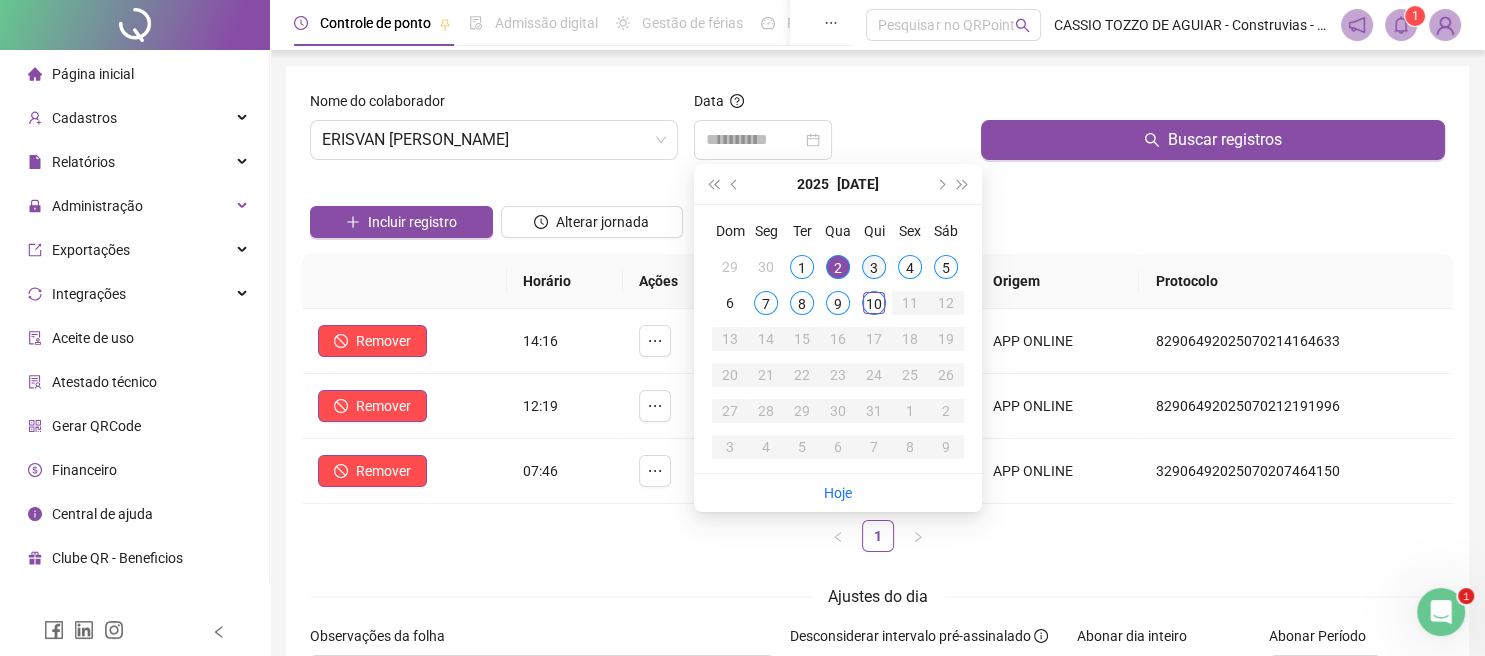 click on "3" at bounding box center (874, 267) 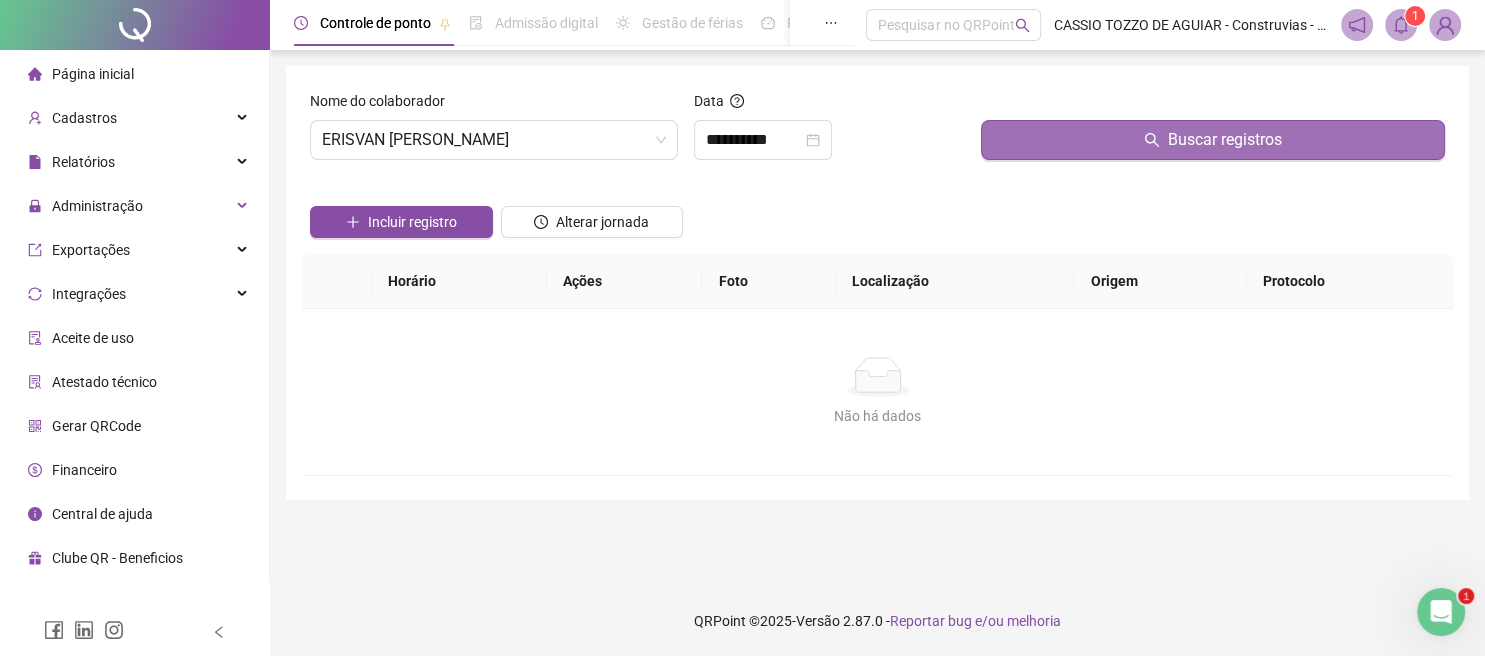 click on "Buscar registros" at bounding box center [1213, 140] 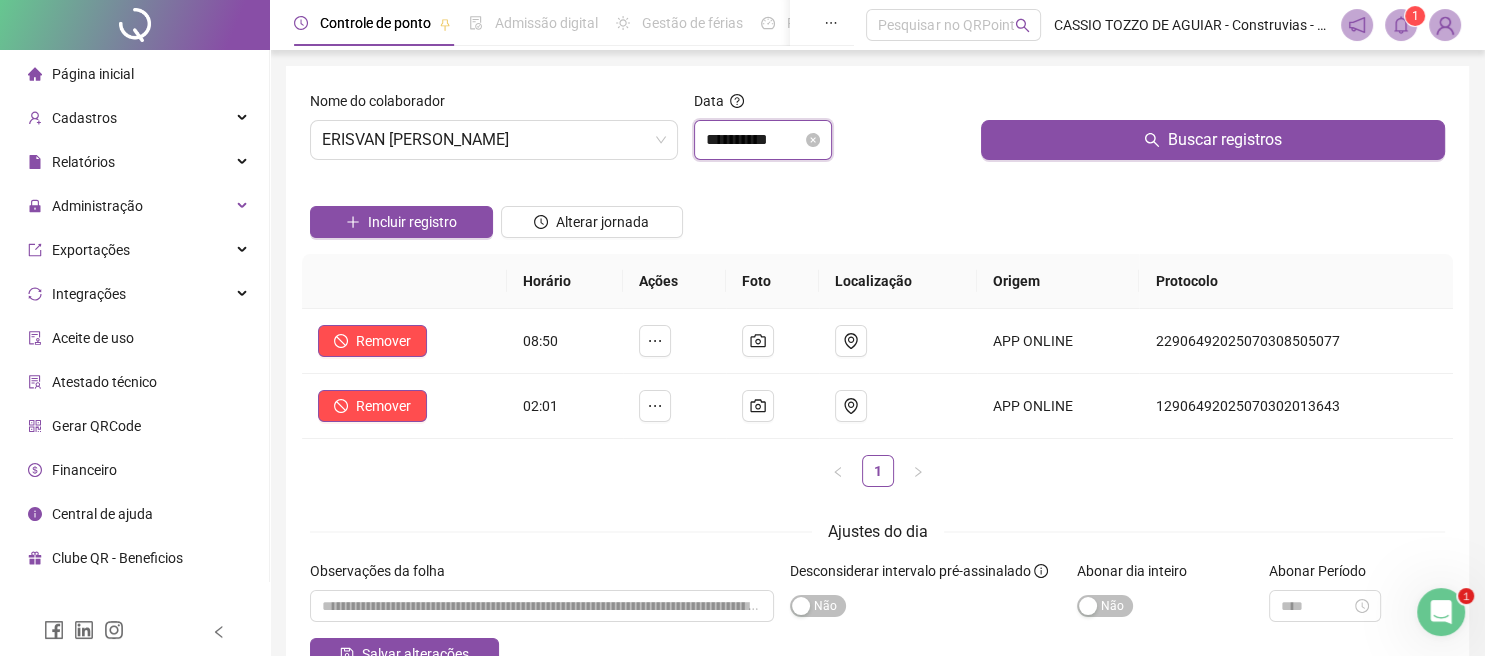 click on "**********" at bounding box center (754, 140) 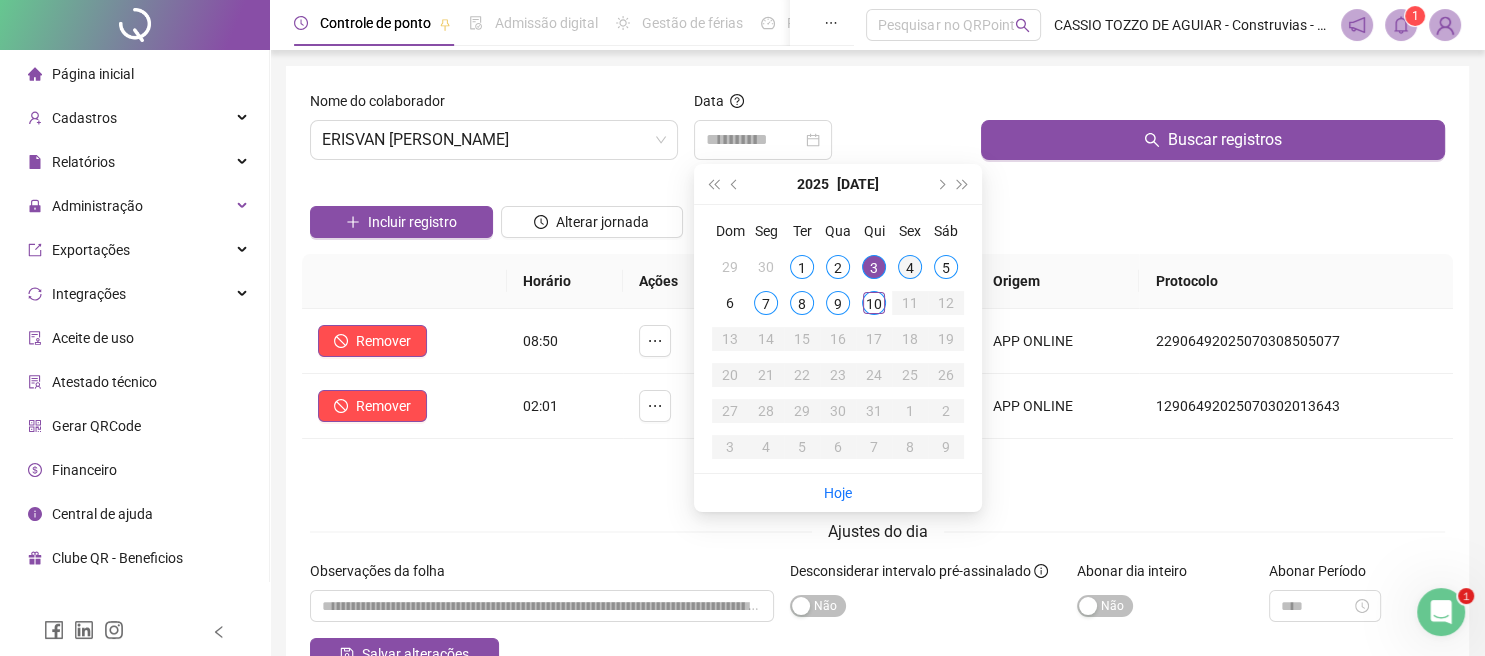 click on "4" at bounding box center (910, 267) 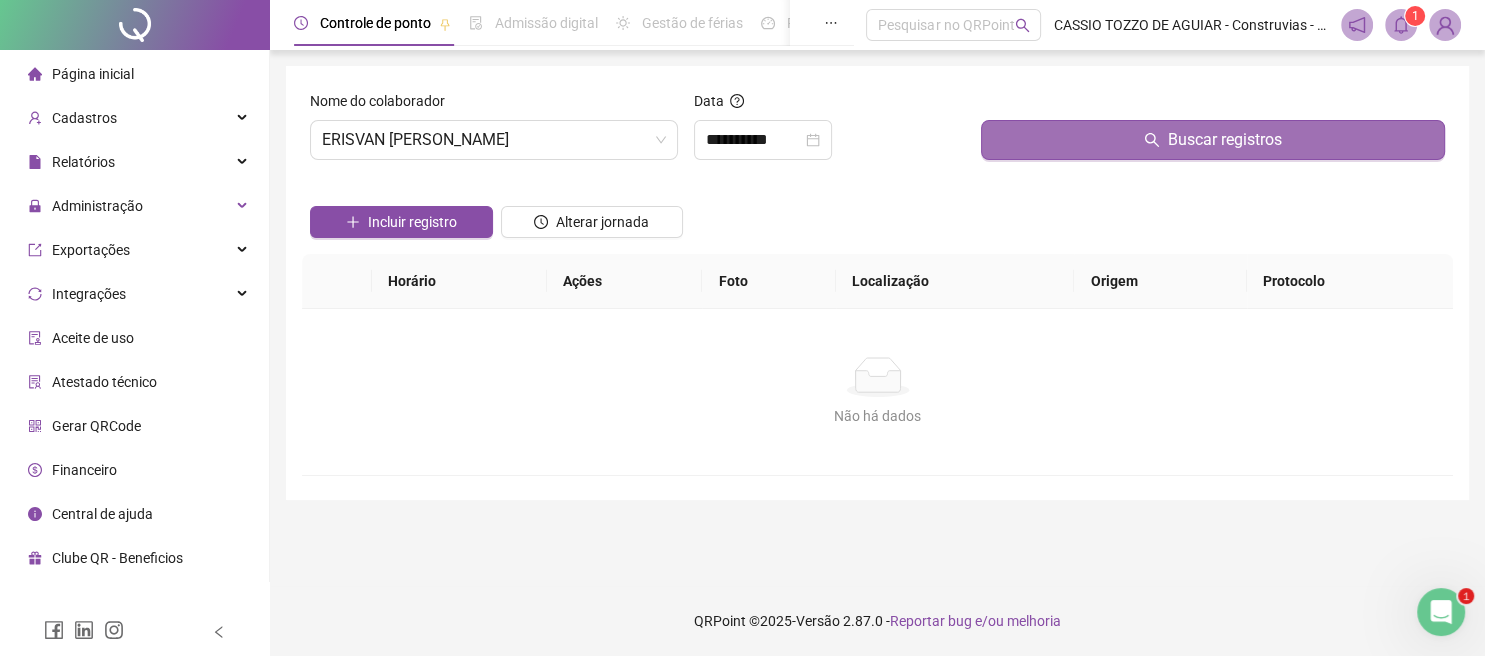 click on "Buscar registros" at bounding box center (1213, 140) 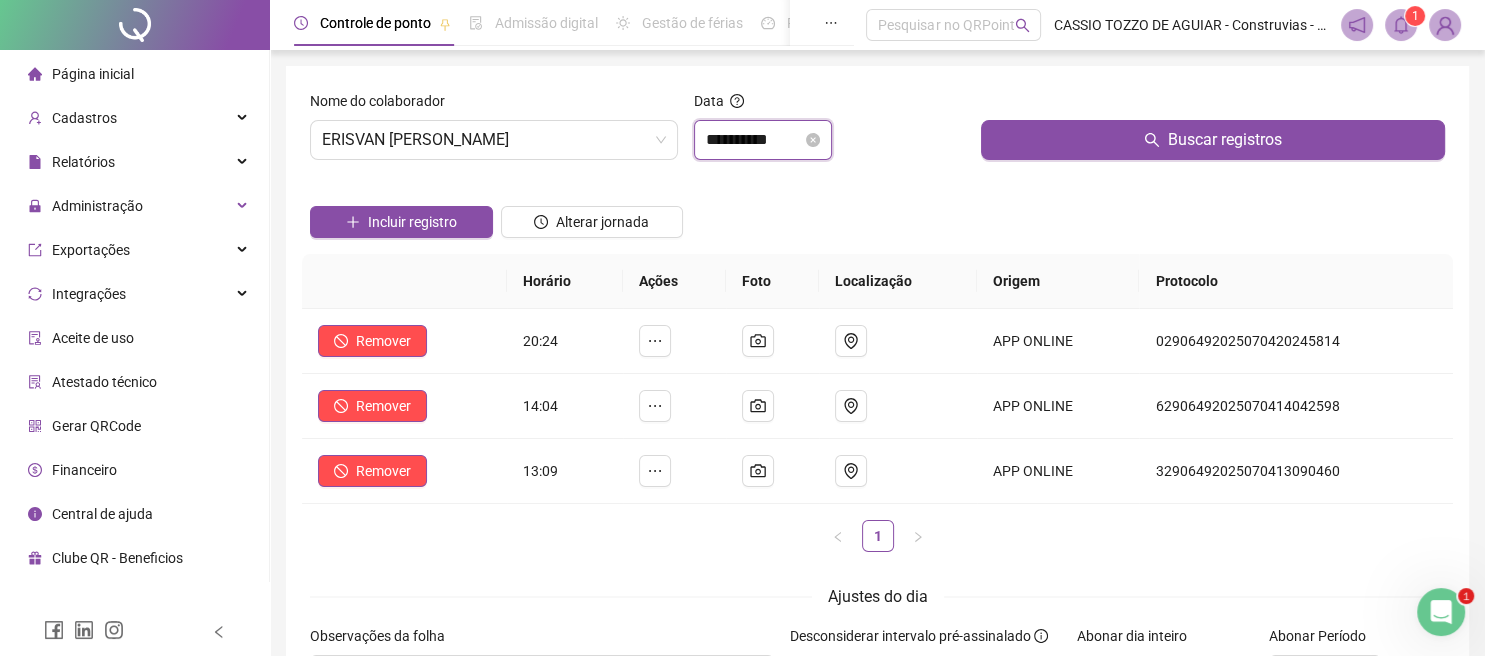 click on "**********" at bounding box center [754, 140] 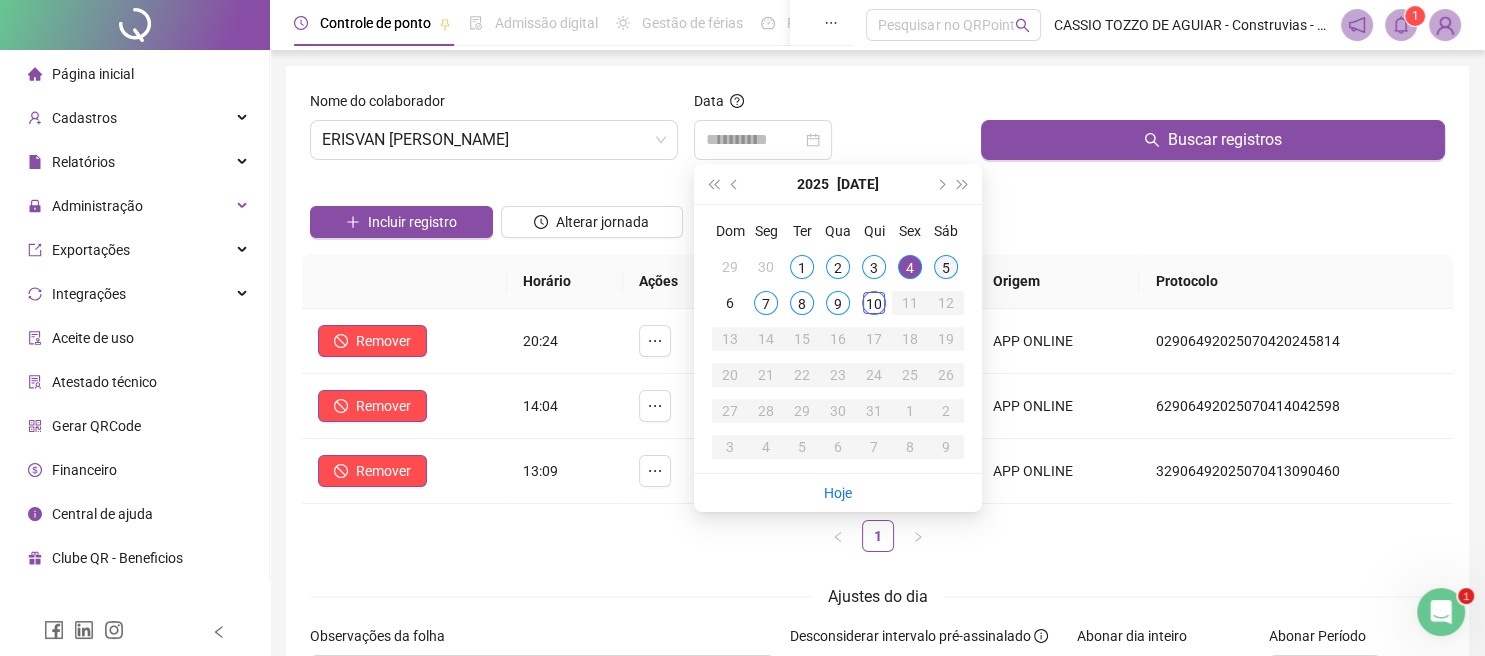 click on "5" at bounding box center (946, 267) 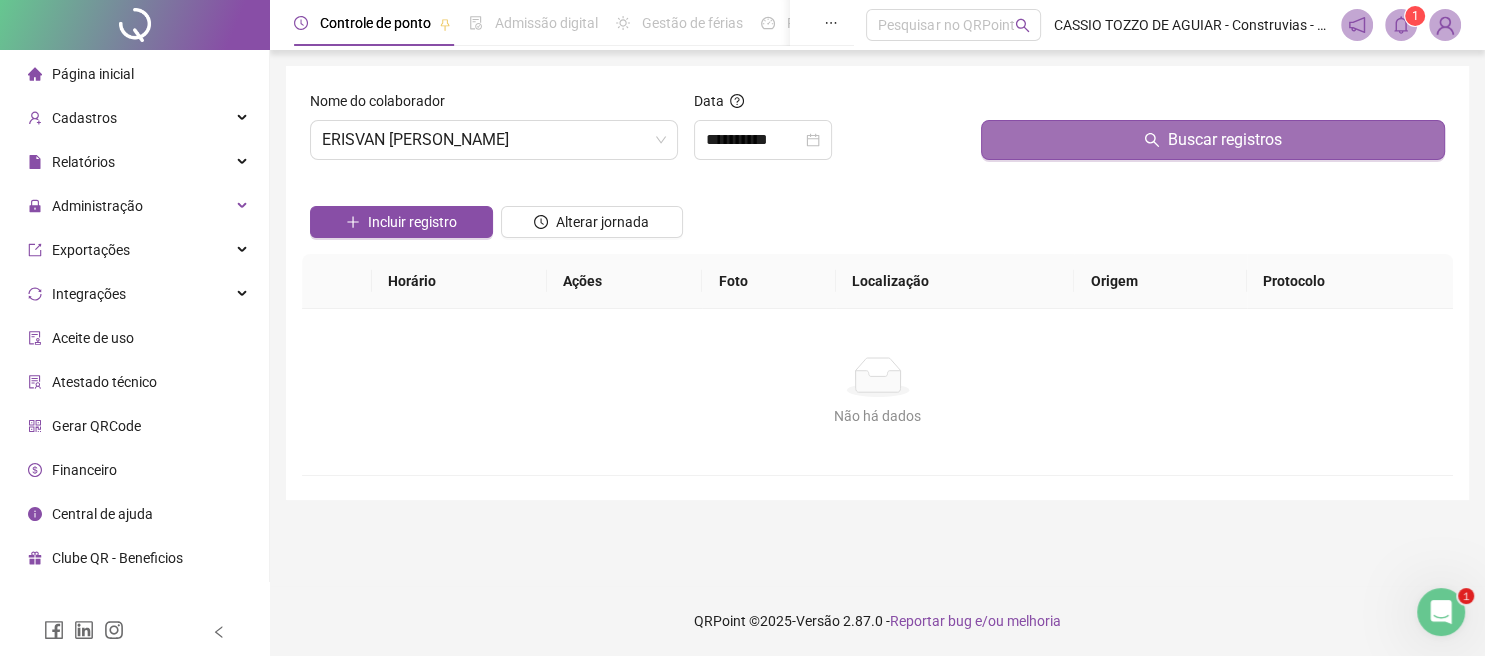 click on "Buscar registros" at bounding box center [1213, 140] 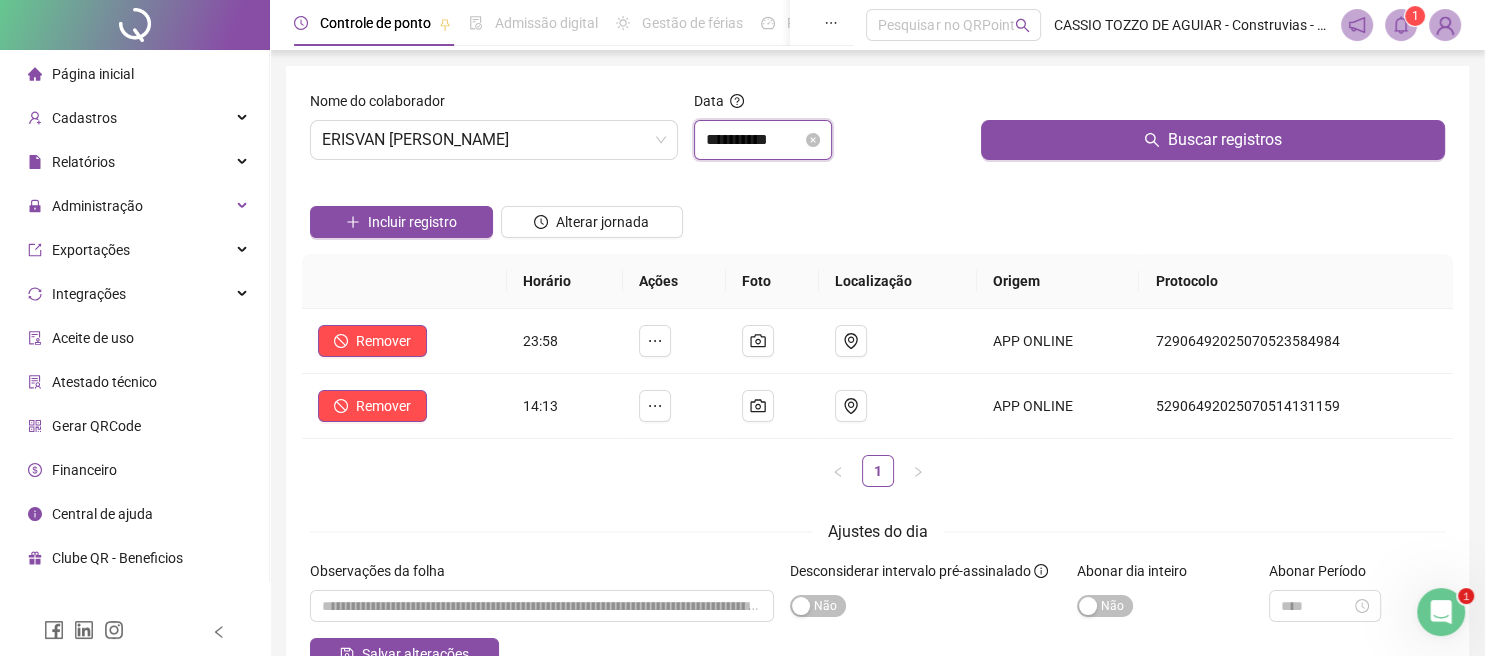 click on "**********" at bounding box center (754, 140) 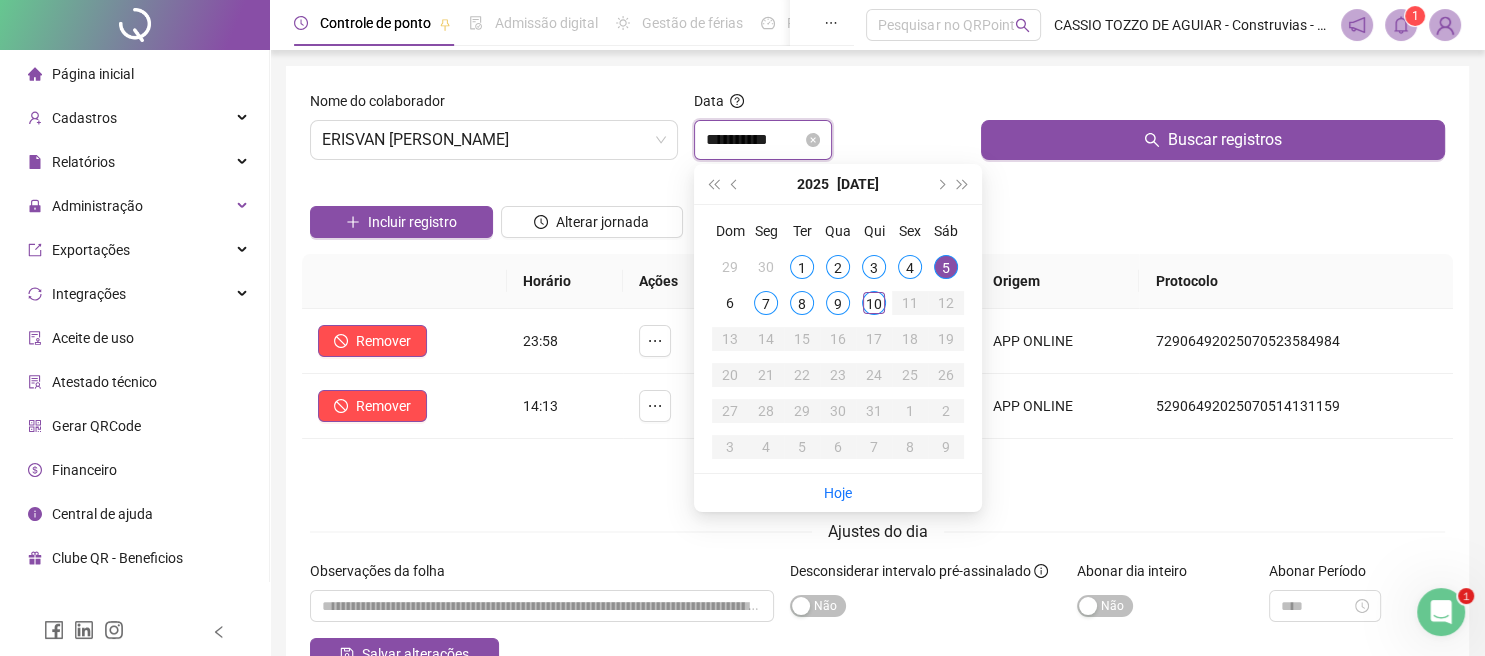 click on "**********" at bounding box center (754, 140) 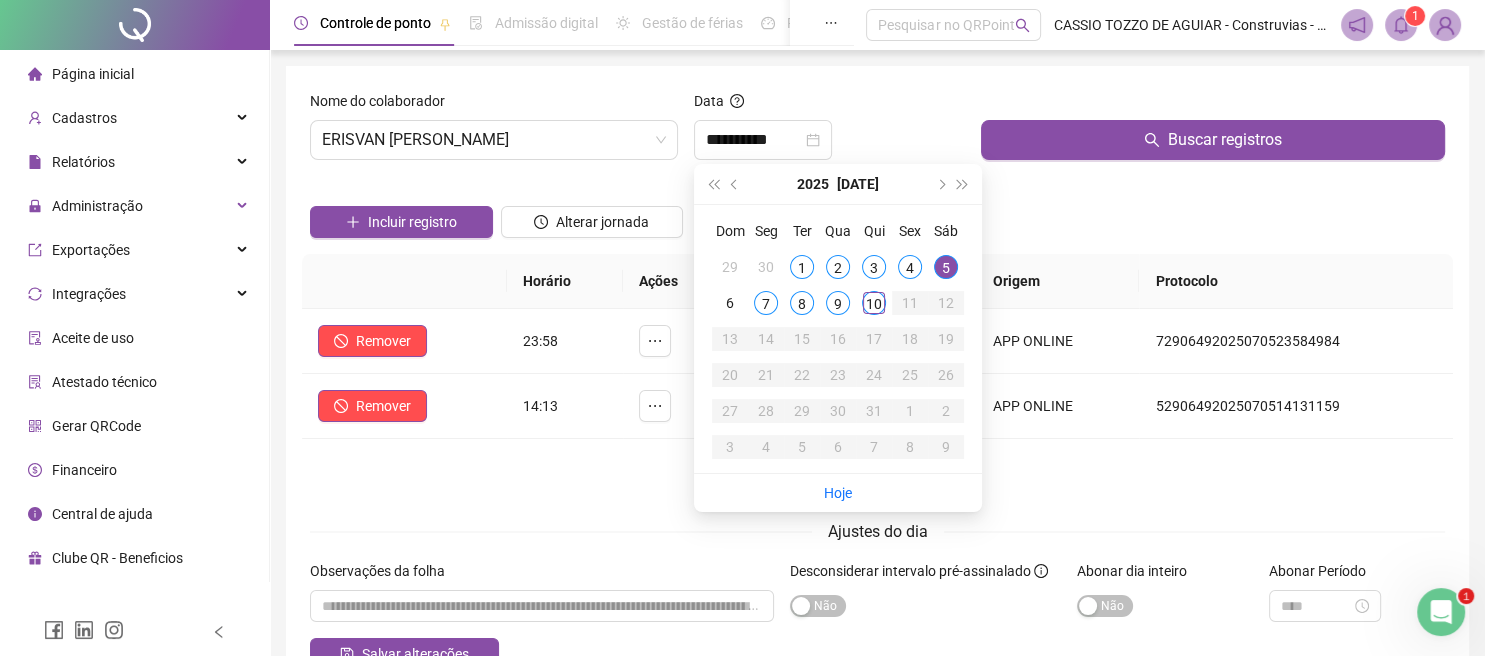 click on "**********" at bounding box center [877, 380] 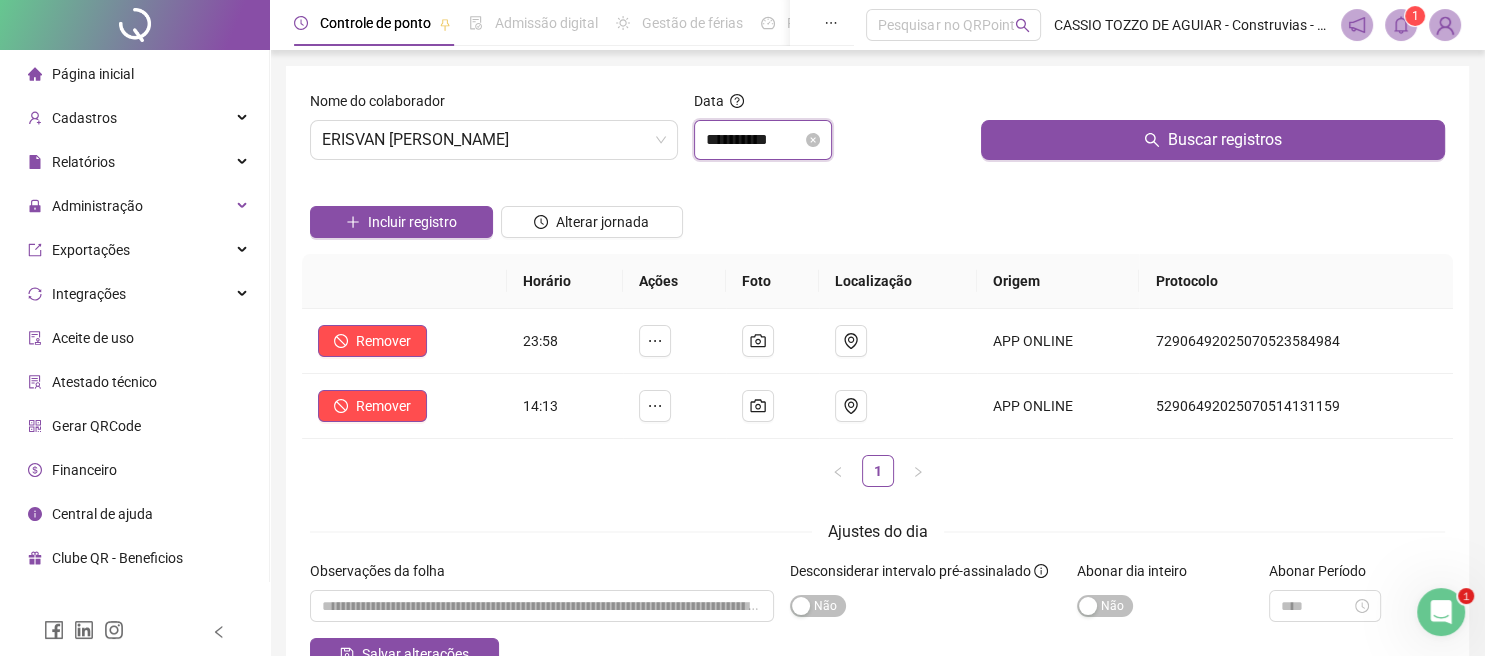 click on "**********" at bounding box center [754, 140] 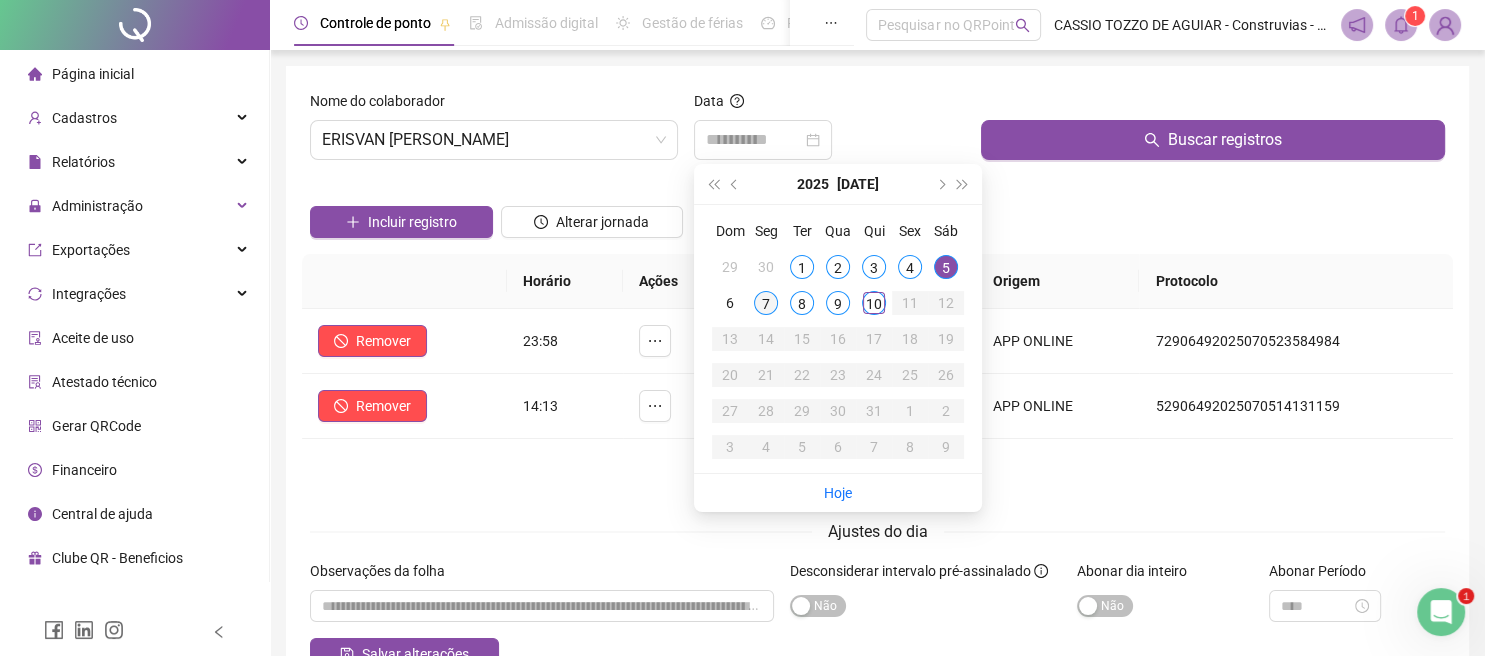 click on "7" at bounding box center [766, 303] 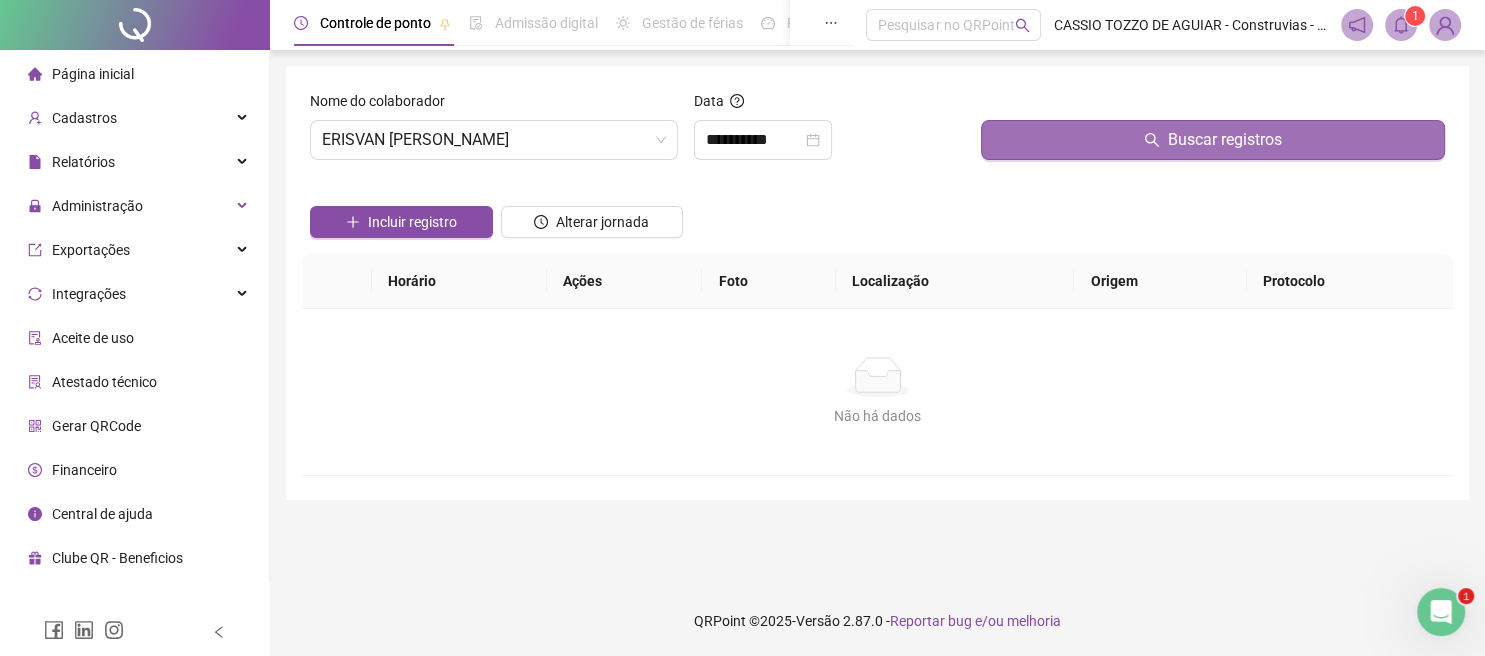 click on "Buscar registros" at bounding box center [1213, 140] 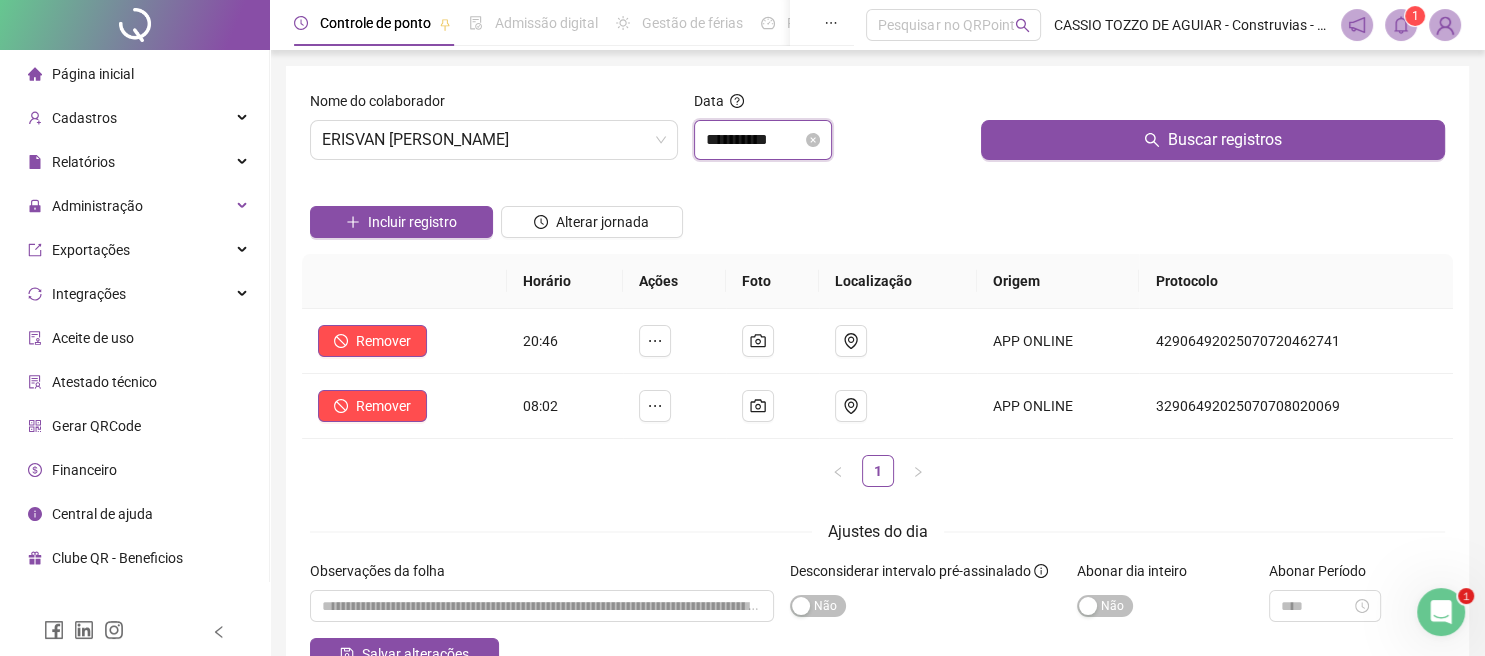 click on "**********" at bounding box center [754, 140] 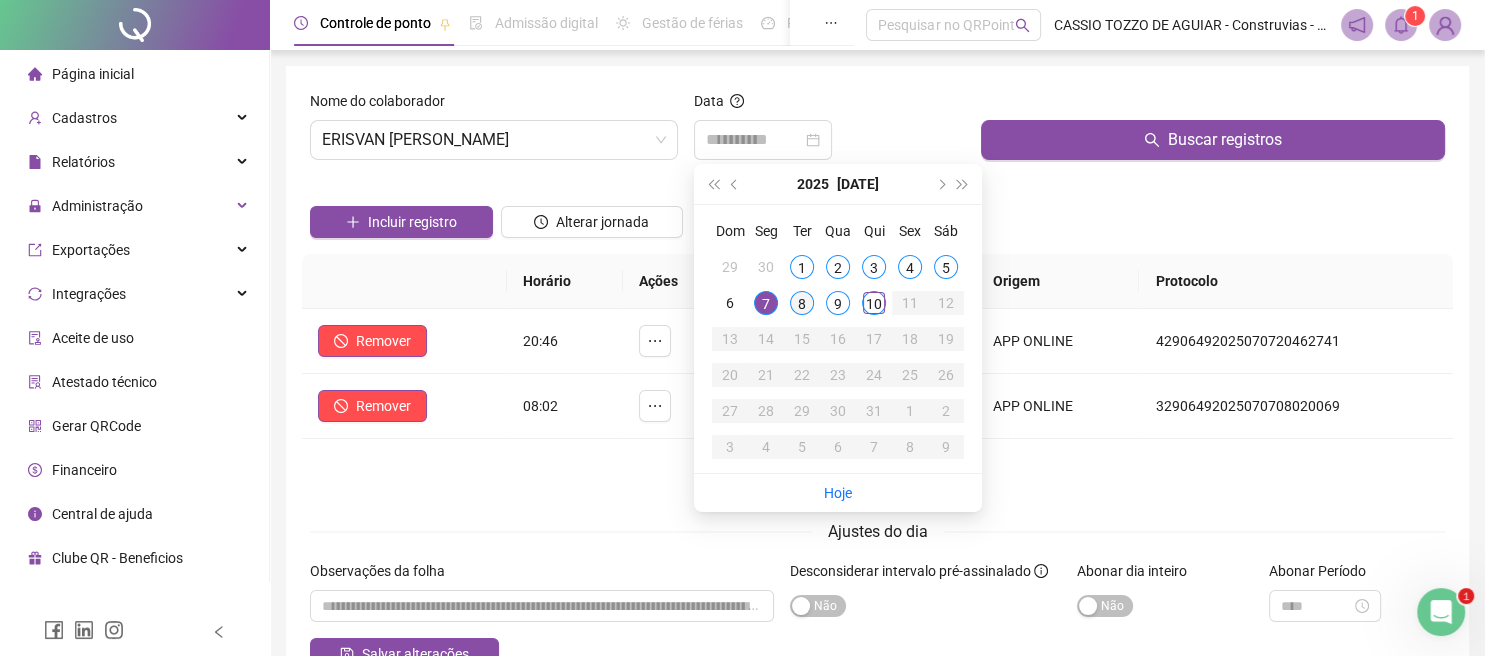 click on "8" at bounding box center [802, 303] 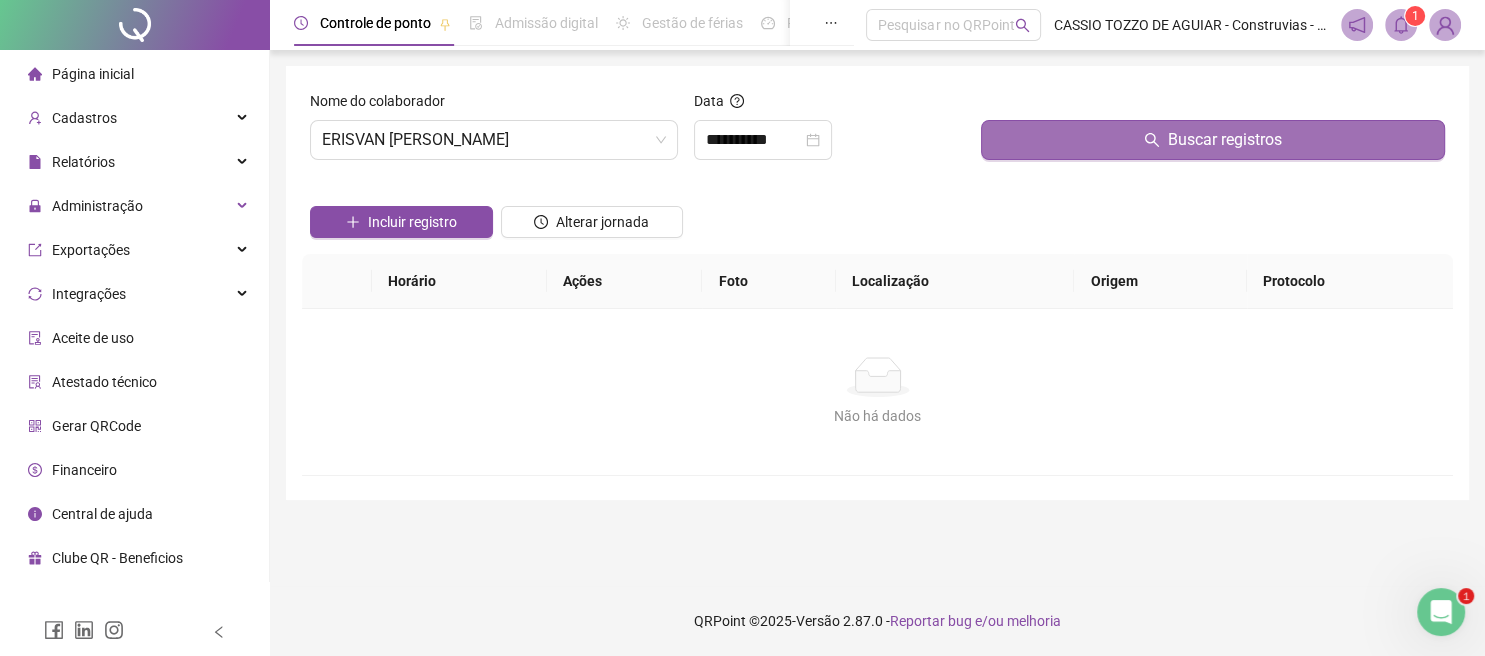 click on "Buscar registros" at bounding box center [1213, 140] 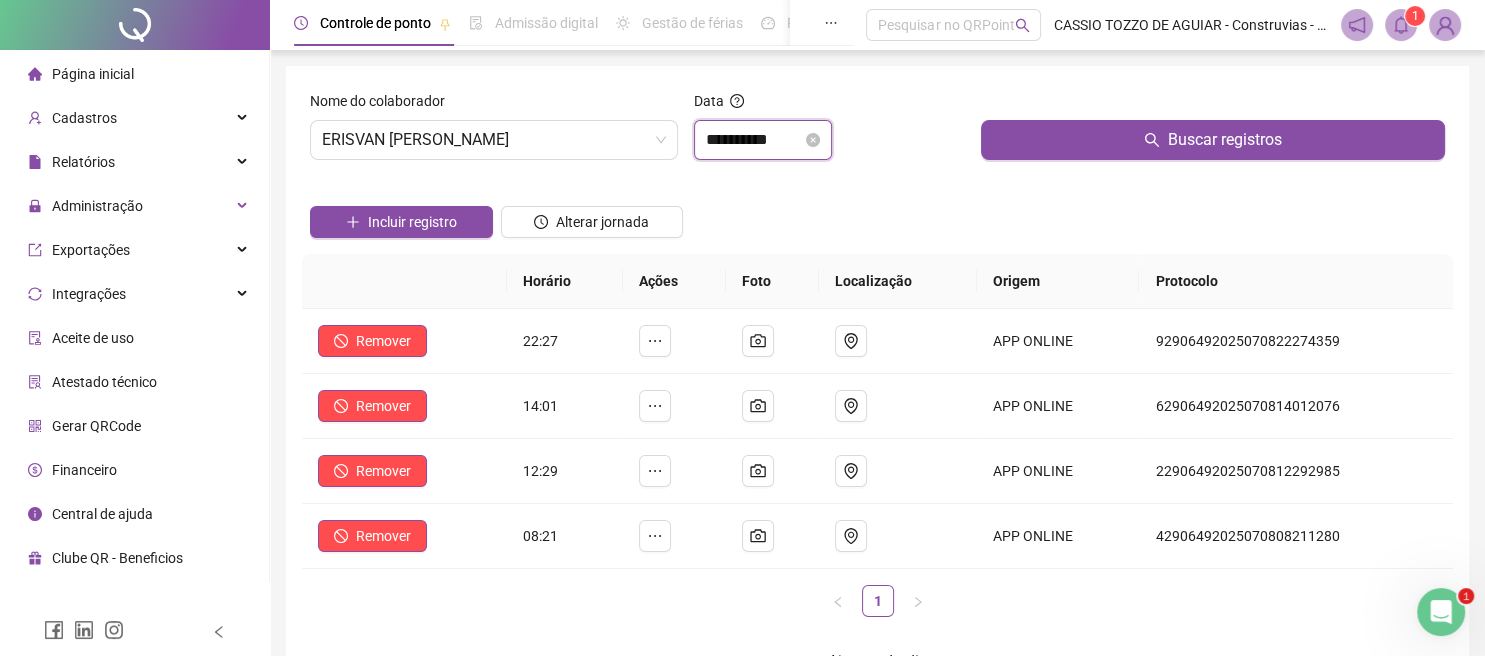 click on "**********" at bounding box center (754, 140) 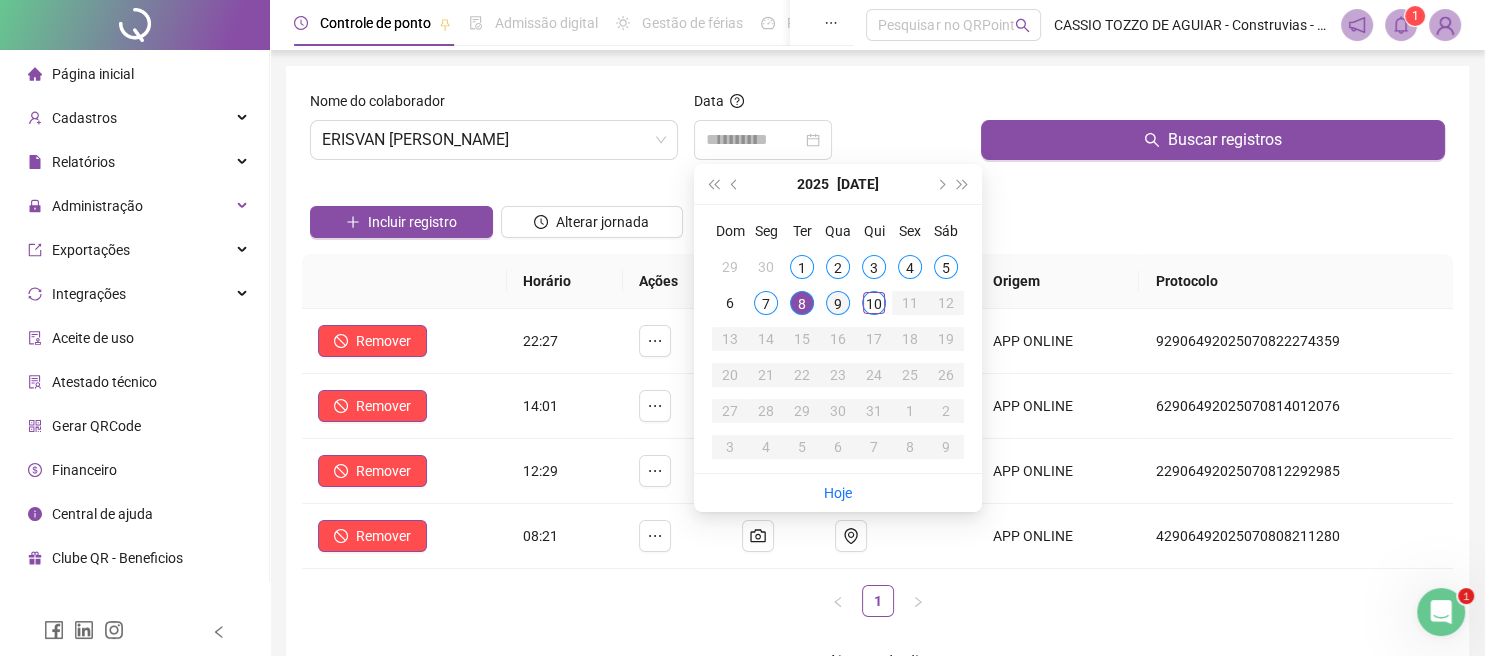 click on "9" at bounding box center (838, 303) 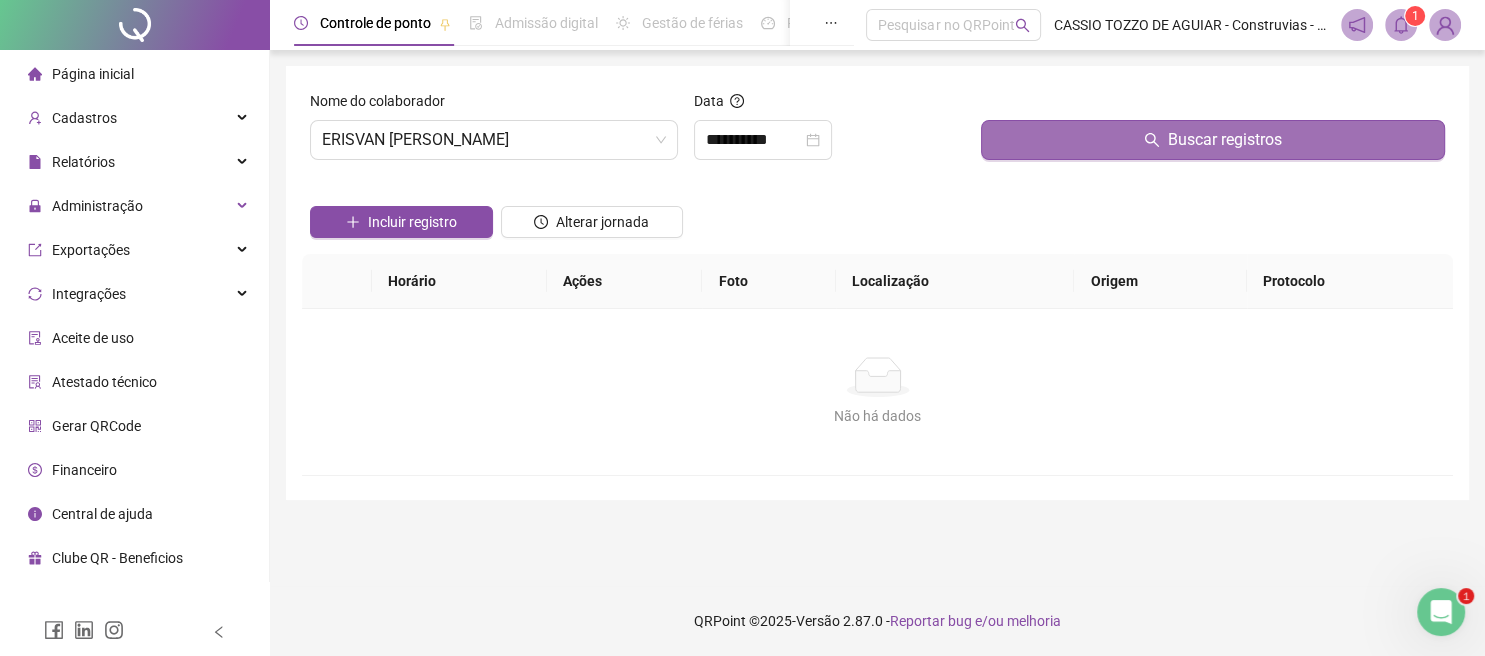click on "Buscar registros" at bounding box center [1213, 140] 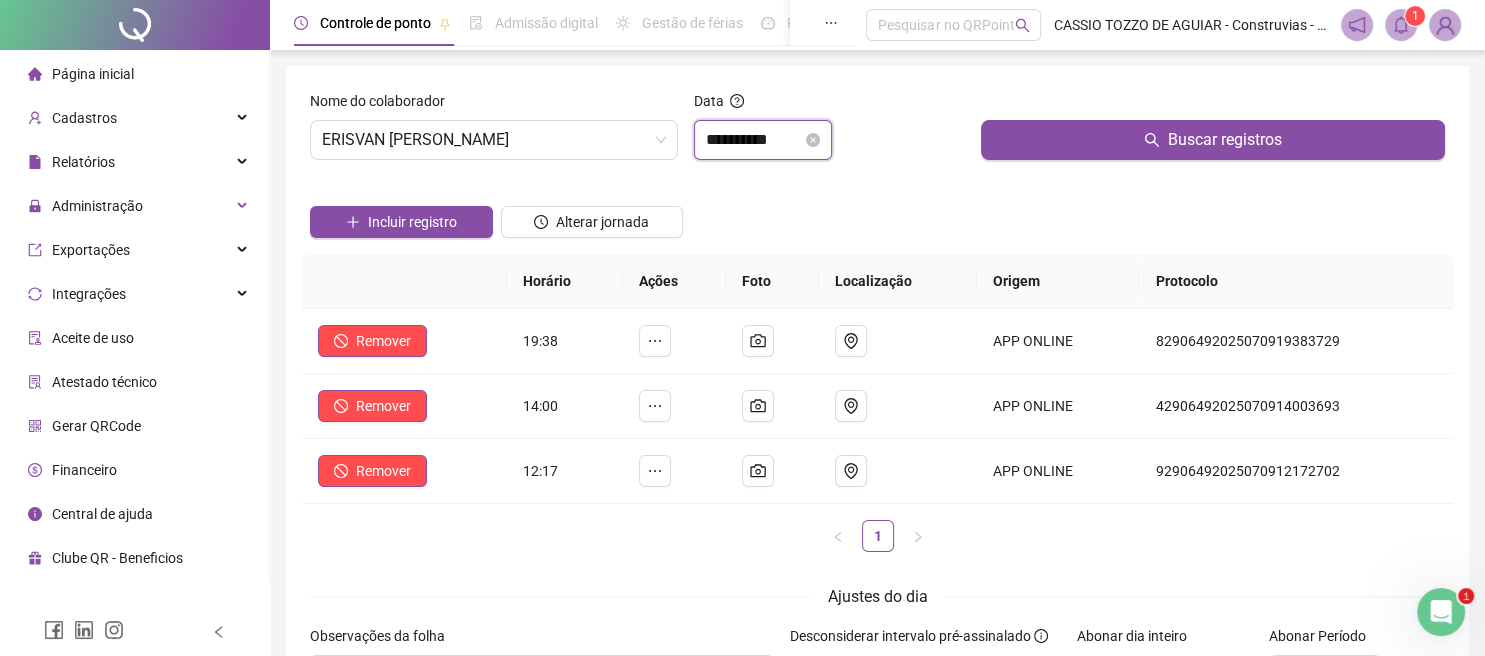 click on "**********" at bounding box center (754, 140) 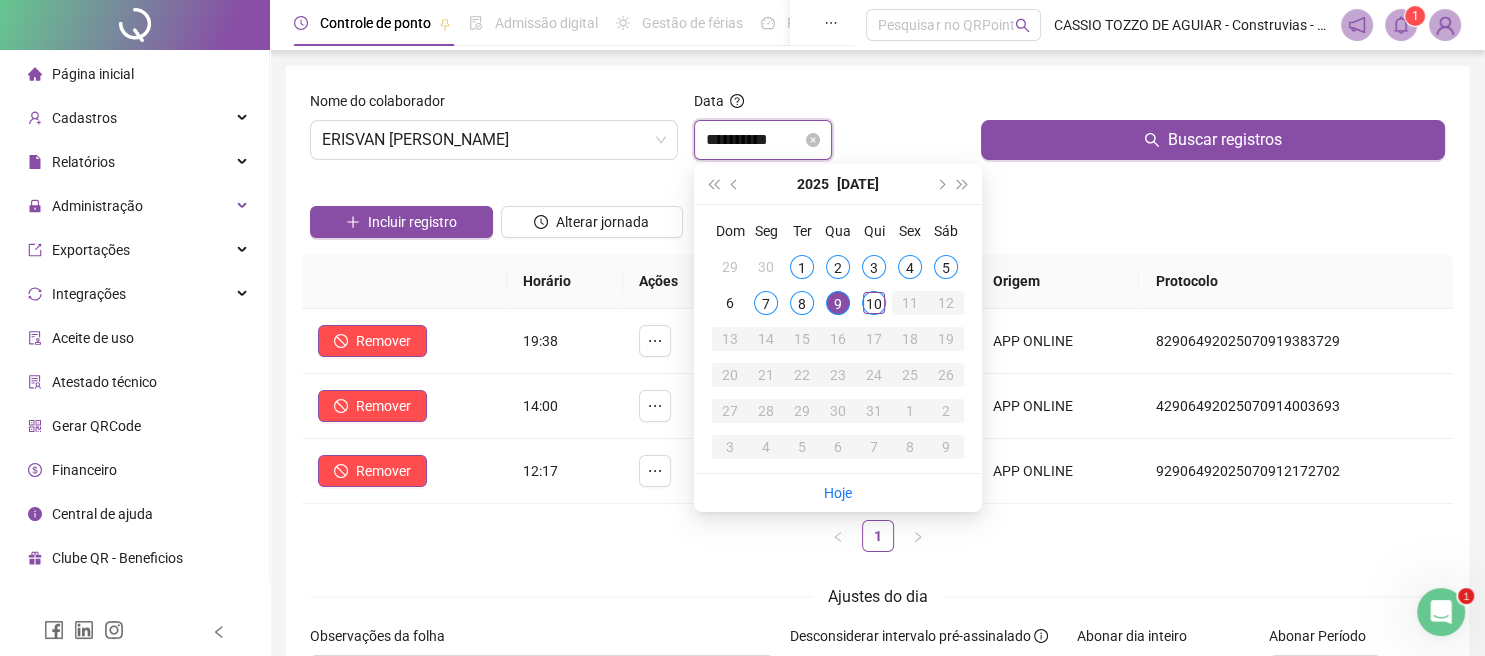 click on "**********" at bounding box center [754, 140] 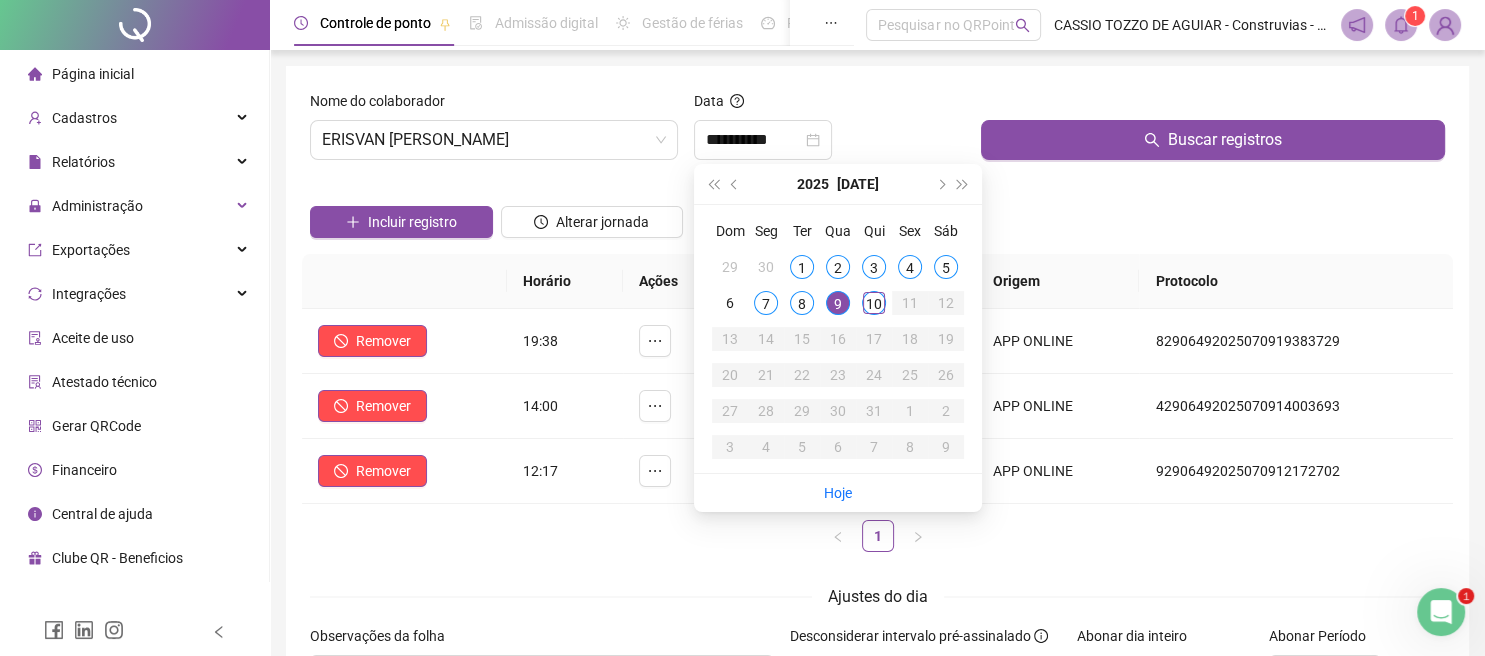click on "1" at bounding box center (877, 536) 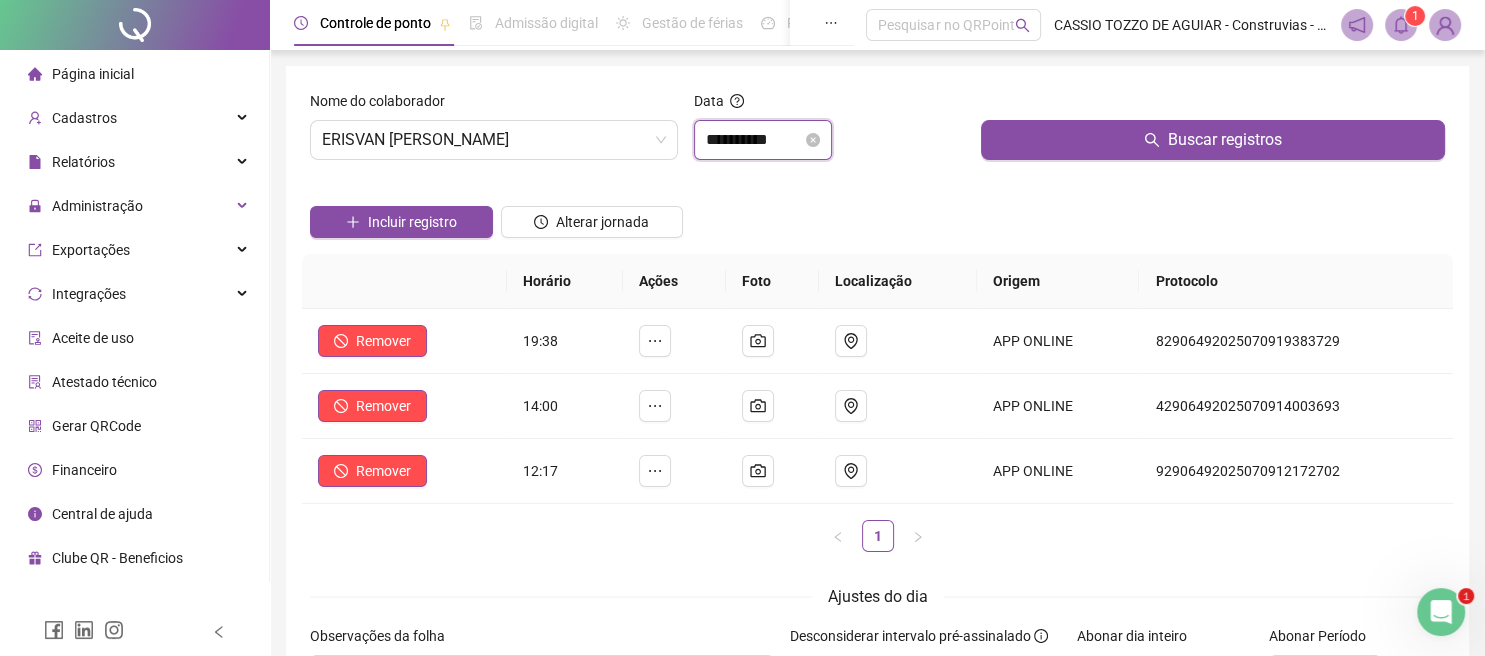 click on "**********" at bounding box center [754, 140] 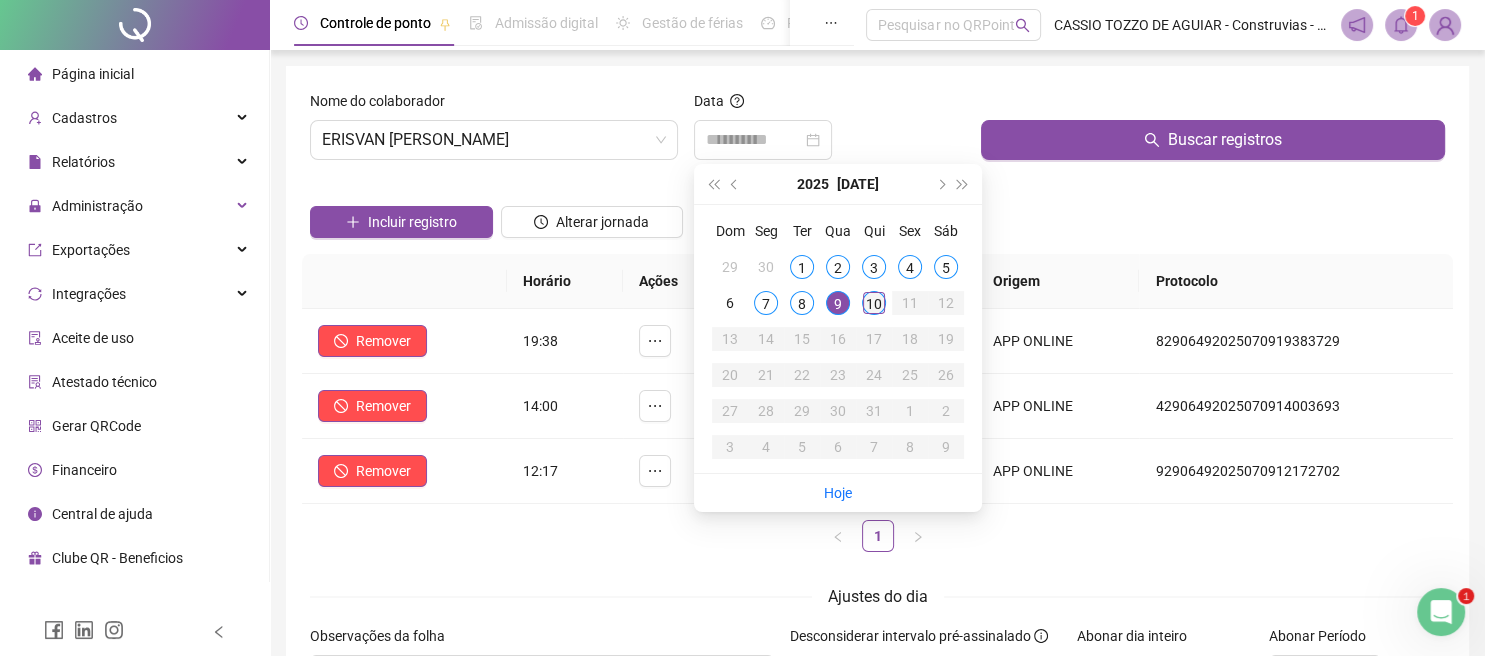 click on "10" at bounding box center [874, 303] 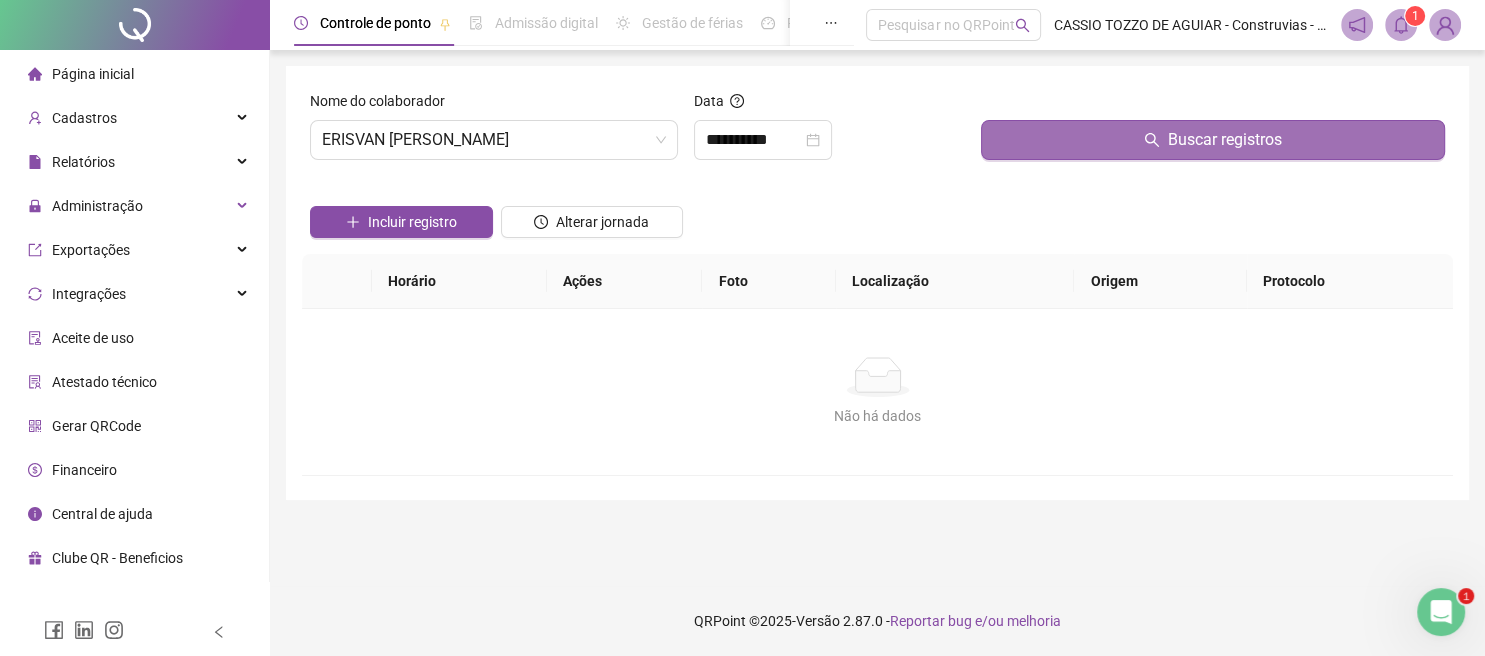 click on "Buscar registros" at bounding box center [1213, 140] 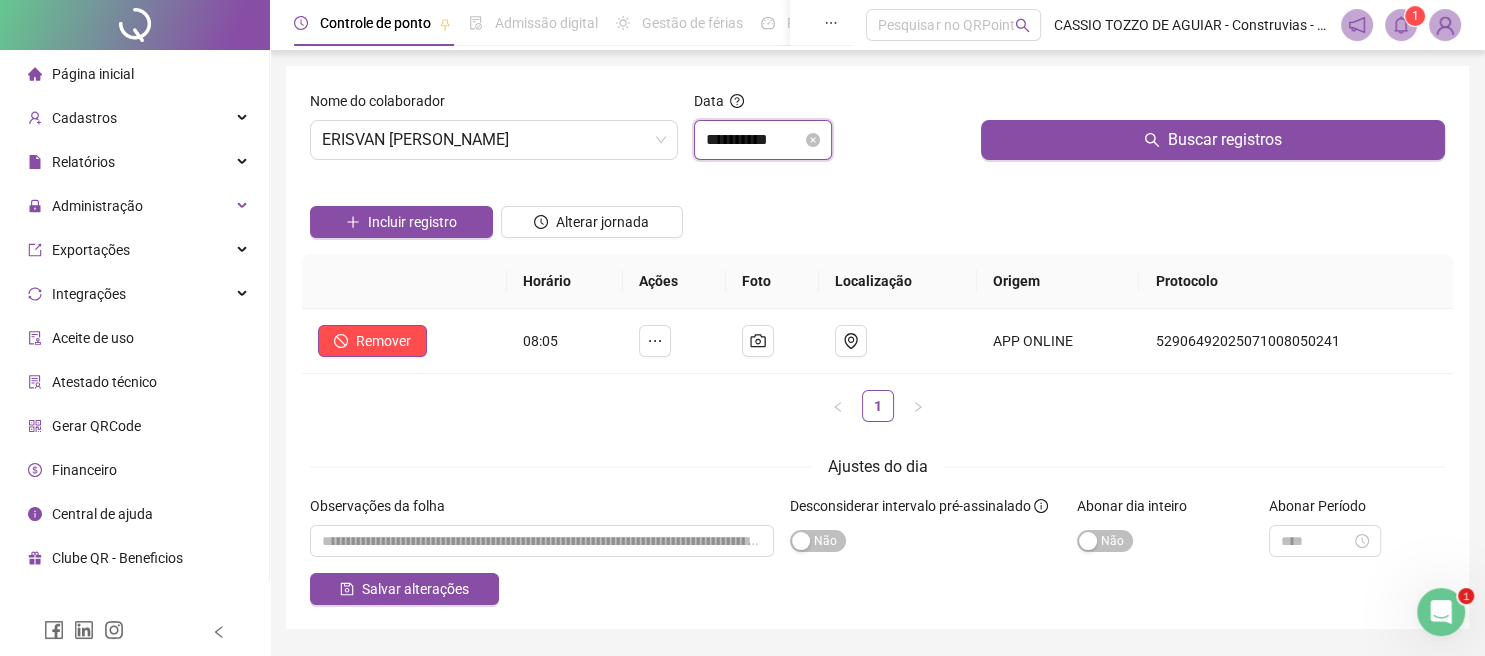 click on "**********" at bounding box center [754, 140] 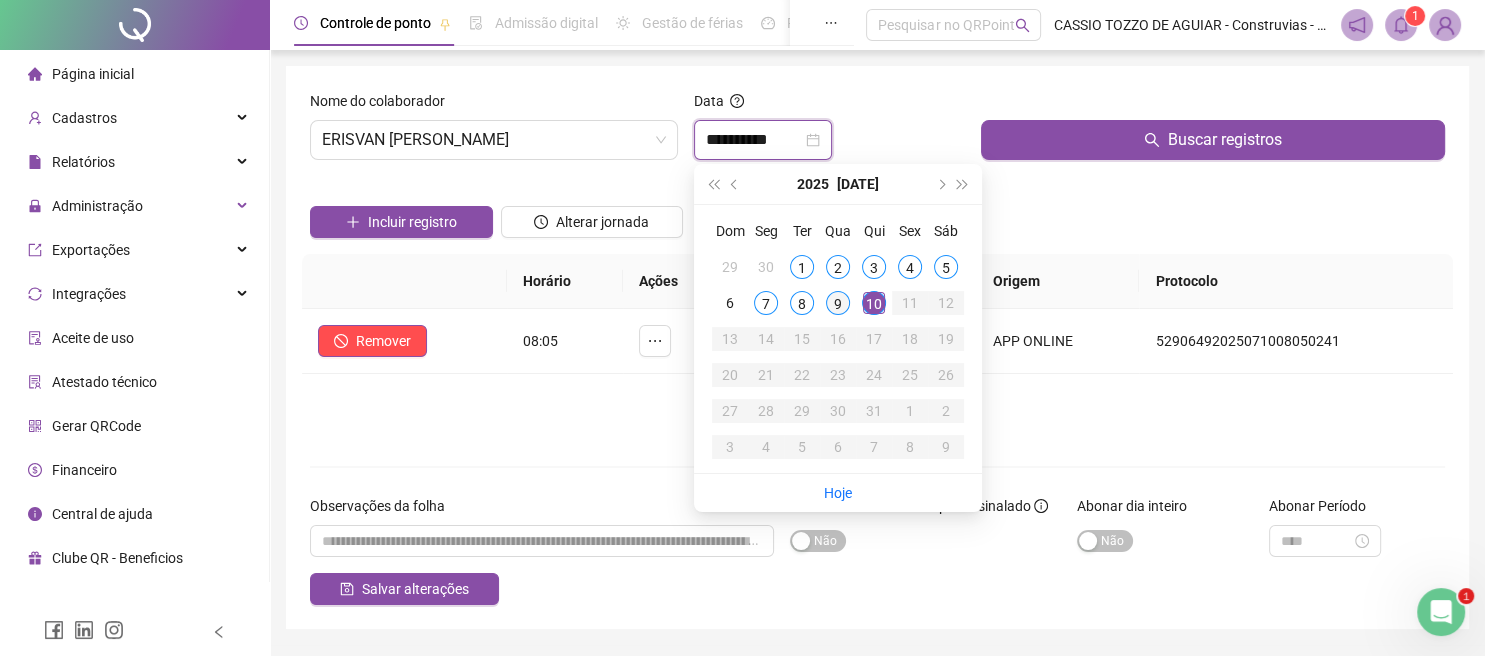 type on "**********" 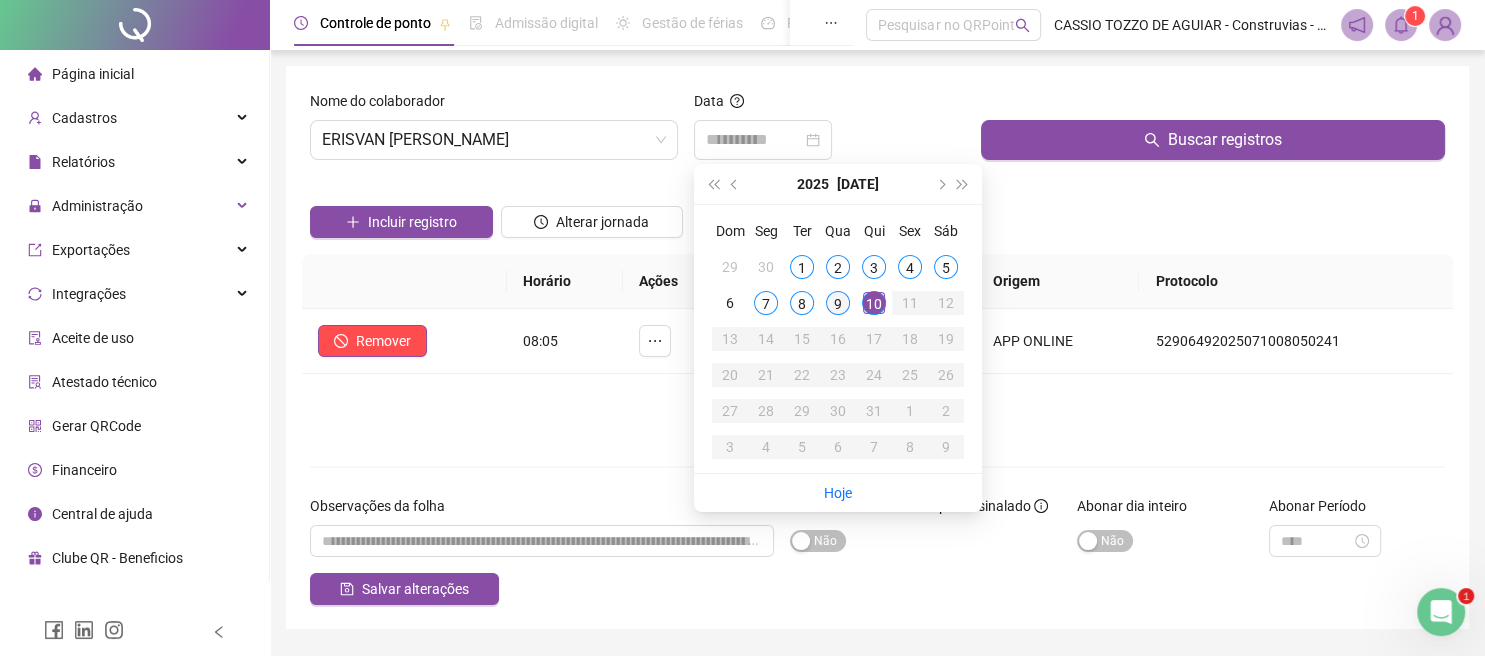 click on "9" at bounding box center [838, 303] 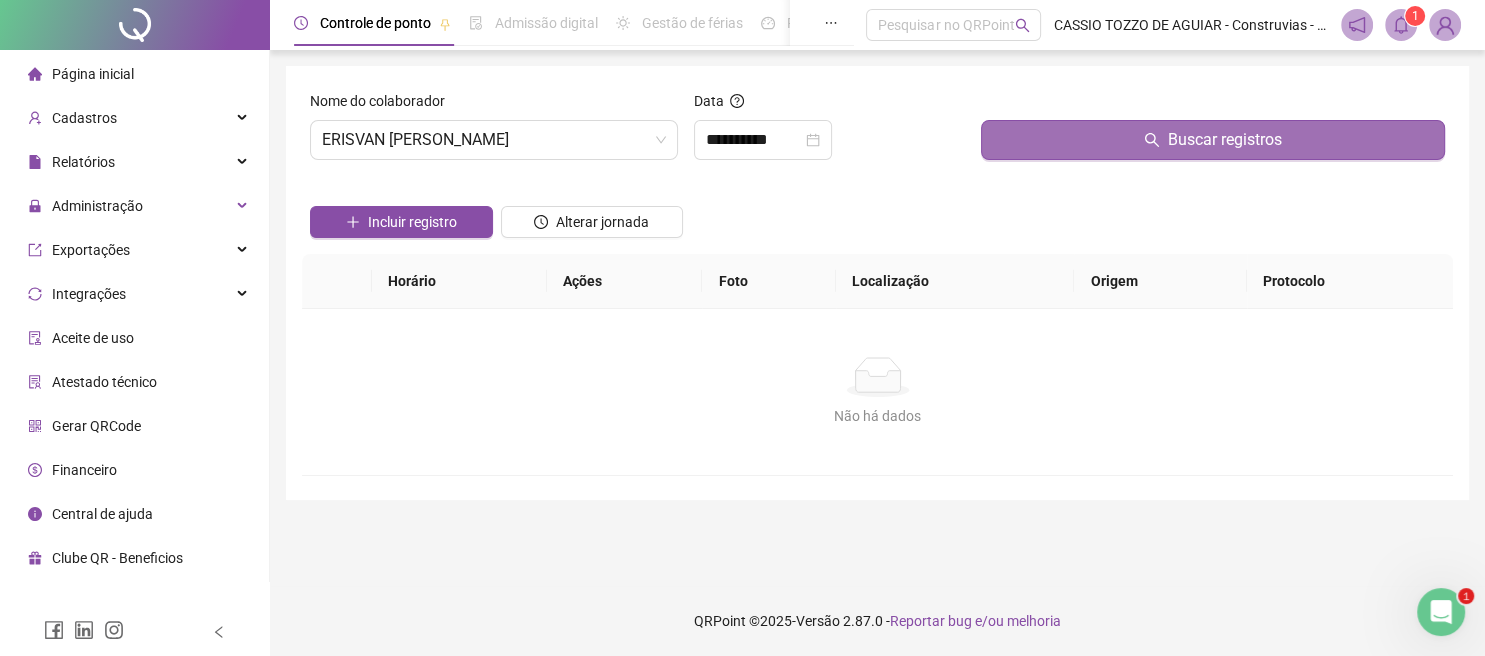click on "Buscar registros" at bounding box center (1213, 140) 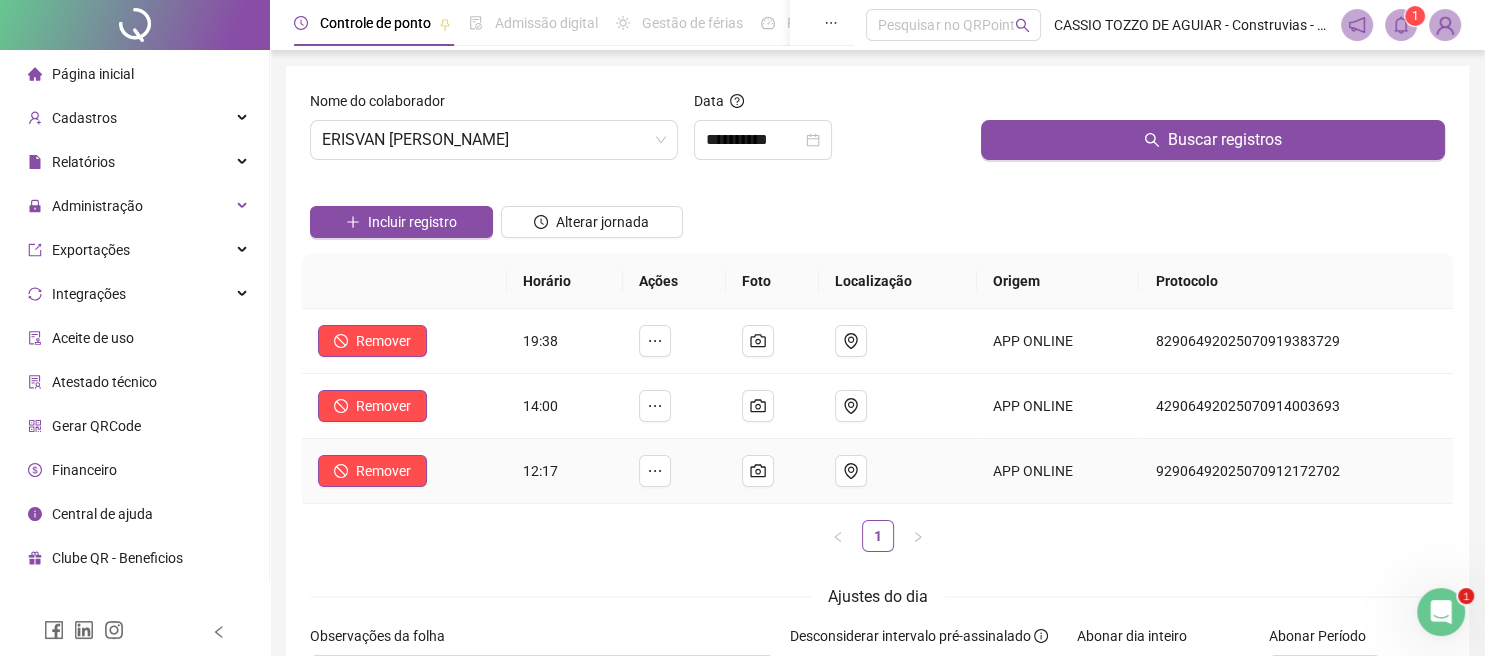 click on "APP ONLINE" at bounding box center (1058, 471) 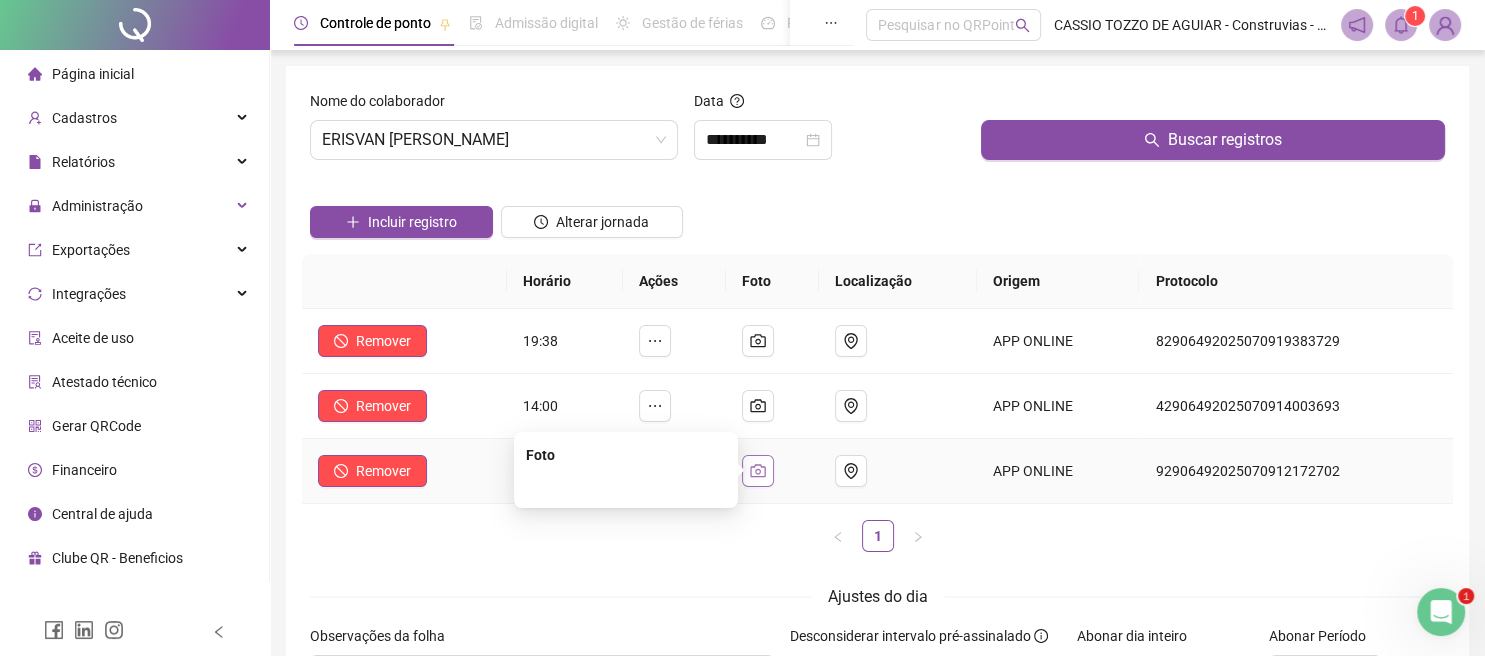 click 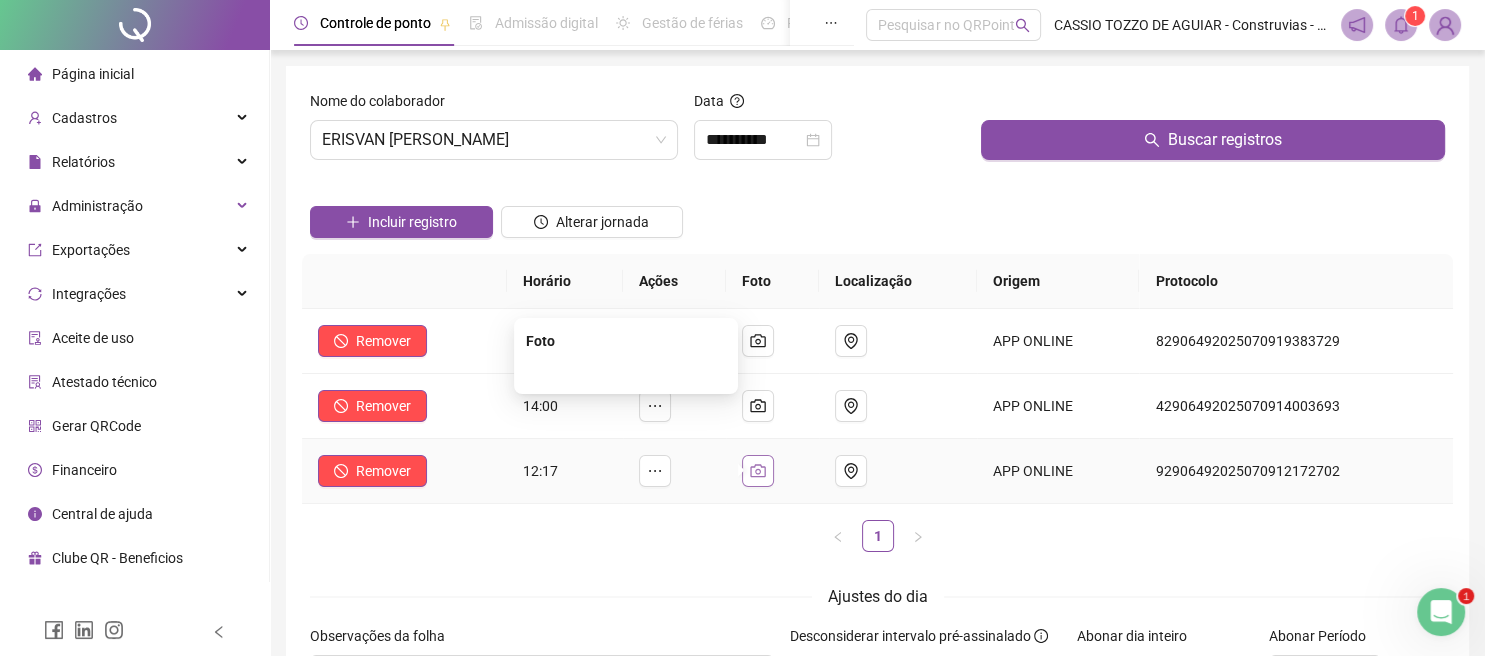 click 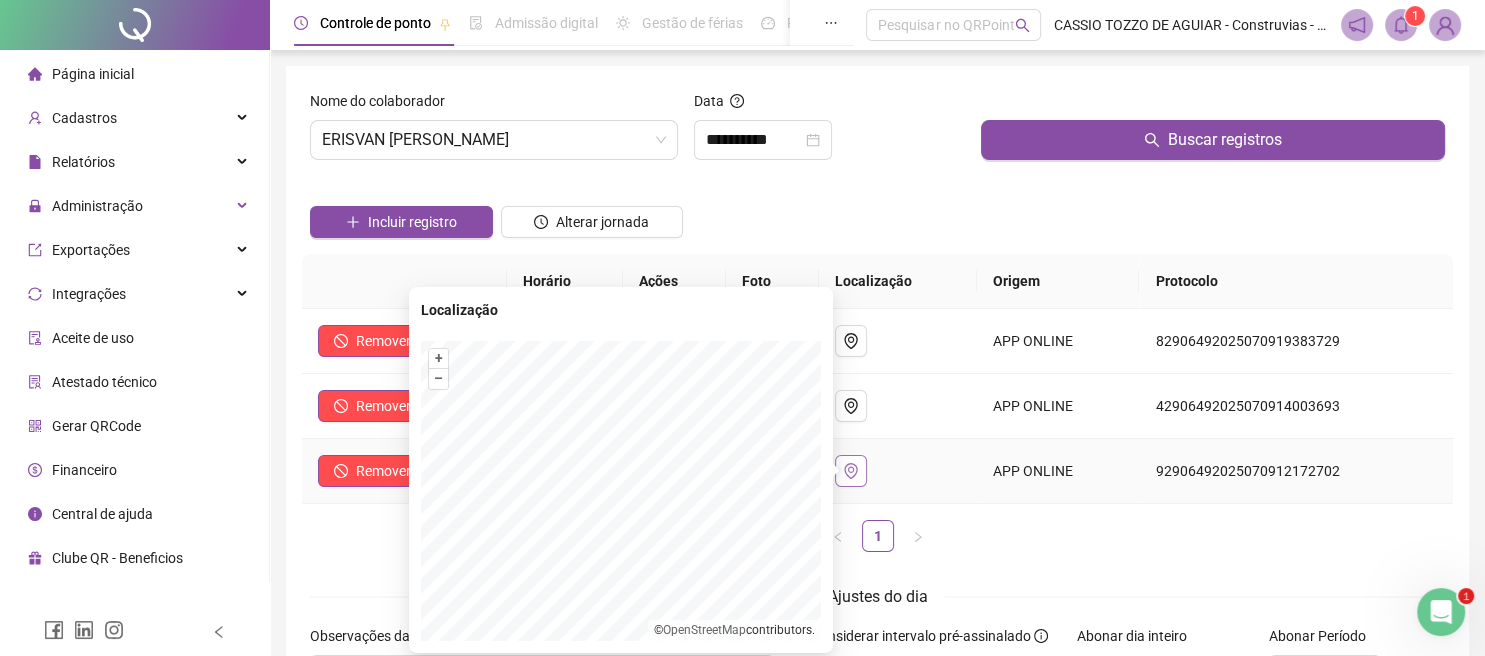 click at bounding box center (851, 471) 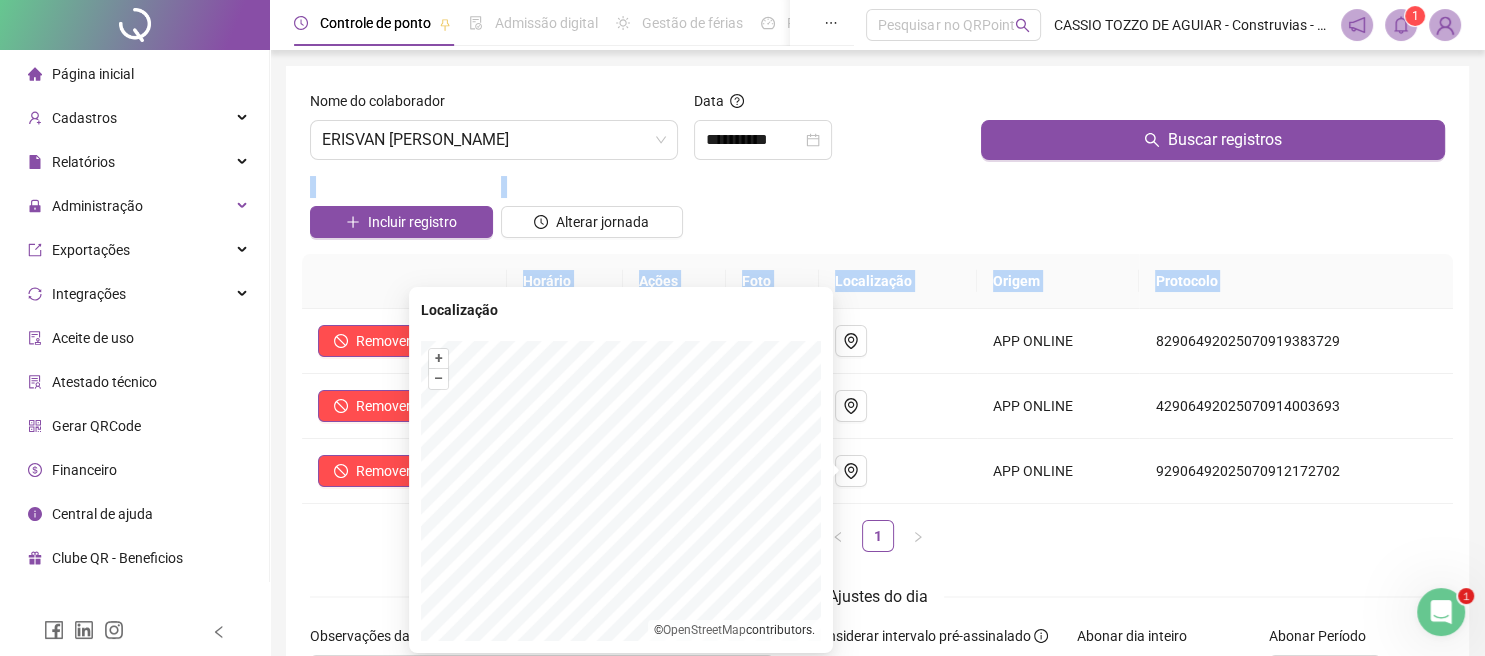 drag, startPoint x: 694, startPoint y: 319, endPoint x: 581, endPoint y: 254, distance: 130.36104 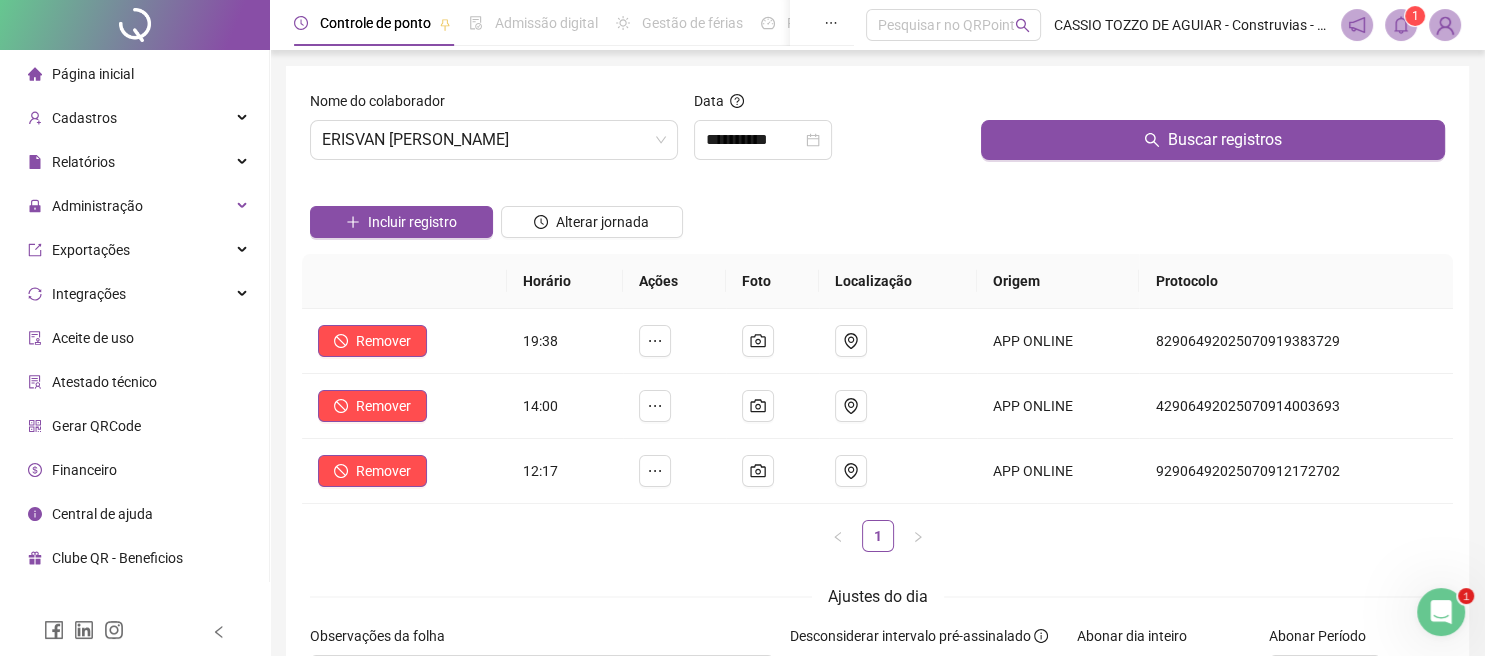 click on "1" at bounding box center (877, 536) 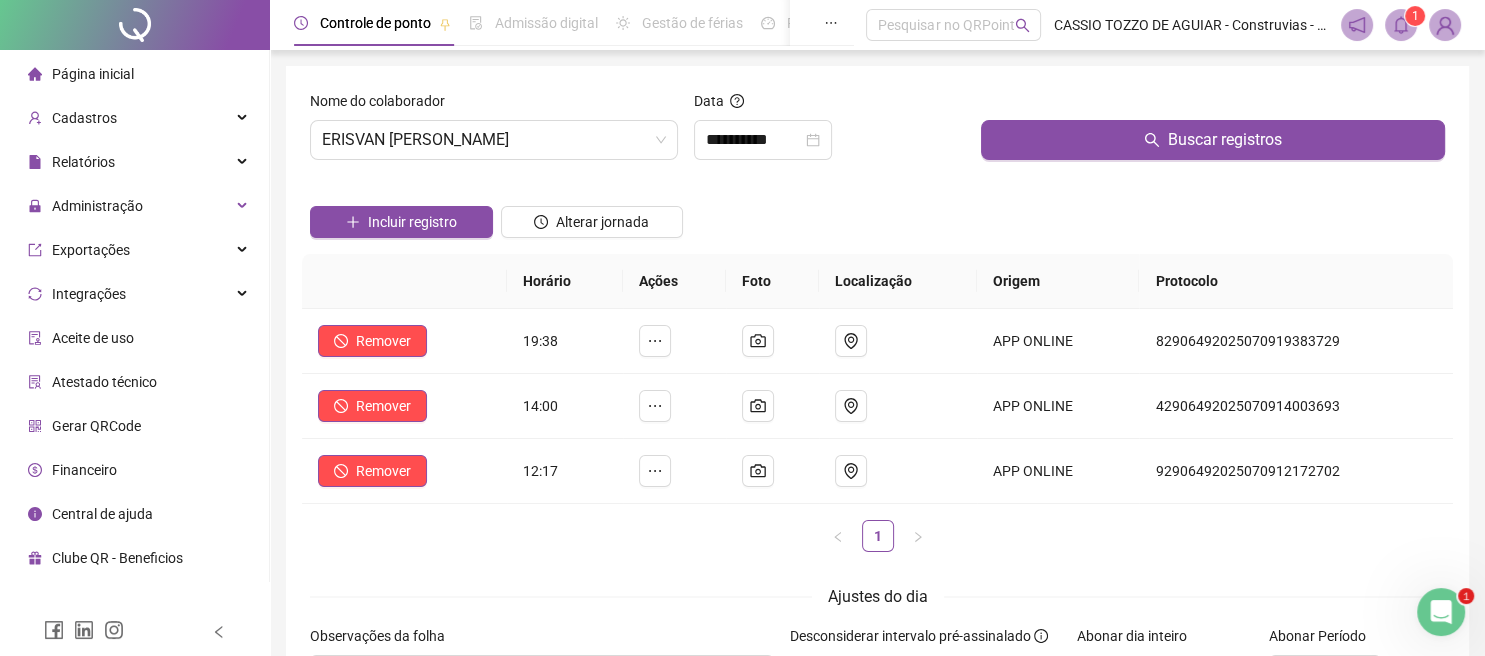 click on "Página inicial" at bounding box center (93, 74) 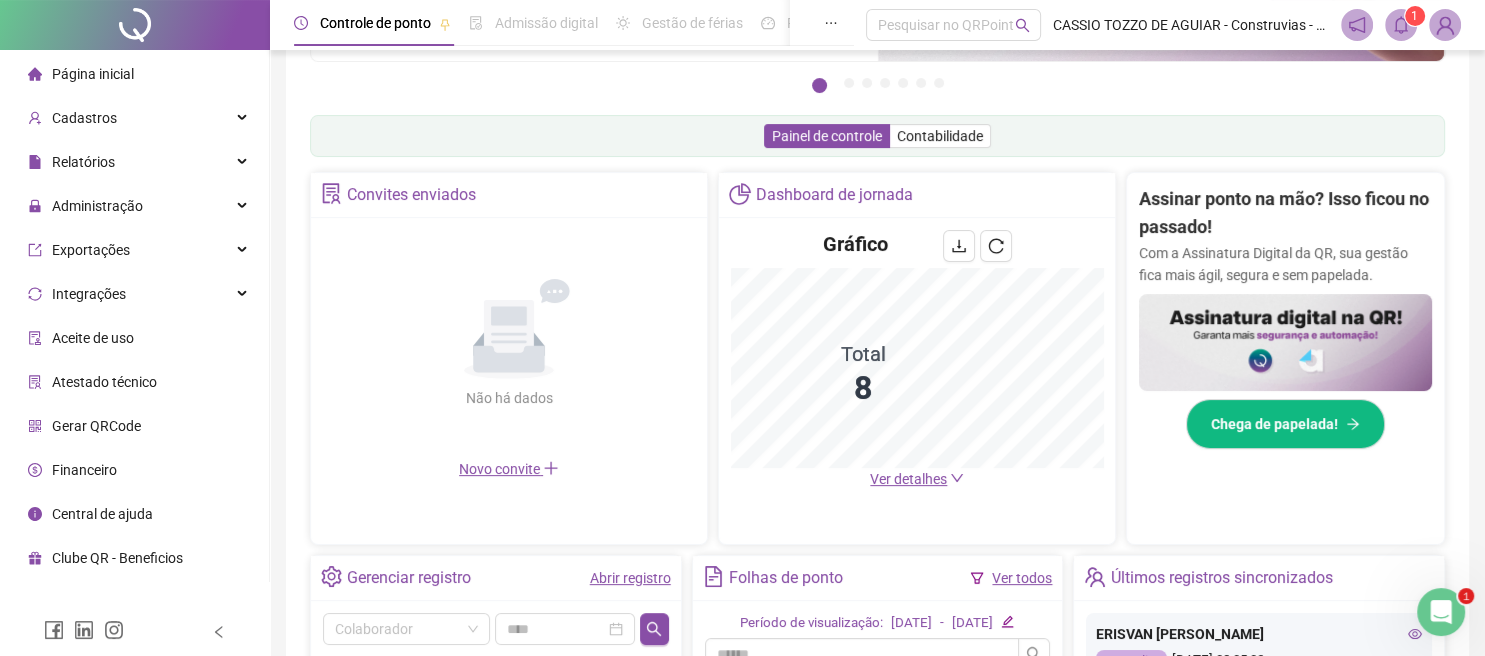 scroll, scrollTop: 306, scrollLeft: 0, axis: vertical 